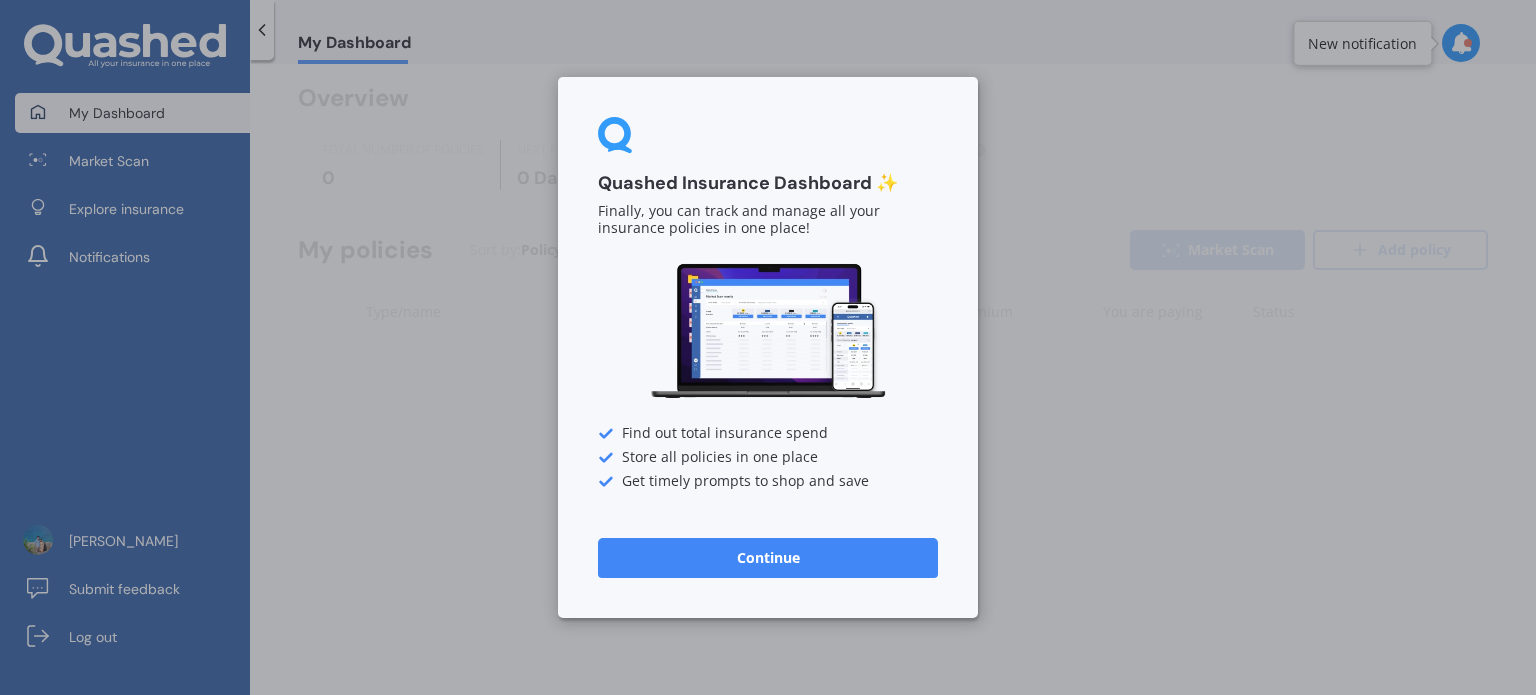 scroll, scrollTop: 0, scrollLeft: 0, axis: both 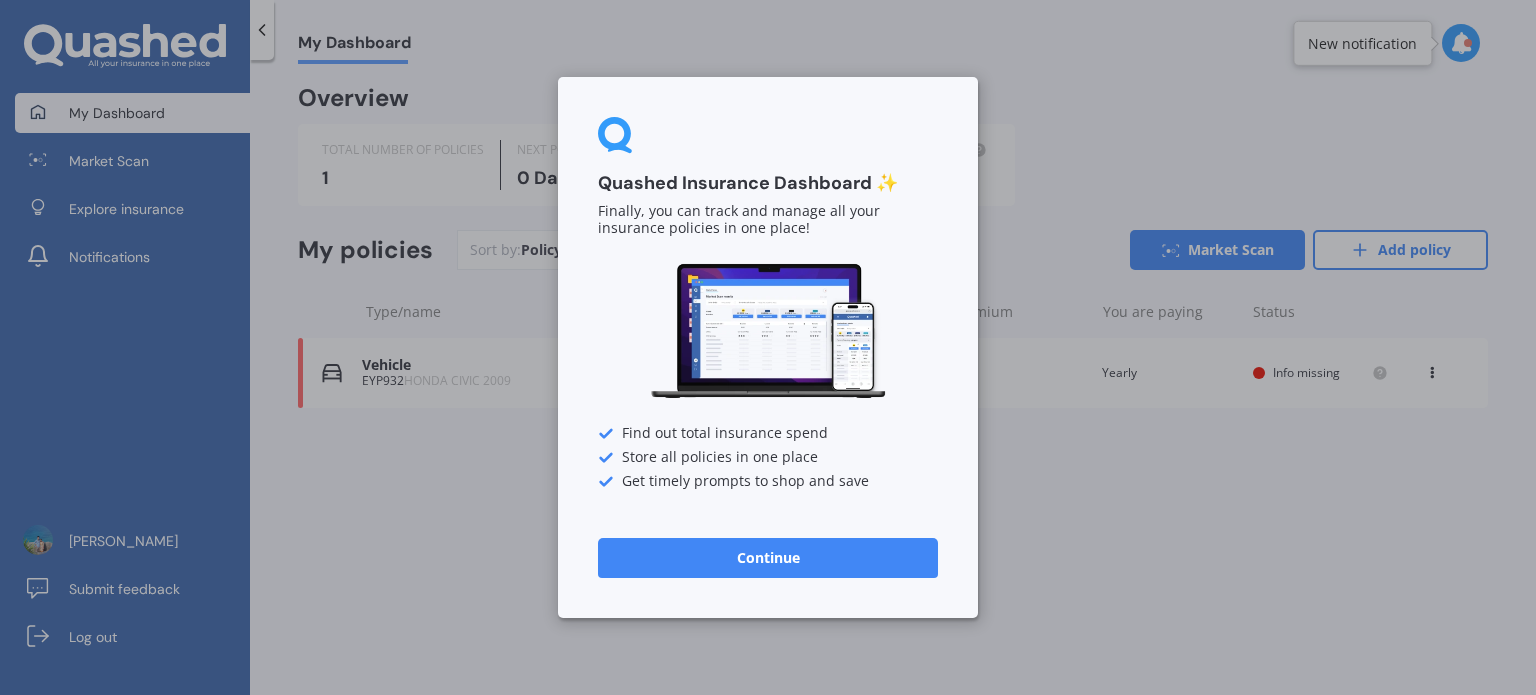 click on "Continue" at bounding box center (768, 558) 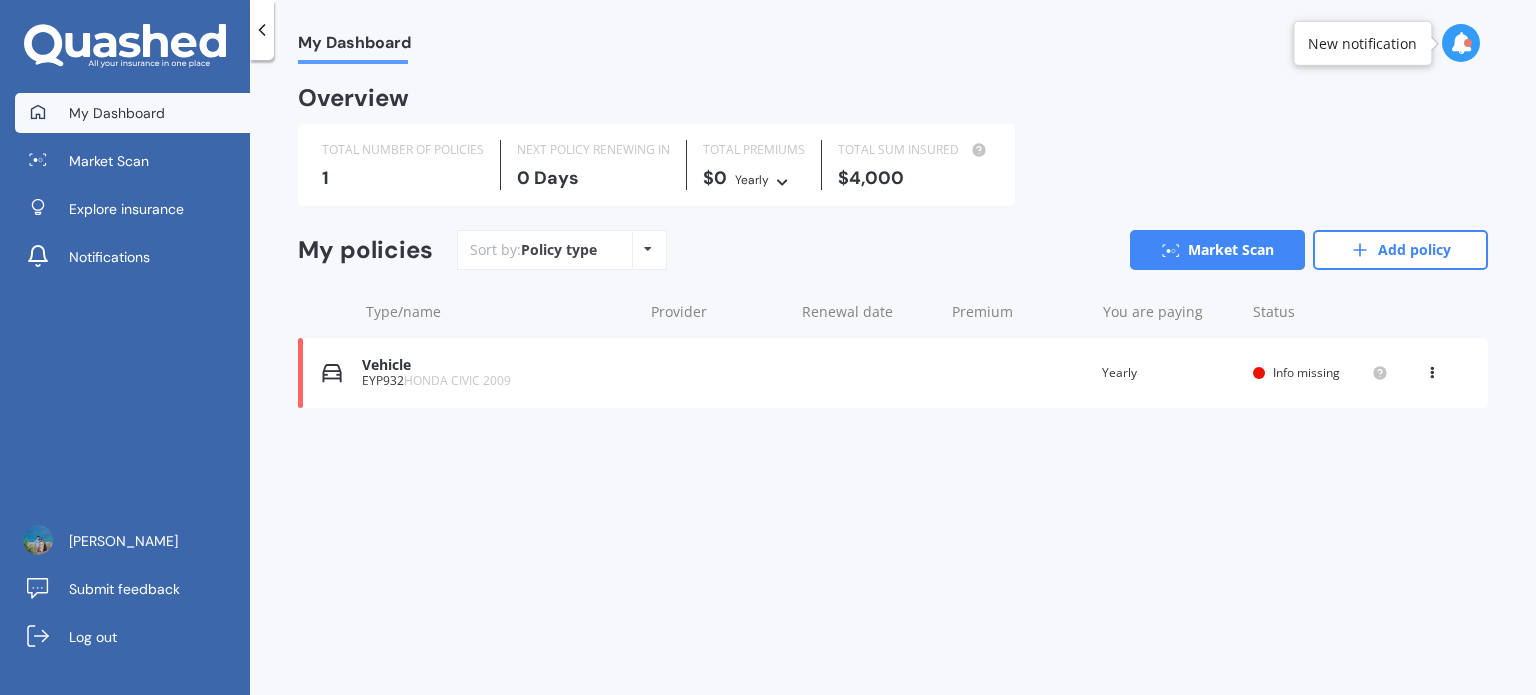click on "Info missing" at bounding box center [1320, 373] 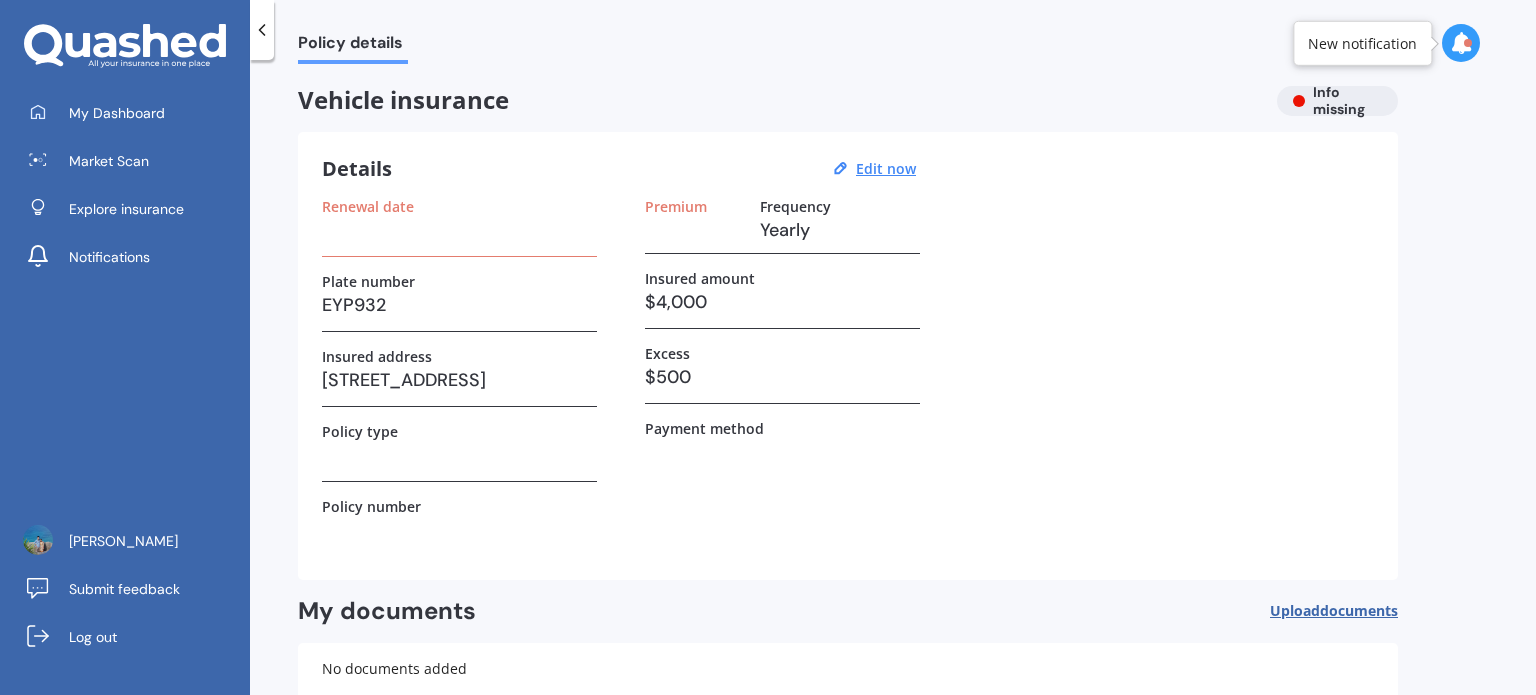 scroll, scrollTop: 0, scrollLeft: 0, axis: both 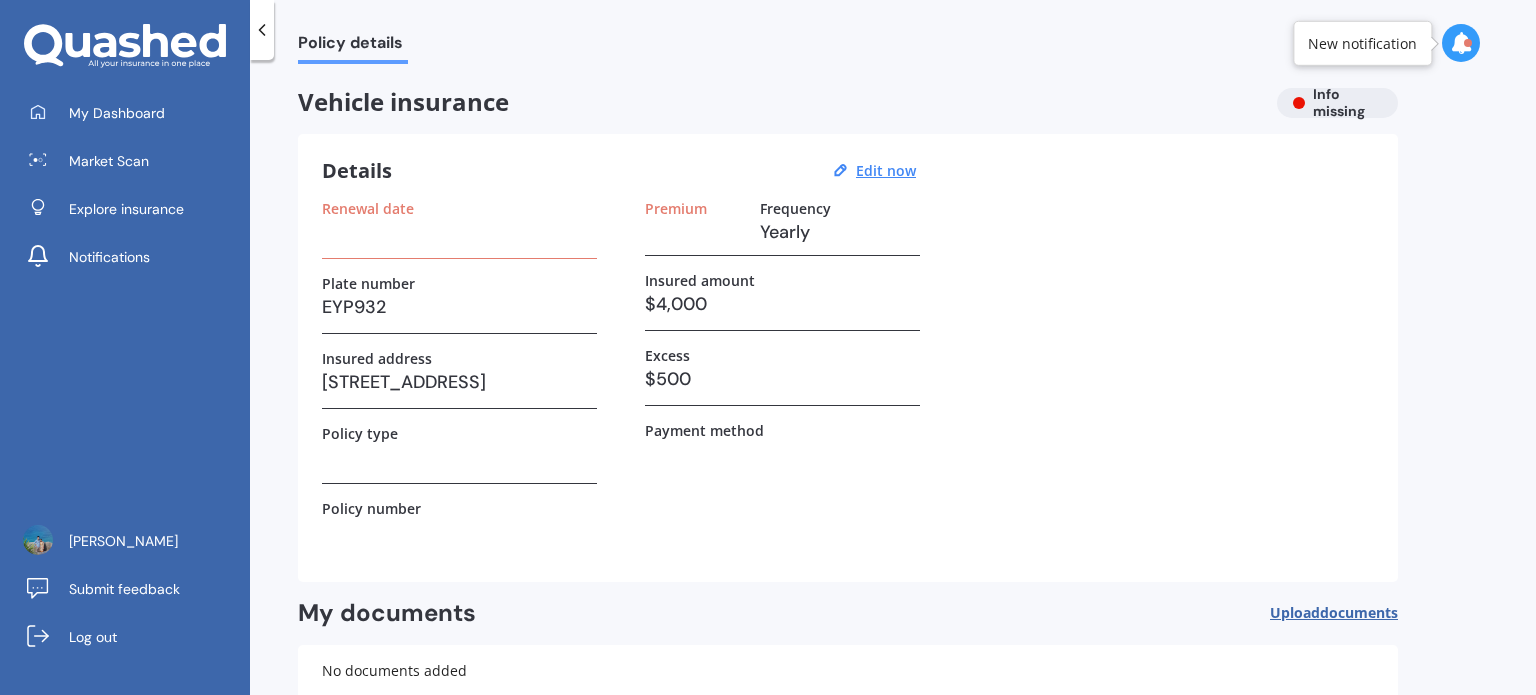 click on "Vehicle insurance Info missing" at bounding box center [848, 103] 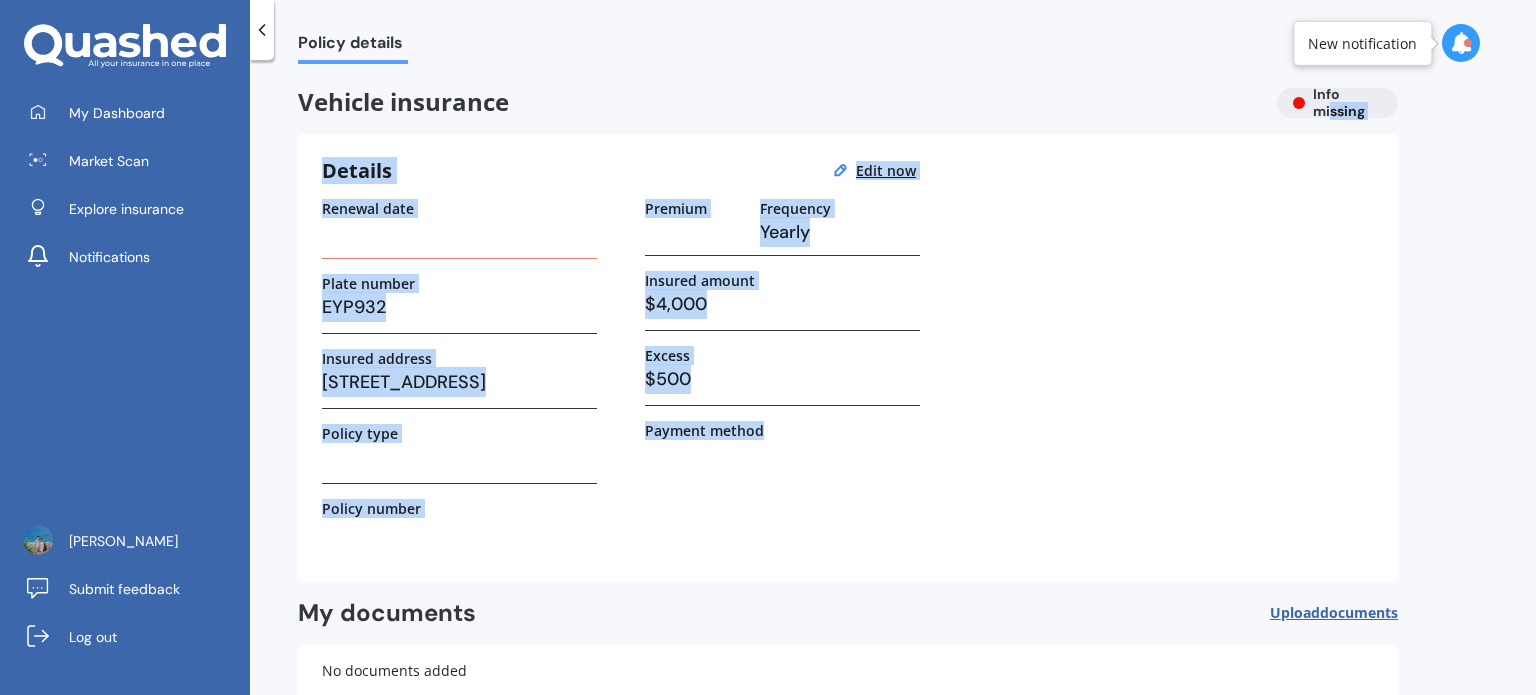 drag, startPoint x: 1328, startPoint y: 111, endPoint x: 1239, endPoint y: 480, distance: 379.58136 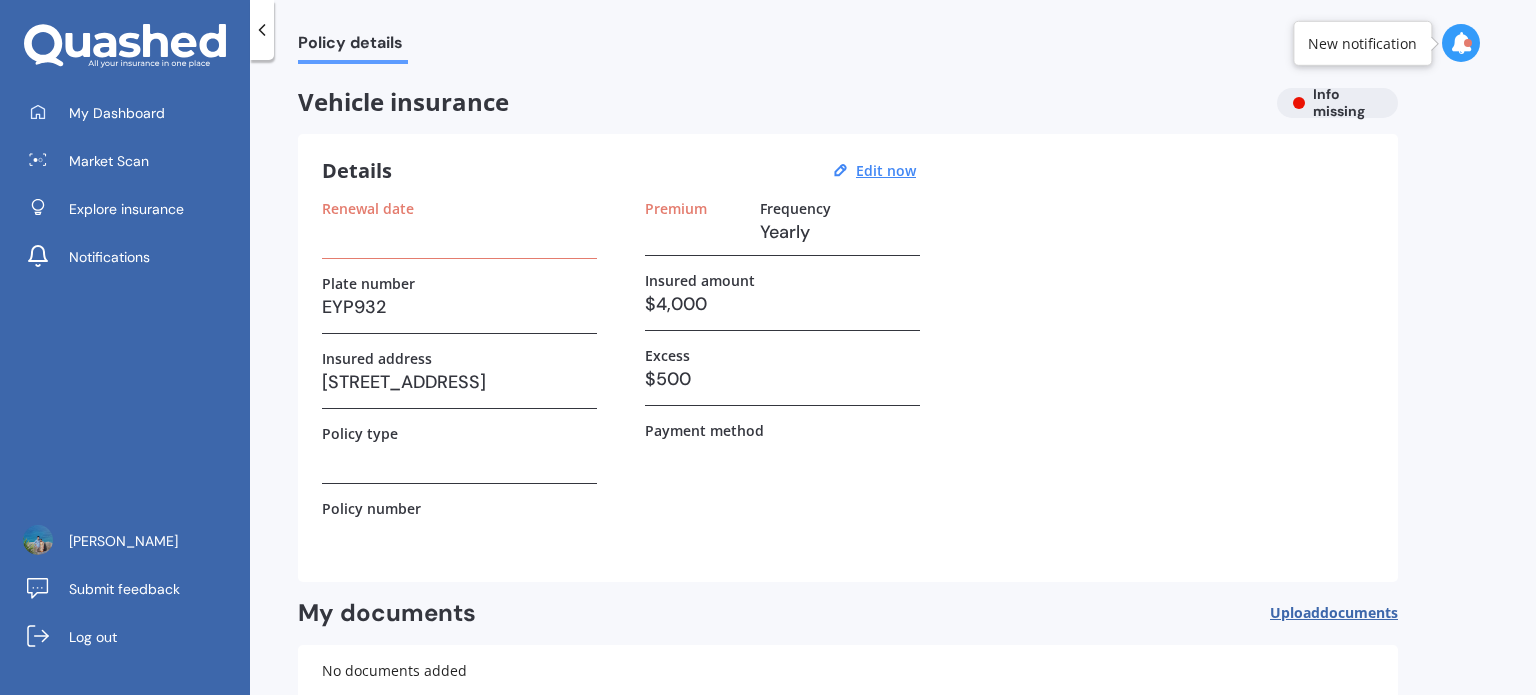 click on "documents" at bounding box center [1359, 612] 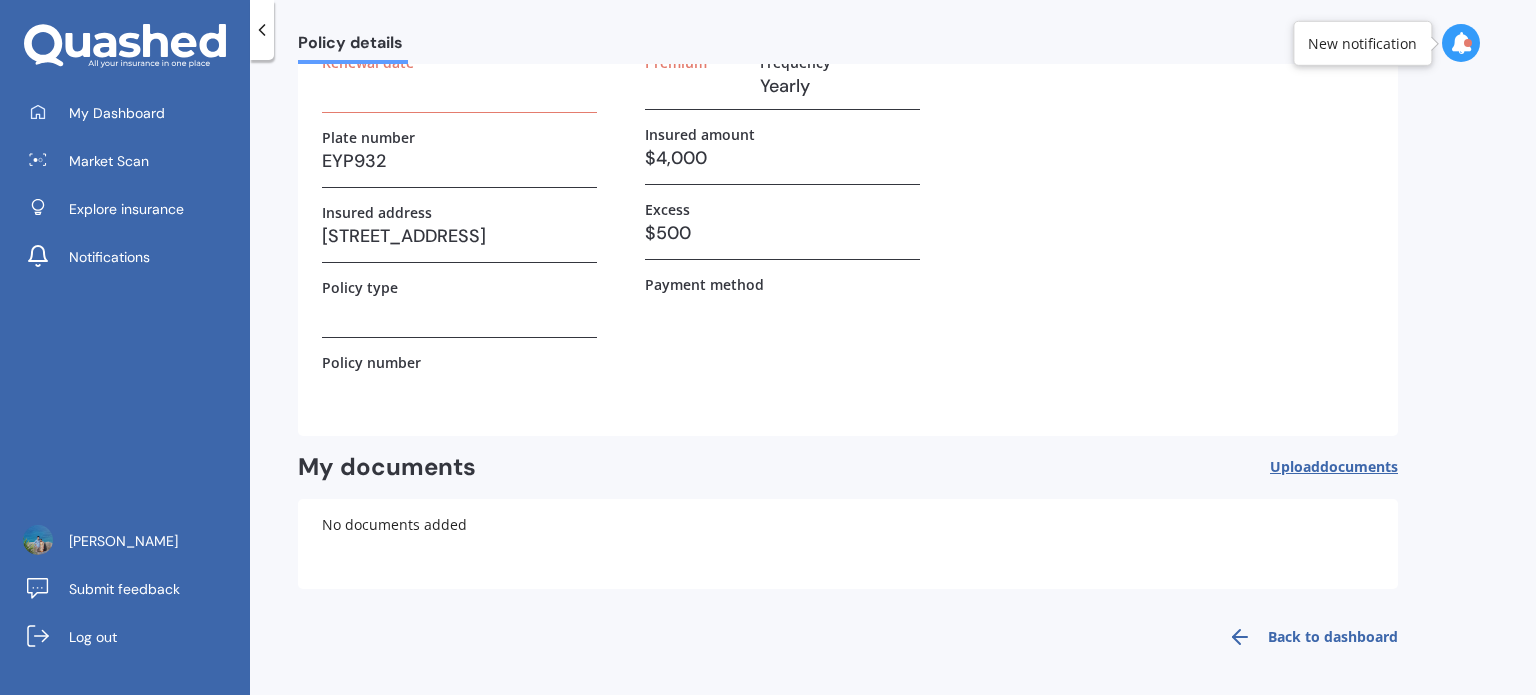 scroll, scrollTop: 0, scrollLeft: 0, axis: both 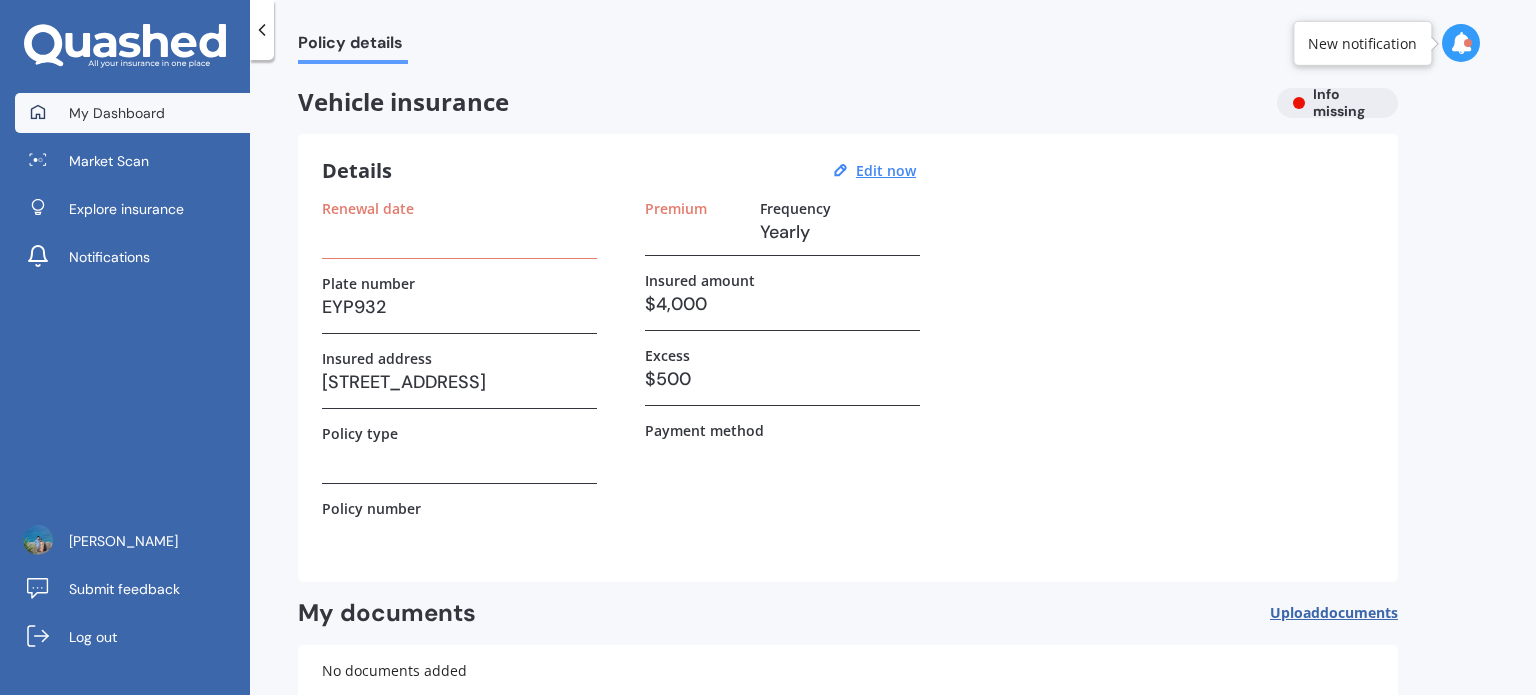 click on "My Dashboard" at bounding box center [117, 113] 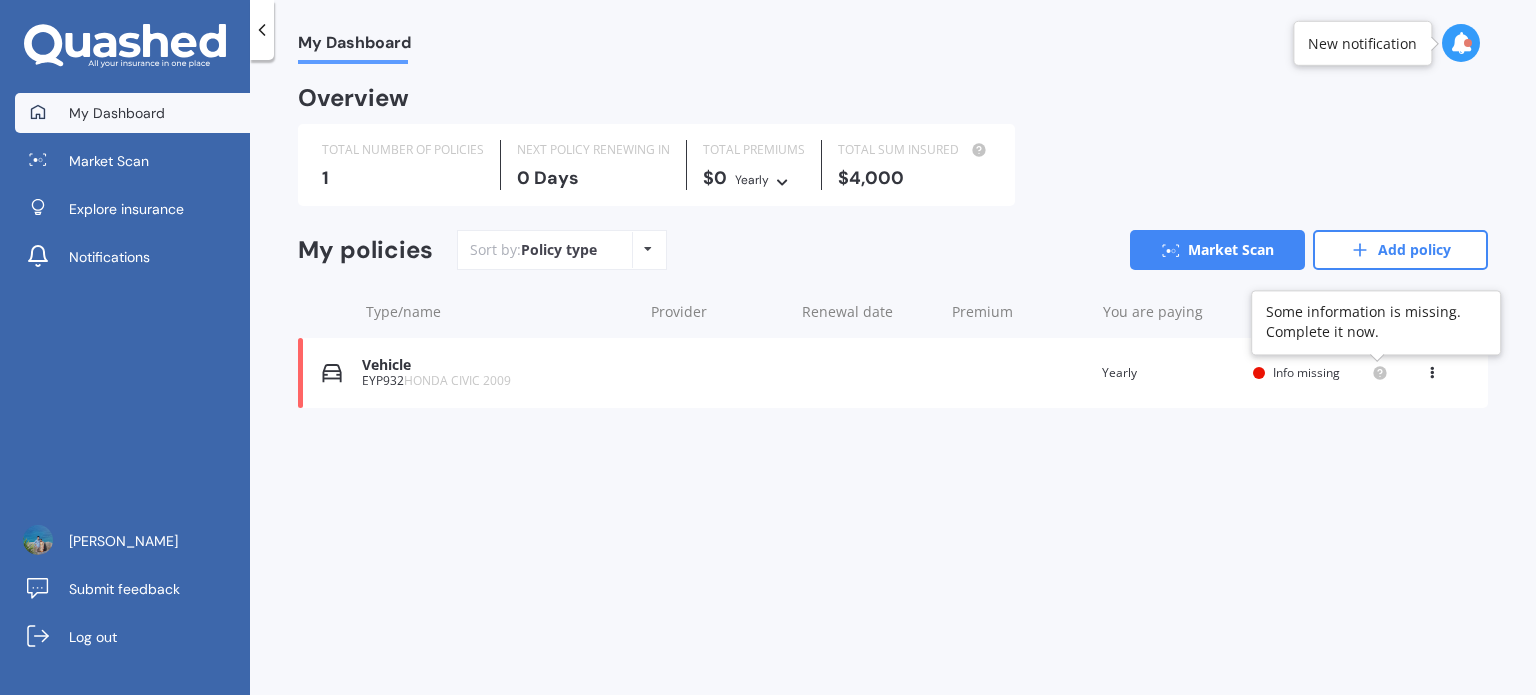 click 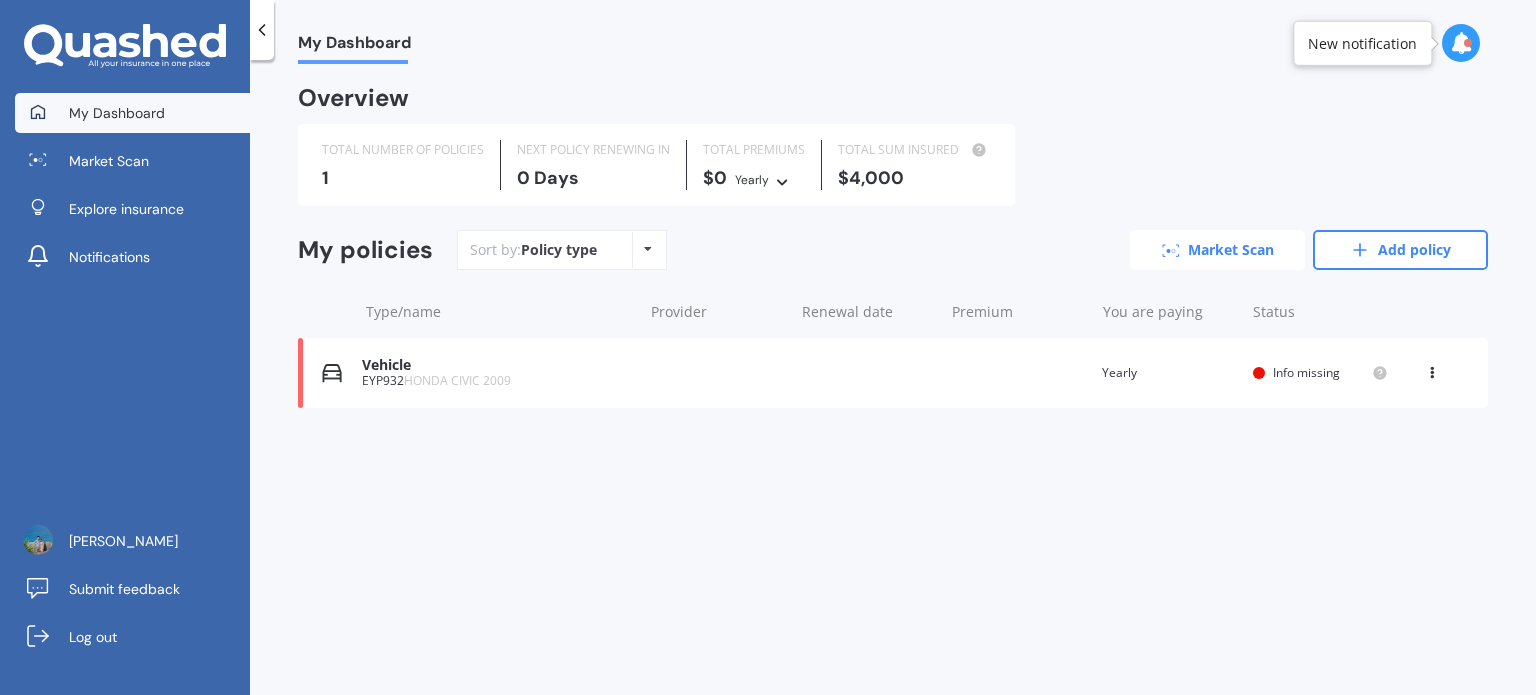 click on "Market Scan" at bounding box center (1217, 250) 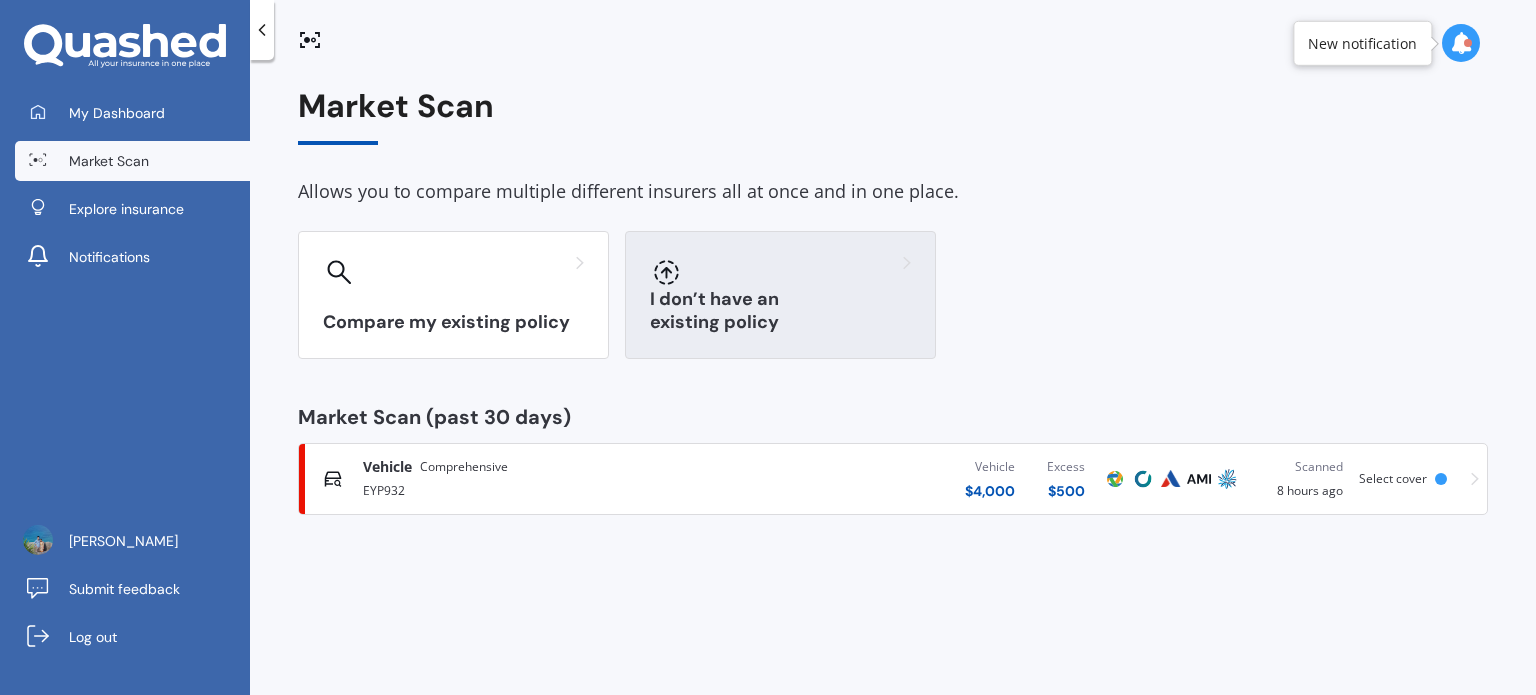 click on "I don’t have an existing policy" at bounding box center (780, 311) 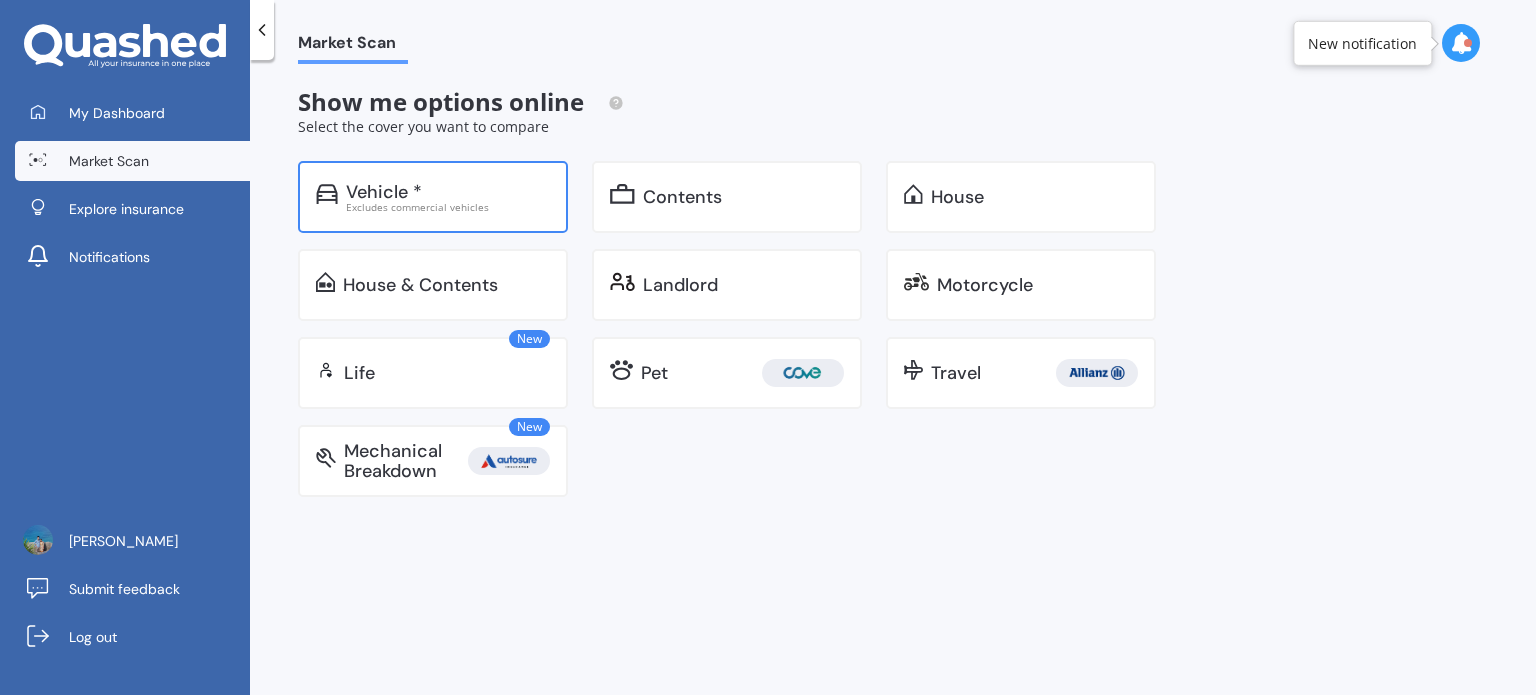 click on "Excludes commercial vehicles" at bounding box center [448, 207] 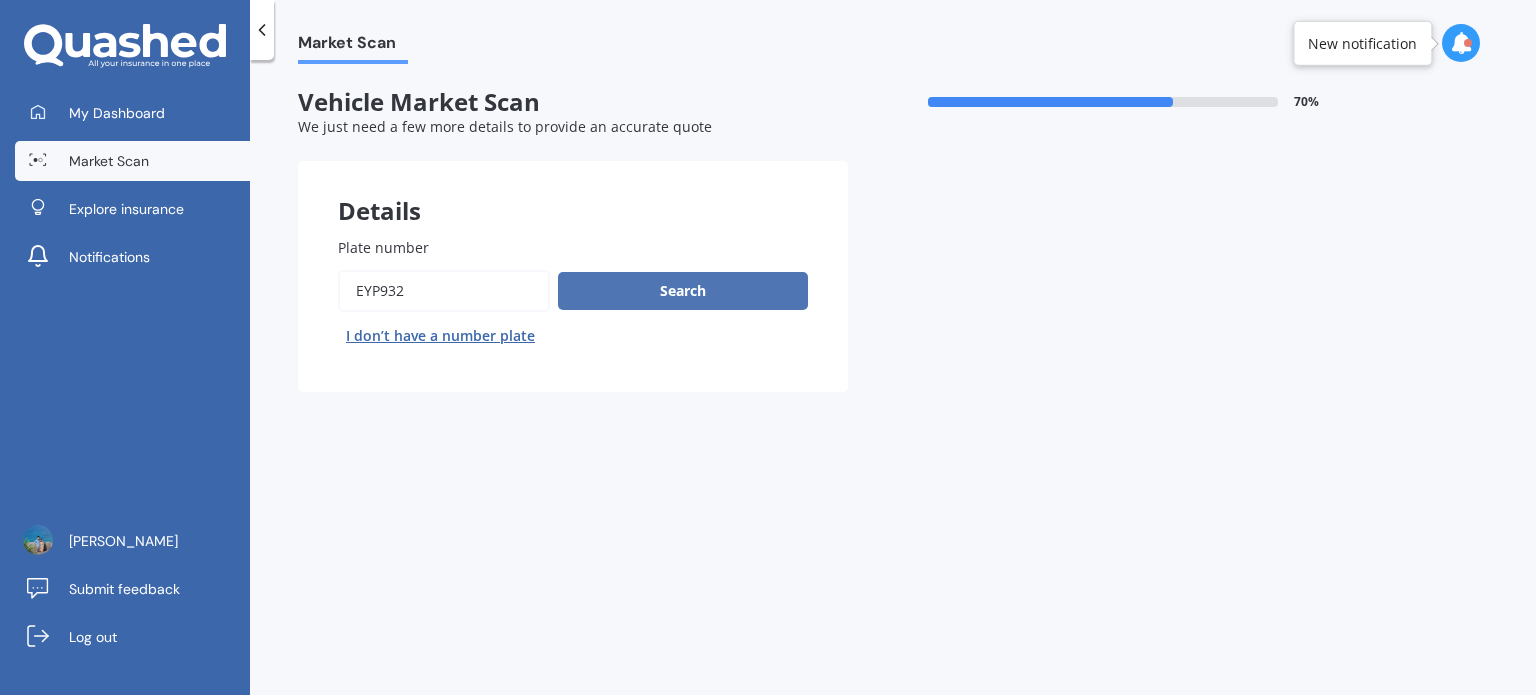 click on "Search" at bounding box center [683, 291] 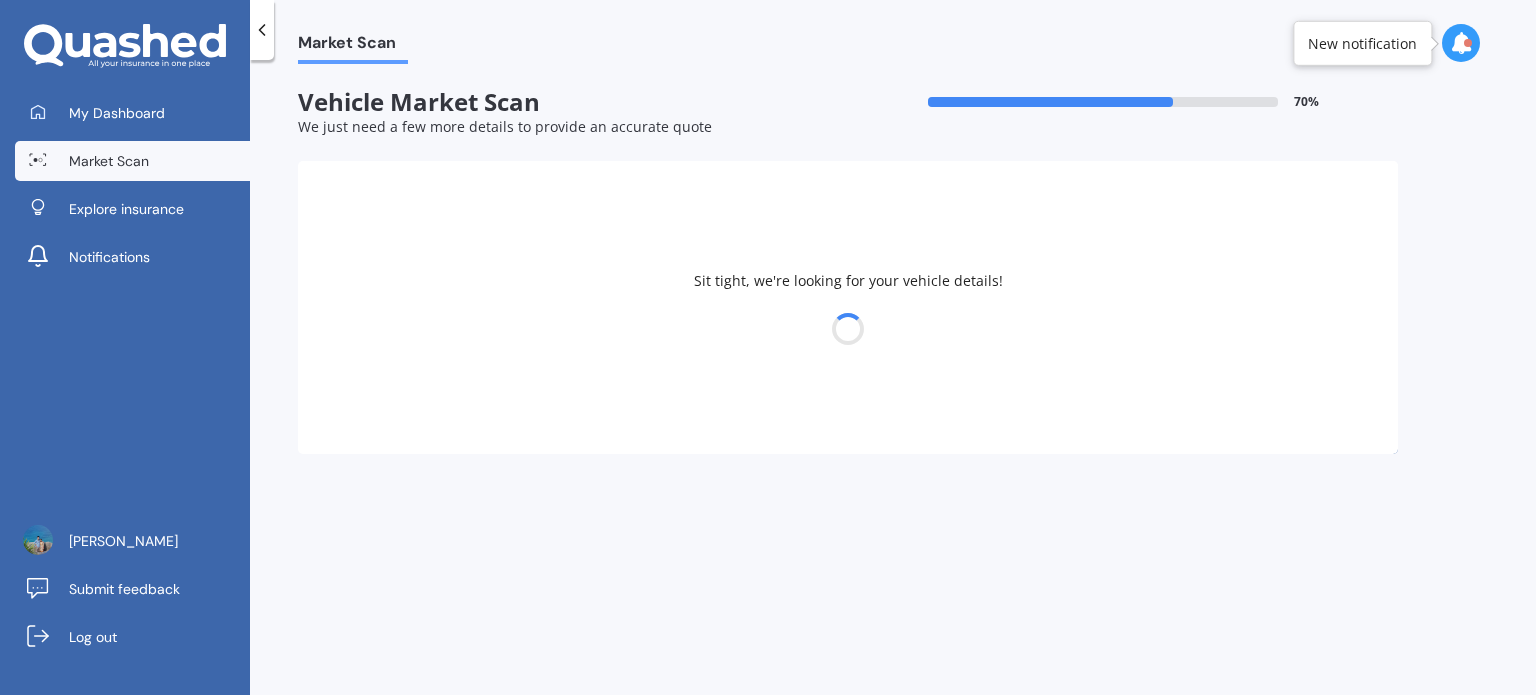 select on "HONDA" 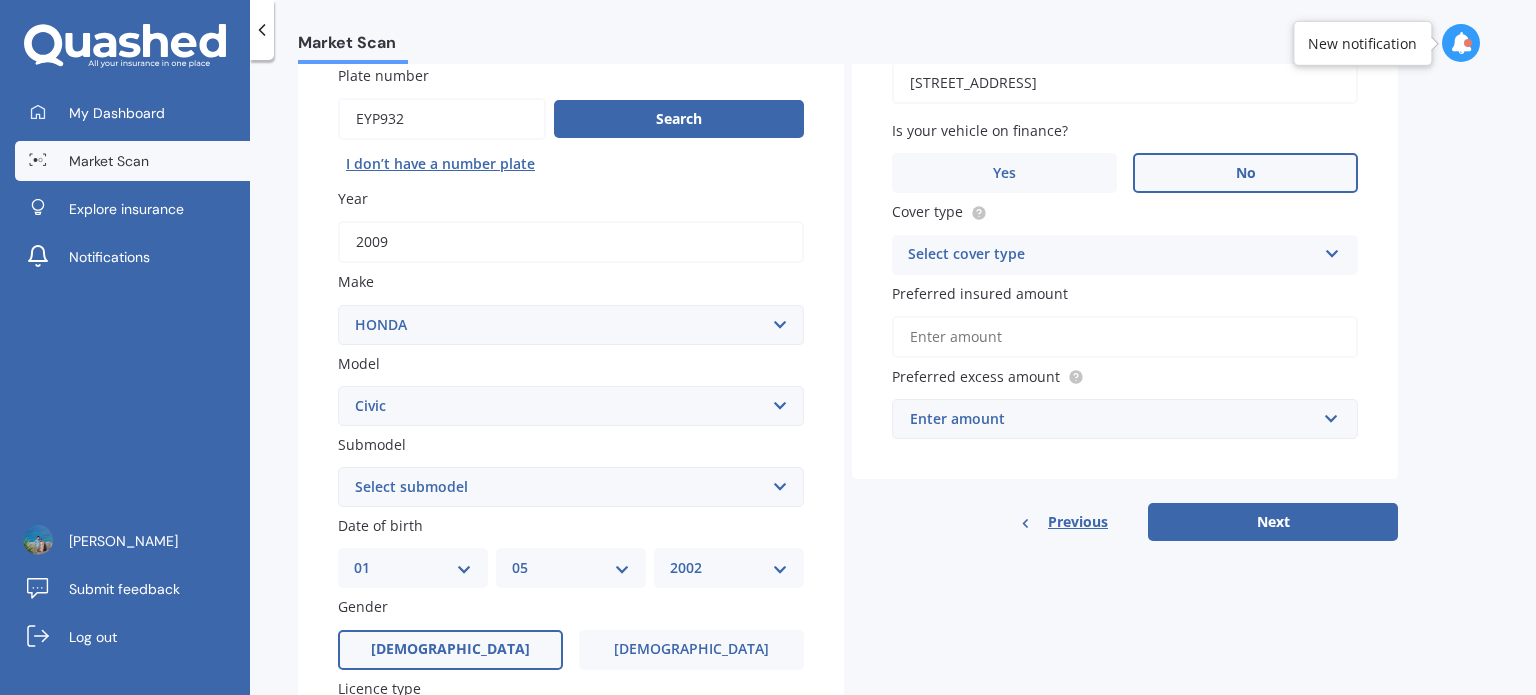 scroll, scrollTop: 243, scrollLeft: 0, axis: vertical 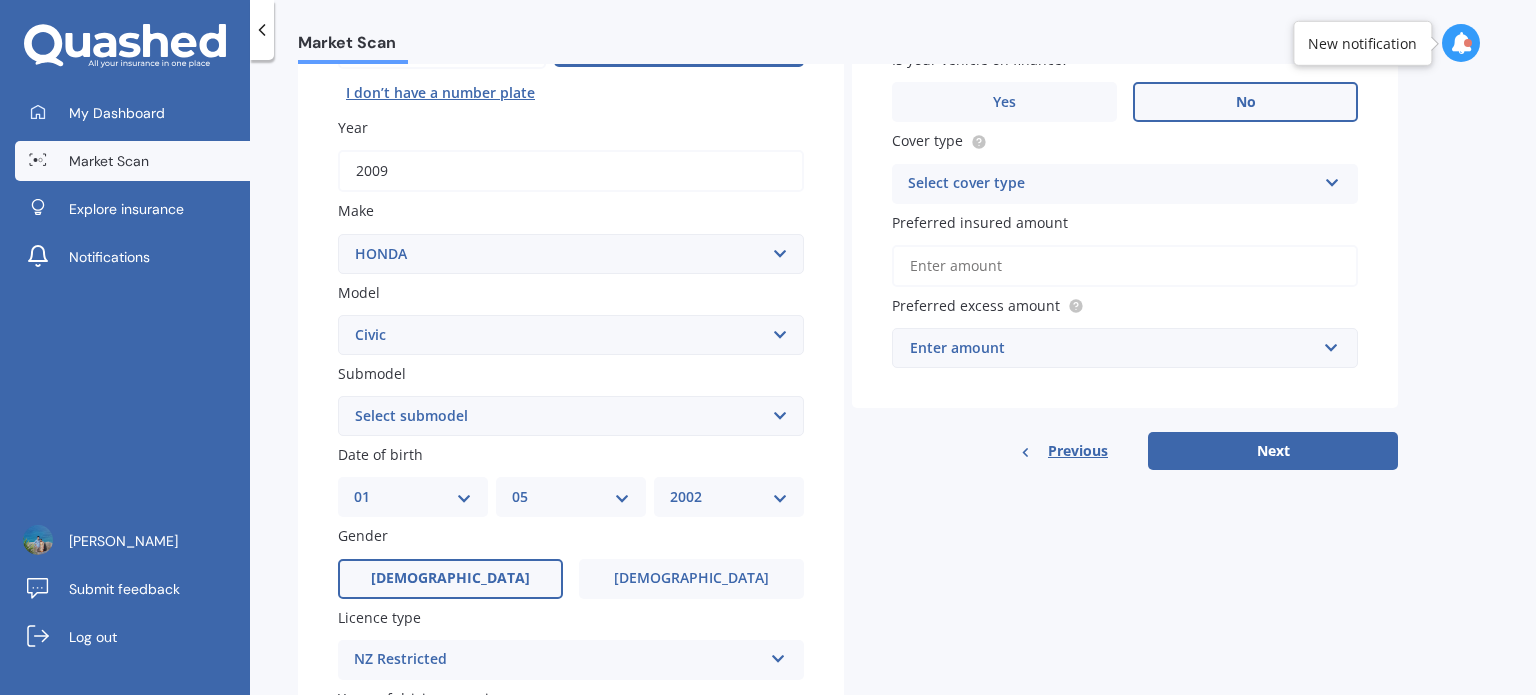 click on "Select submodel (all other) 1.8S 2.0S 4WD Wagon Breeze DX Euro 1.8L Exi GL GLi 1.5 GLi 1.6 GLi 1.7 GTI Hybrid Hybrid EV IMA LX LXi NT turbo NT Turbo 1.5 RS NT Turbo 2.0 RS Sport Turbo RS turbo S Si SX SX 1.8 Type R Vei Vi Vti Vti Coupe Vti-R Vti-S" at bounding box center [571, 416] 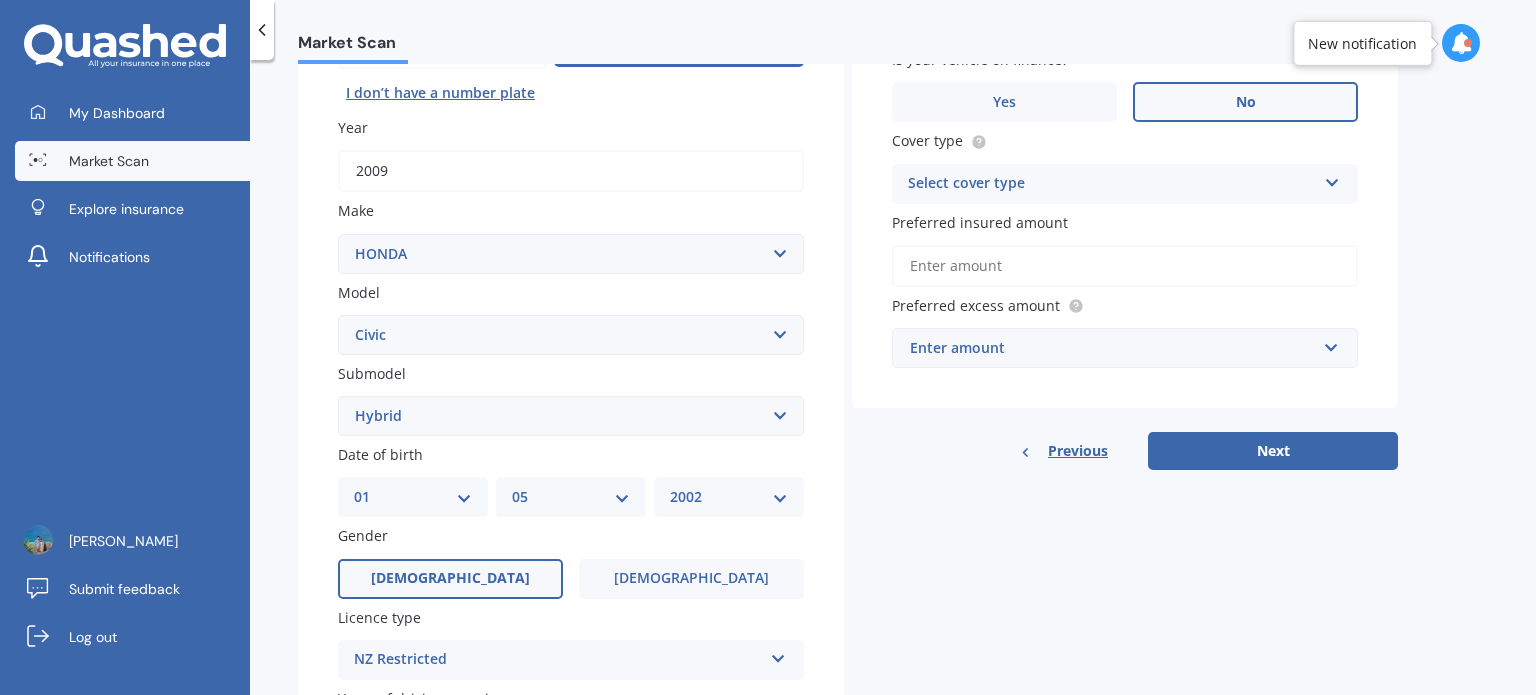 click on "Select submodel (all other) 1.8S 2.0S 4WD Wagon Breeze DX Euro 1.8L Exi GL GLi 1.5 GLi 1.6 GLi 1.7 GTI Hybrid Hybrid EV IMA LX LXi NT turbo NT Turbo 1.5 RS NT Turbo 2.0 RS Sport Turbo RS turbo S Si SX SX 1.8 Type R Vei Vi Vti Vti Coupe Vti-R Vti-S" at bounding box center (571, 416) 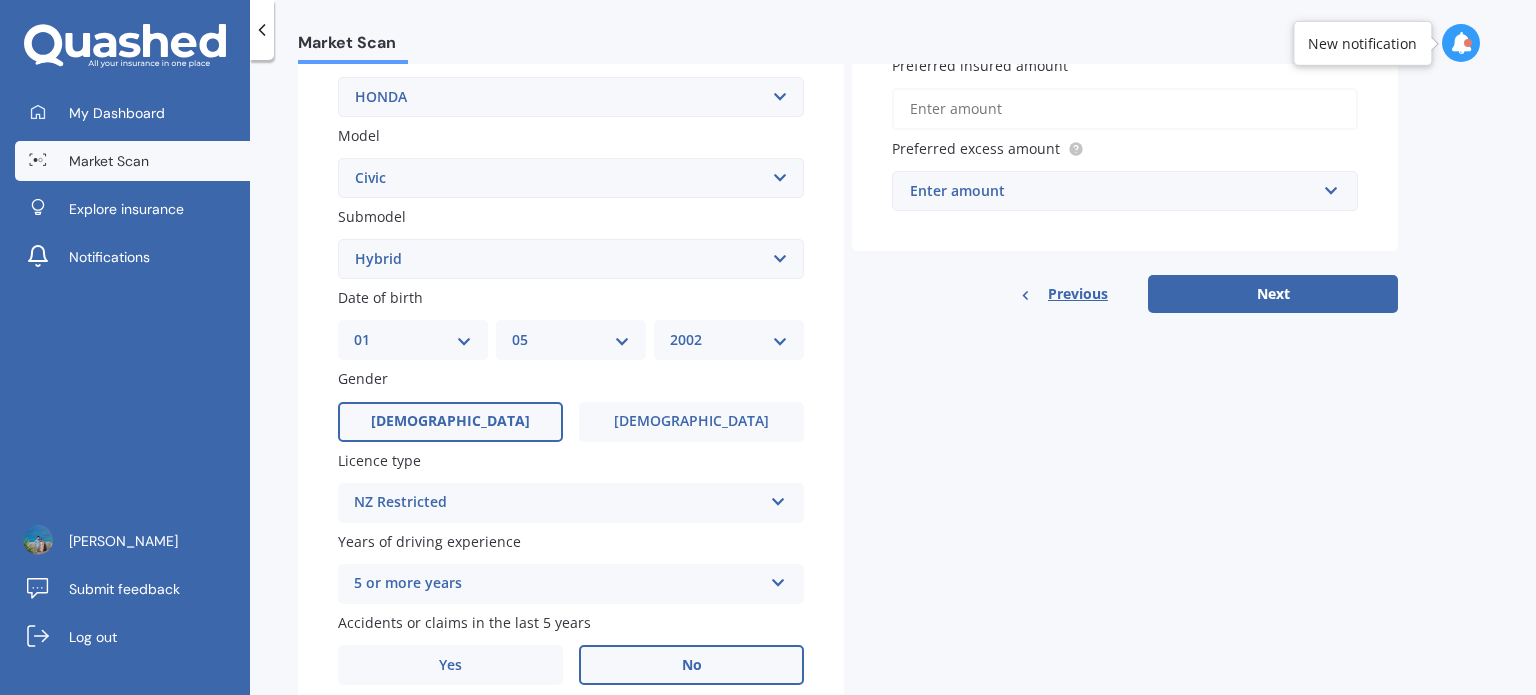 scroll, scrollTop: 482, scrollLeft: 0, axis: vertical 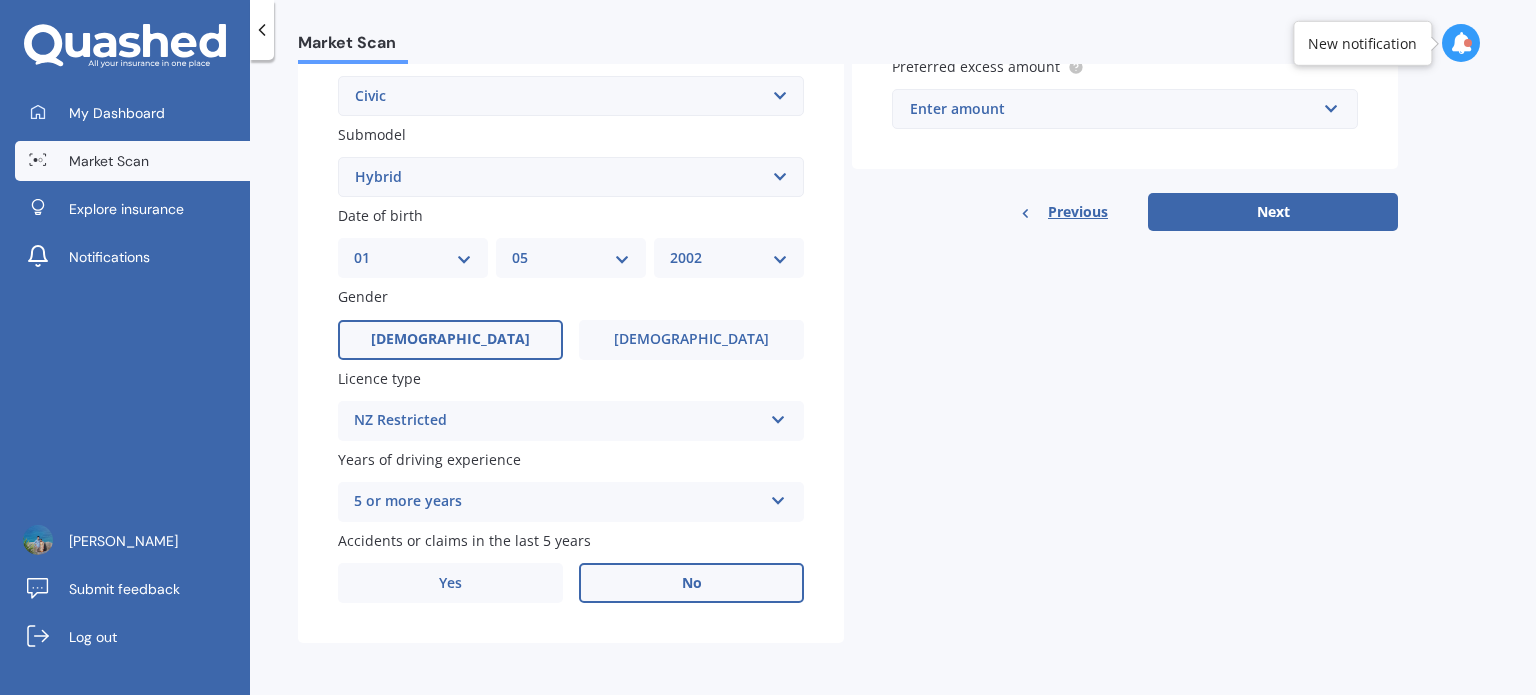 click on "NZ Restricted" at bounding box center (558, 421) 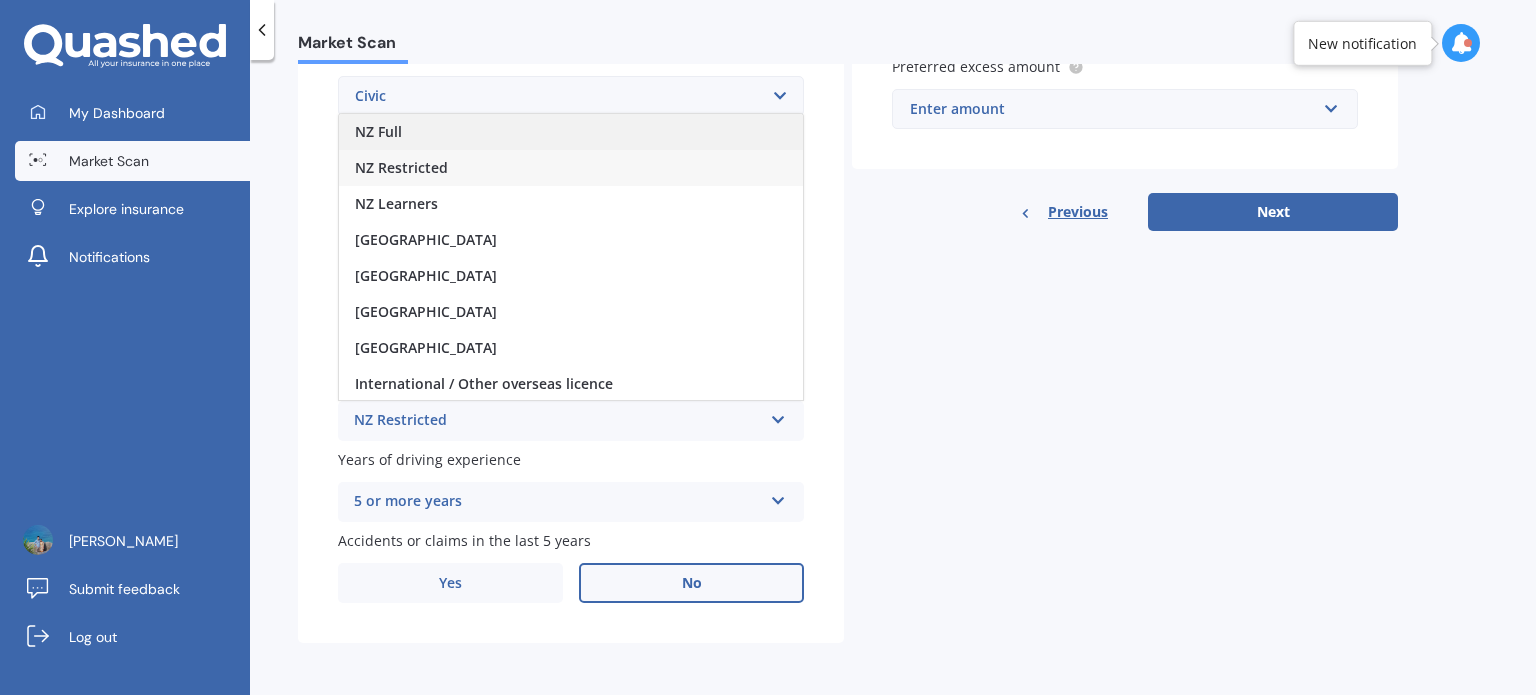 click on "NZ Full" at bounding box center [378, 131] 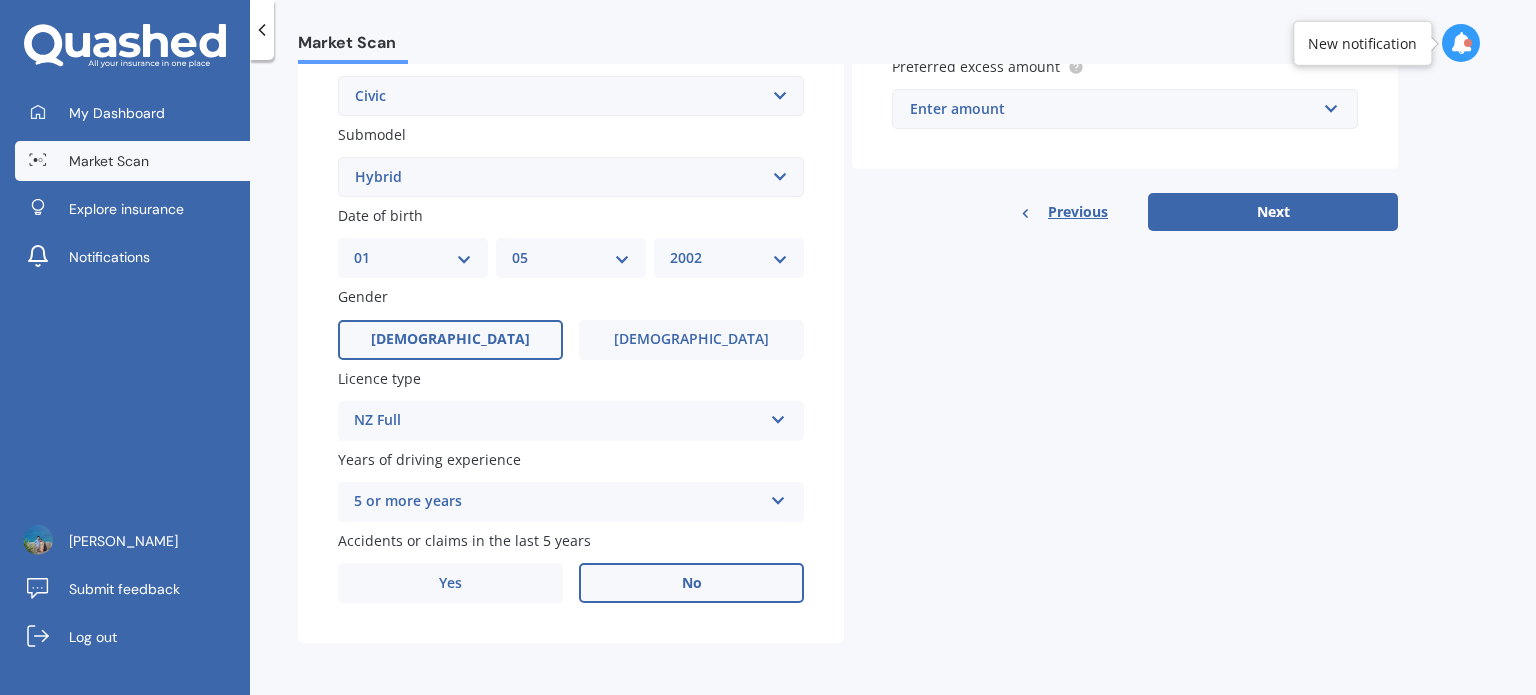 click on "Market Scan Vehicle Market Scan 70 % We just need a few more details to provide an accurate quote Details Plate number Search I don’t have a number plate Year [DATE] Make Select make AC ALFA ROMEO ASTON [PERSON_NAME] AUDI AUSTIN BEDFORD Bentley BMW BYD CADILLAC CAN-AM CHERY CHEVROLET CHRYSLER Citroen CRUISEAIR CUPRA DAEWOO DAIHATSU DAIMLER DAMON DIAHATSU DODGE EXOCET FACTORY FIVE FERRARI FIAT Fiord FLEETWOOD FORD FOTON FRASER GEELY GENESIS GEORGIE BOY GMC GREAT WALL GWM [PERSON_NAME] HINO [PERSON_NAME] HOLIDAY RAMBLER HONDA HUMMER HYUNDAI INFINITI ISUZU IVECO JAC JAECOO JAGUAR JEEP KGM KIA LADA LAMBORGHINI LANCIA LANDROVER LDV LEXUS LINCOLN LOTUS LUNAR M.G M.G. MAHINDRA MASERATI MAZDA MCLAREN MERCEDES AMG Mercedes Benz MERCEDES-AMG MERCURY MINI MITSUBISHI [PERSON_NAME] NEWMAR Nissan OMODA OPEL OXFORD PEUGEOT Plymouth Polestar PONTIAC PORSCHE PROTON RAM Range Rover Rayne RENAULT ROLLS ROYCE ROVER SAAB SATURN SEAT SHELBY SKODA SMART SSANGYONG SUBARU SUZUKI TATA TESLA TIFFIN Toyota TRIUMPH TVR Vauxhall VOLKSWAGEN VOLVO ZX CRX" at bounding box center (893, 381) 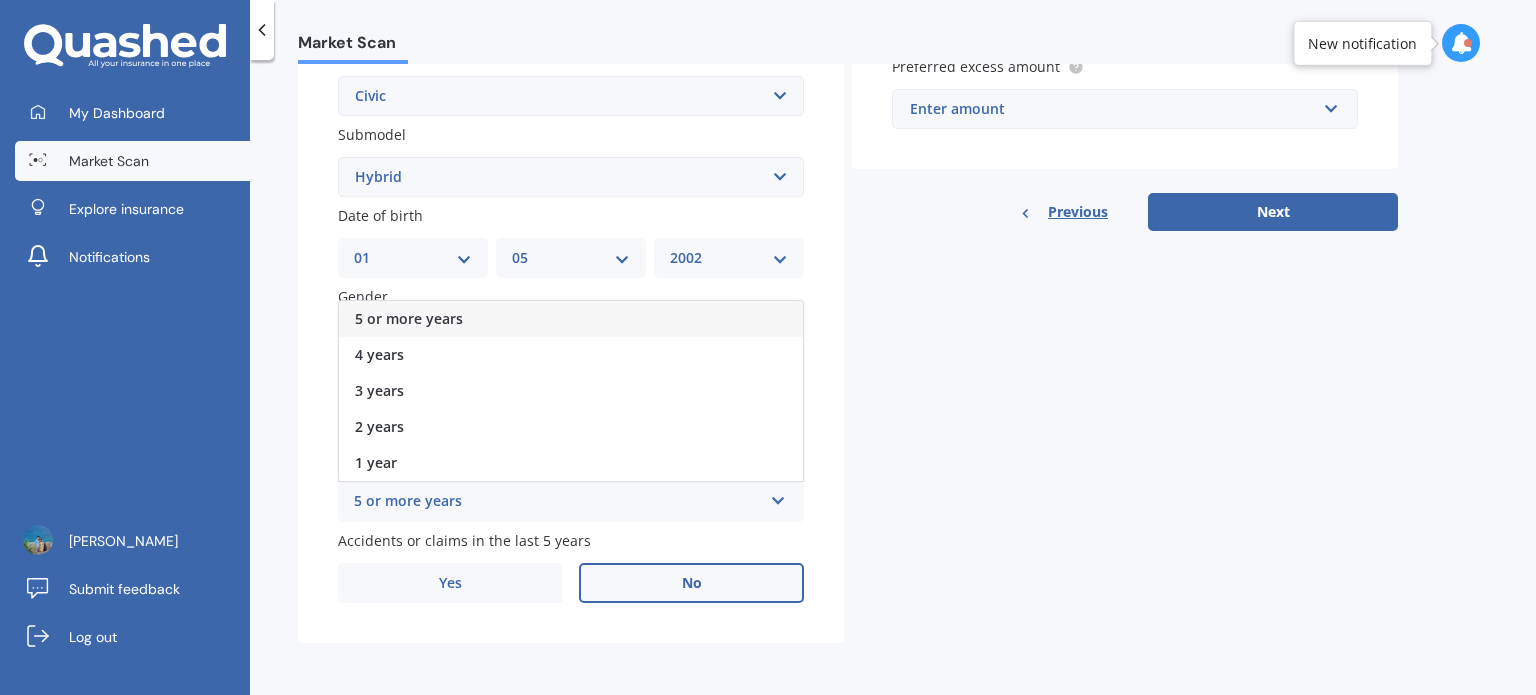 click on "5 or more years" at bounding box center (409, 318) 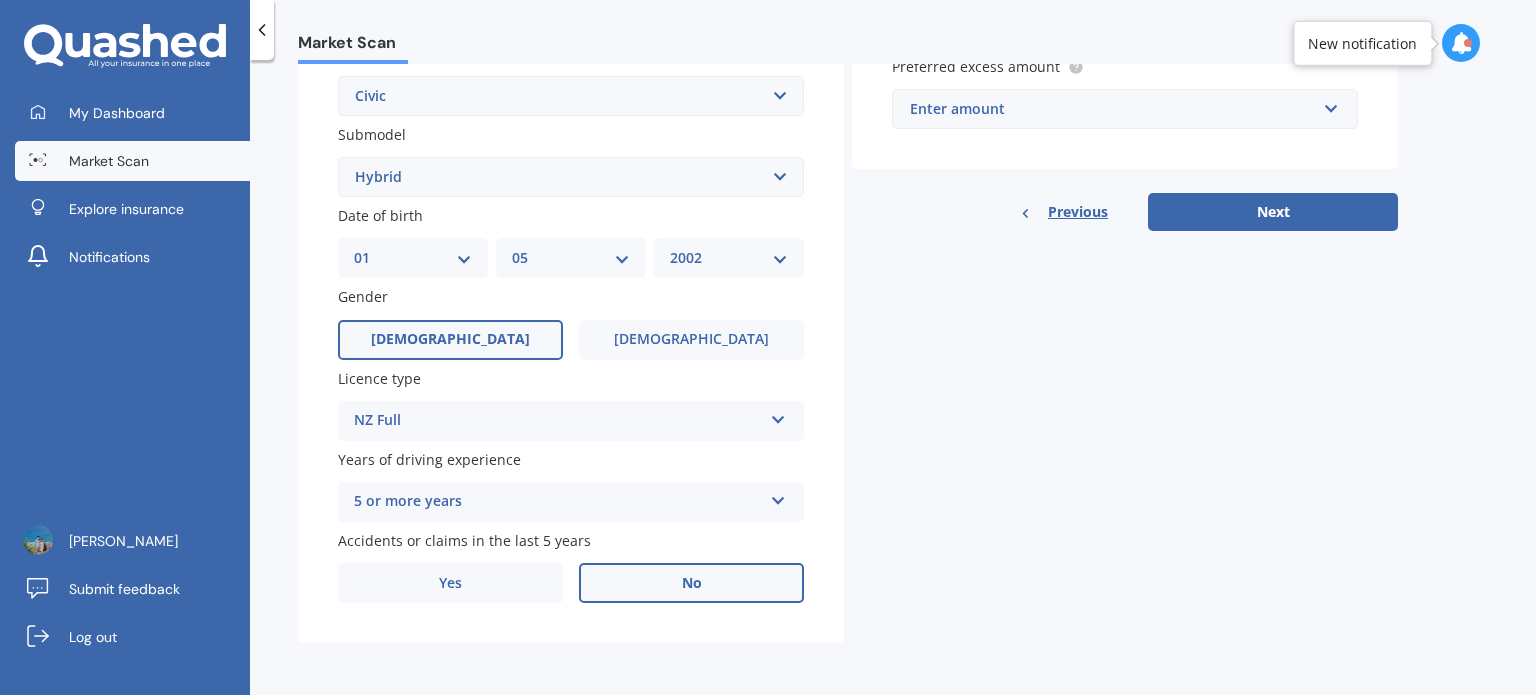 click on "Details Plate number Search I don’t have a number plate Year [DATE] Make Select make AC ALFA ROMEO ASTON [PERSON_NAME] AUDI AUSTIN BEDFORD Bentley BMW BYD CADILLAC CAN-AM CHERY CHEVROLET CHRYSLER Citroen CRUISEAIR CUPRA DAEWOO DAIHATSU DAIMLER DAMON DIAHATSU DODGE EXOCET FACTORY FIVE FERRARI FIAT Fiord FLEETWOOD FORD FOTON FRASER GEELY GENESIS GEORGIE BOY GMC GREAT WALL GWM [PERSON_NAME] HINO [PERSON_NAME] HOLIDAY RAMBLER HONDA HUMMER HYUNDAI INFINITI ISUZU IVECO JAC JAECOO JAGUAR JEEP KGM KIA LADA LAMBORGHINI LANCIA LANDROVER LDV LEXUS LINCOLN LOTUS LUNAR M.G M.G. MAHINDRA MASERATI MAZDA MCLAREN MERCEDES AMG Mercedes Benz MERCEDES-AMG MERCURY MINI MITSUBISHI [PERSON_NAME] NEWMAR Nissan OMODA OPEL OXFORD PEUGEOT Plymouth Polestar PONTIAC PORSCHE PROTON RAM Range Rover Rayne RENAULT ROLLS ROYCE ROVER SAAB SATURN SEAT SHELBY SKODA SMART SSANGYONG SUBARU SUZUKI TATA TESLA TIFFIN Toyota TRIUMPH TVR Vauxhall VOLKSWAGEN VOLVO WESTFIELD WINNEBAGO ZX Model Select model Accord Acty Acura Airwave Ascot Avancier Beat Capa City Civic" at bounding box center (848, 161) 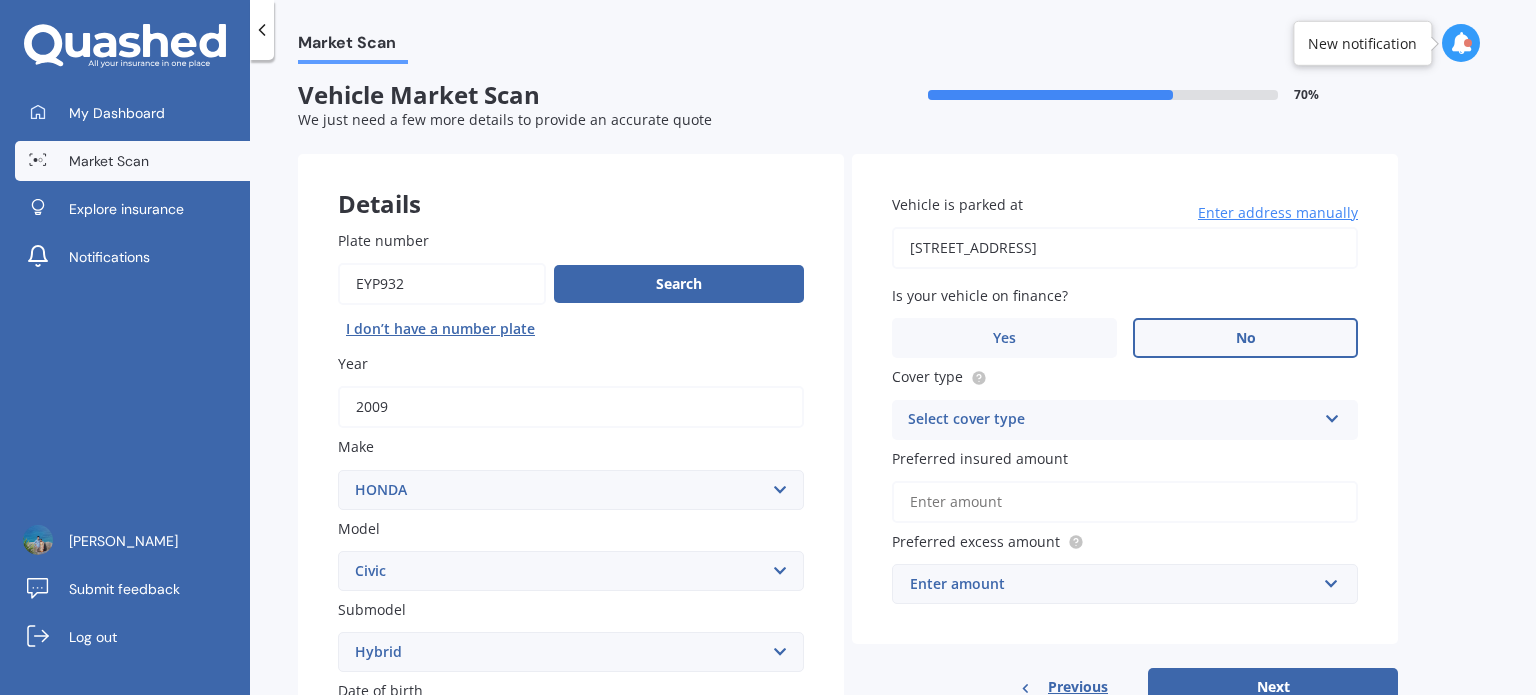 scroll, scrollTop: 0, scrollLeft: 0, axis: both 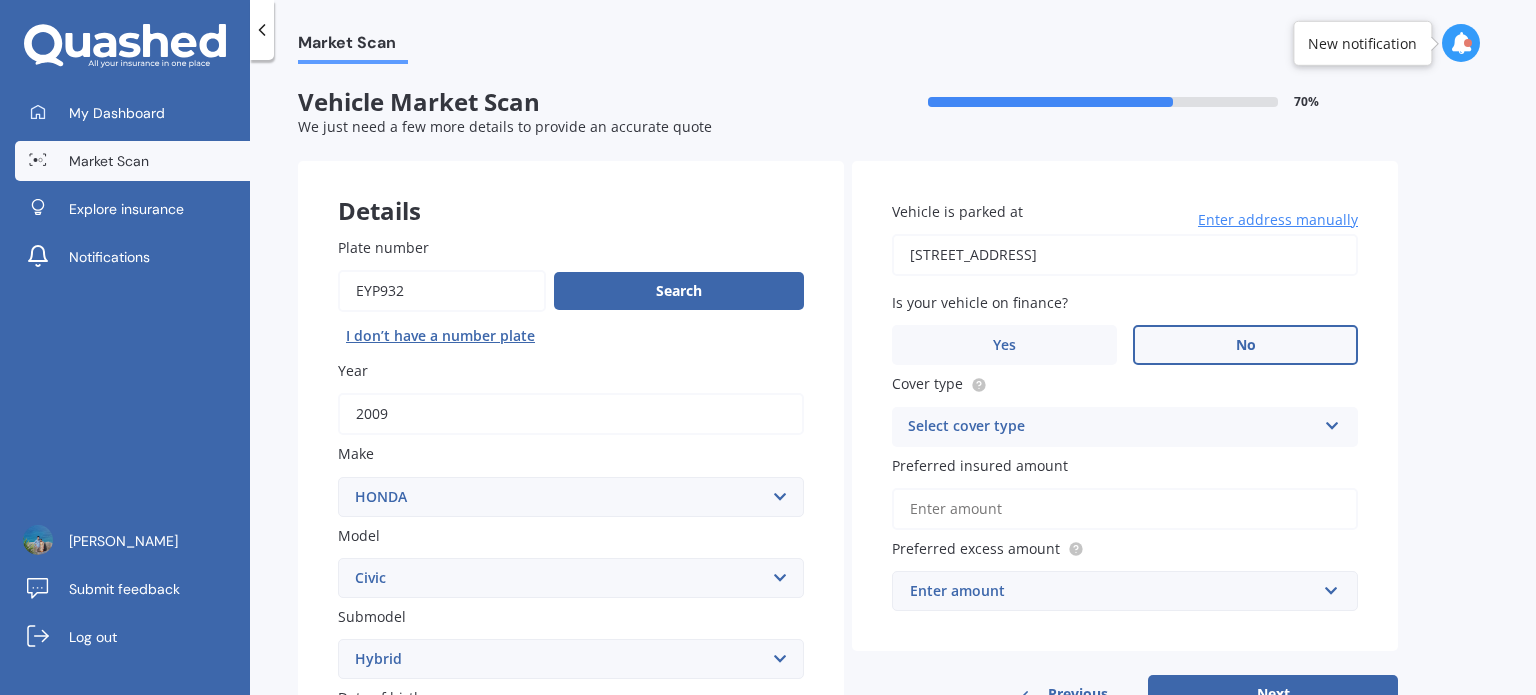 click on "Select cover type" at bounding box center (1112, 427) 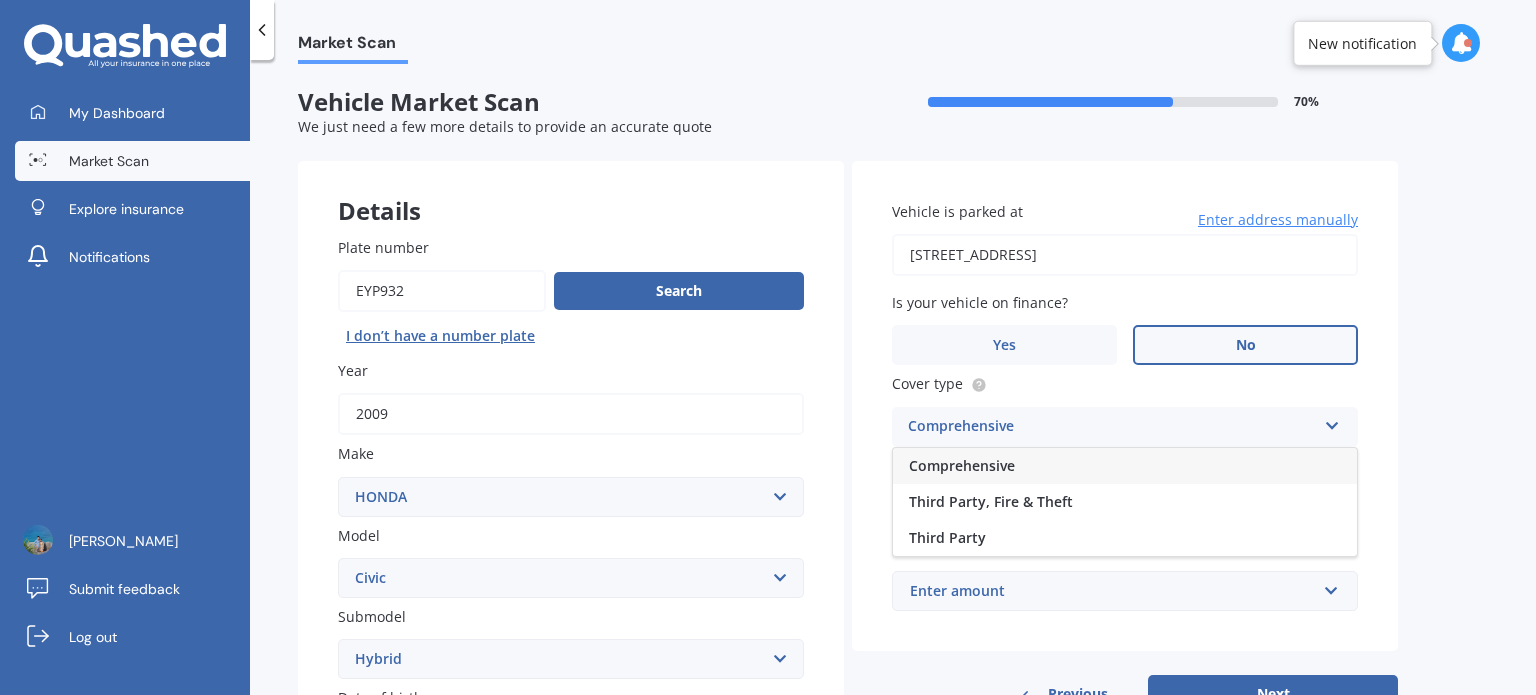 click on "Comprehensive" at bounding box center (962, 465) 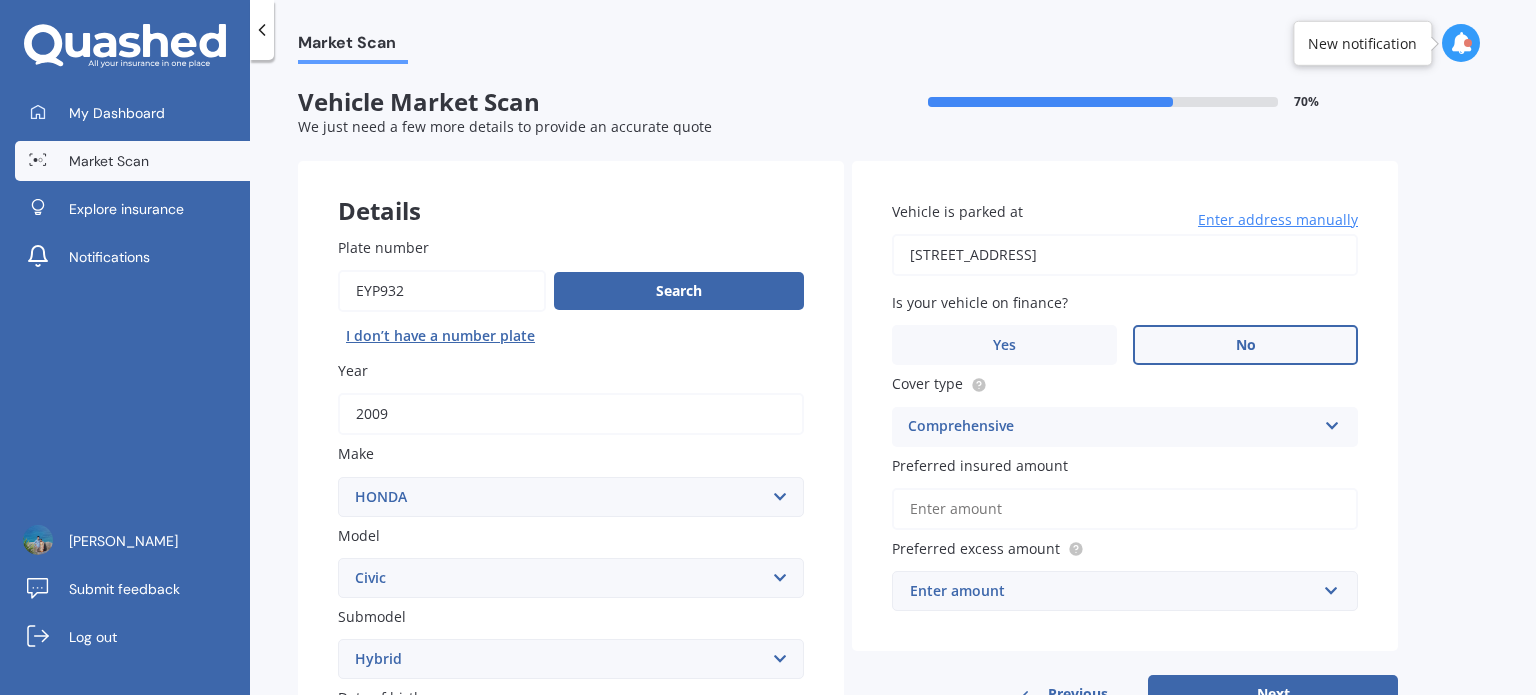 click on "Preferred insured amount" at bounding box center (1125, 509) 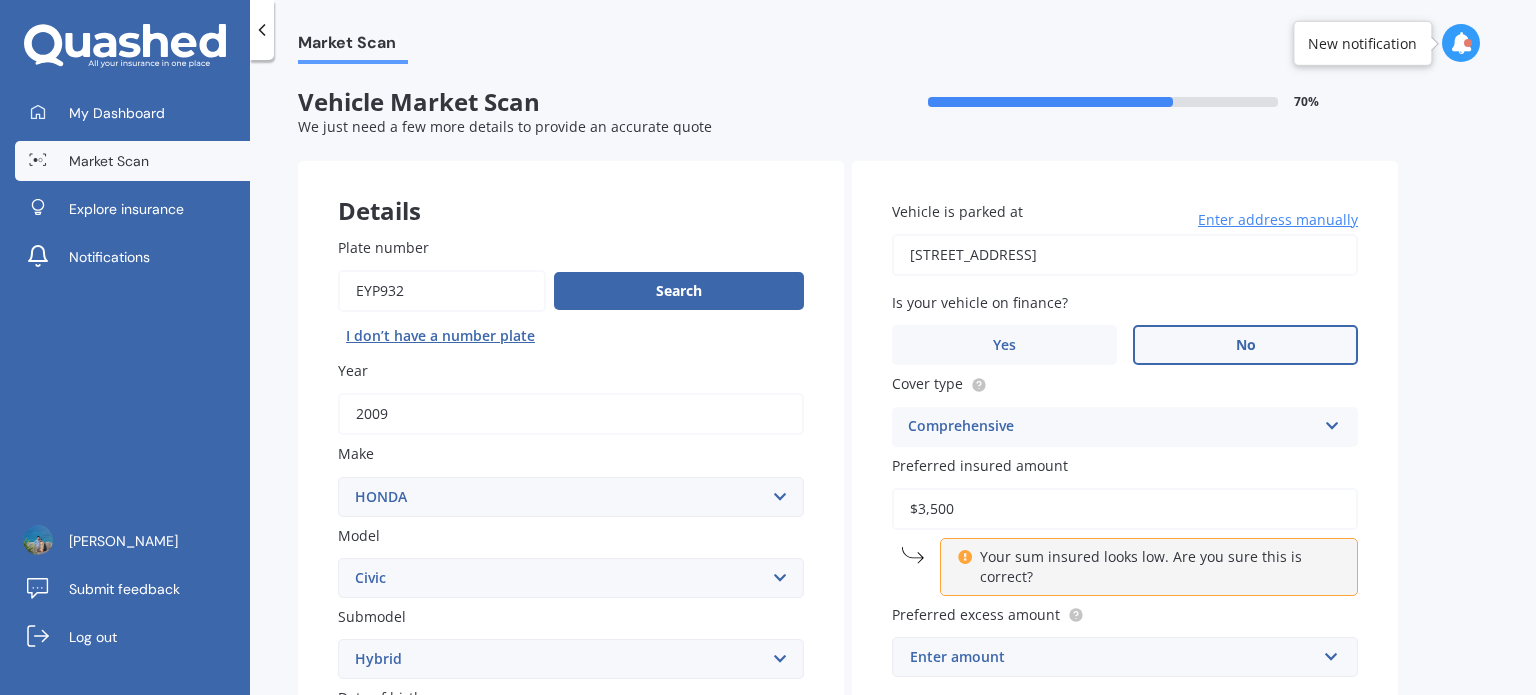 click on "Market Scan Vehicle Market Scan 70 % We just need a few more details to provide an accurate quote Details Plate number Search I don’t have a number plate Year [DATE] Make Select make AC ALFA ROMEO ASTON [PERSON_NAME] AUDI AUSTIN BEDFORD Bentley BMW BYD CADILLAC CAN-AM CHERY CHEVROLET CHRYSLER Citroen CRUISEAIR CUPRA DAEWOO DAIHATSU DAIMLER DAMON DIAHATSU DODGE EXOCET FACTORY FIVE FERRARI FIAT Fiord FLEETWOOD FORD FOTON FRASER GEELY GENESIS GEORGIE BOY GMC GREAT WALL GWM [PERSON_NAME] HINO [PERSON_NAME] HOLIDAY RAMBLER HONDA HUMMER HYUNDAI INFINITI ISUZU IVECO JAC JAECOO JAGUAR JEEP KGM KIA LADA LAMBORGHINI LANCIA LANDROVER LDV LEXUS LINCOLN LOTUS LUNAR M.G M.G. MAHINDRA MASERATI MAZDA MCLAREN MERCEDES AMG Mercedes Benz MERCEDES-AMG MERCURY MINI MITSUBISHI [PERSON_NAME] NEWMAR Nissan OMODA OPEL OXFORD PEUGEOT Plymouth Polestar PONTIAC PORSCHE PROTON RAM Range Rover Rayne RENAULT ROLLS ROYCE ROVER SAAB SATURN SEAT SHELBY SKODA SMART SSANGYONG SUBARU SUZUKI TATA TESLA TIFFIN Toyota TRIUMPH TVR Vauxhall VOLKSWAGEN VOLVO ZX CRX" at bounding box center (893, 381) 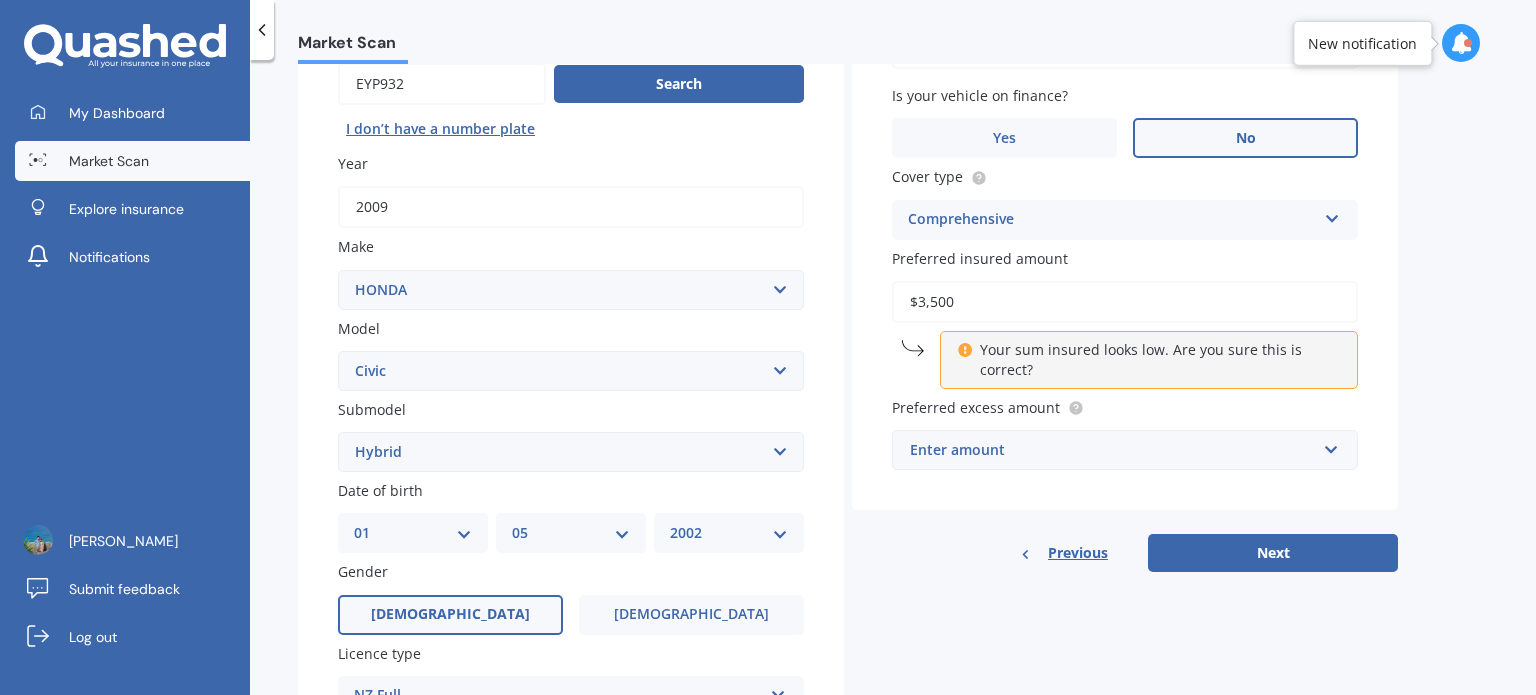 click on "$3,500" at bounding box center (1125, 302) 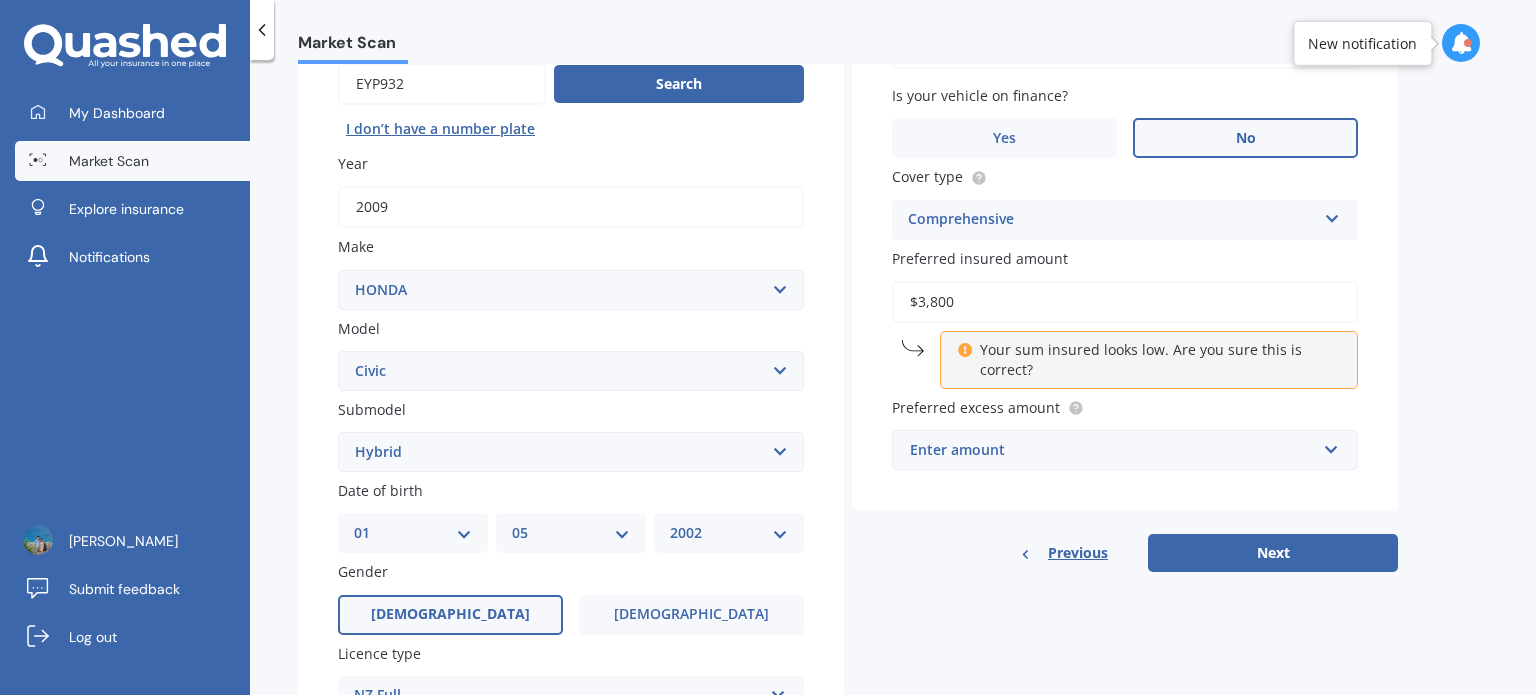 click on "Market Scan Vehicle Market Scan 70 % We just need a few more details to provide an accurate quote Details Plate number Search I don’t have a number plate Year [DATE] Make Select make AC ALFA ROMEO ASTON [PERSON_NAME] AUDI AUSTIN BEDFORD Bentley BMW BYD CADILLAC CAN-AM CHERY CHEVROLET CHRYSLER Citroen CRUISEAIR CUPRA DAEWOO DAIHATSU DAIMLER DAMON DIAHATSU DODGE EXOCET FACTORY FIVE FERRARI FIAT Fiord FLEETWOOD FORD FOTON FRASER GEELY GENESIS GEORGIE BOY GMC GREAT WALL GWM [PERSON_NAME] HINO [PERSON_NAME] HOLIDAY RAMBLER HONDA HUMMER HYUNDAI INFINITI ISUZU IVECO JAC JAECOO JAGUAR JEEP KGM KIA LADA LAMBORGHINI LANCIA LANDROVER LDV LEXUS LINCOLN LOTUS LUNAR M.G M.G. MAHINDRA MASERATI MAZDA MCLAREN MERCEDES AMG Mercedes Benz MERCEDES-AMG MERCURY MINI MITSUBISHI [PERSON_NAME] NEWMAR Nissan OMODA OPEL OXFORD PEUGEOT Plymouth Polestar PONTIAC PORSCHE PROTON RAM Range Rover Rayne RENAULT ROLLS ROYCE ROVER SAAB SATURN SEAT SHELBY SKODA SMART SSANGYONG SUBARU SUZUKI TATA TESLA TIFFIN Toyota TRIUMPH TVR Vauxhall VOLKSWAGEN VOLVO ZX CRX" at bounding box center [893, 381] 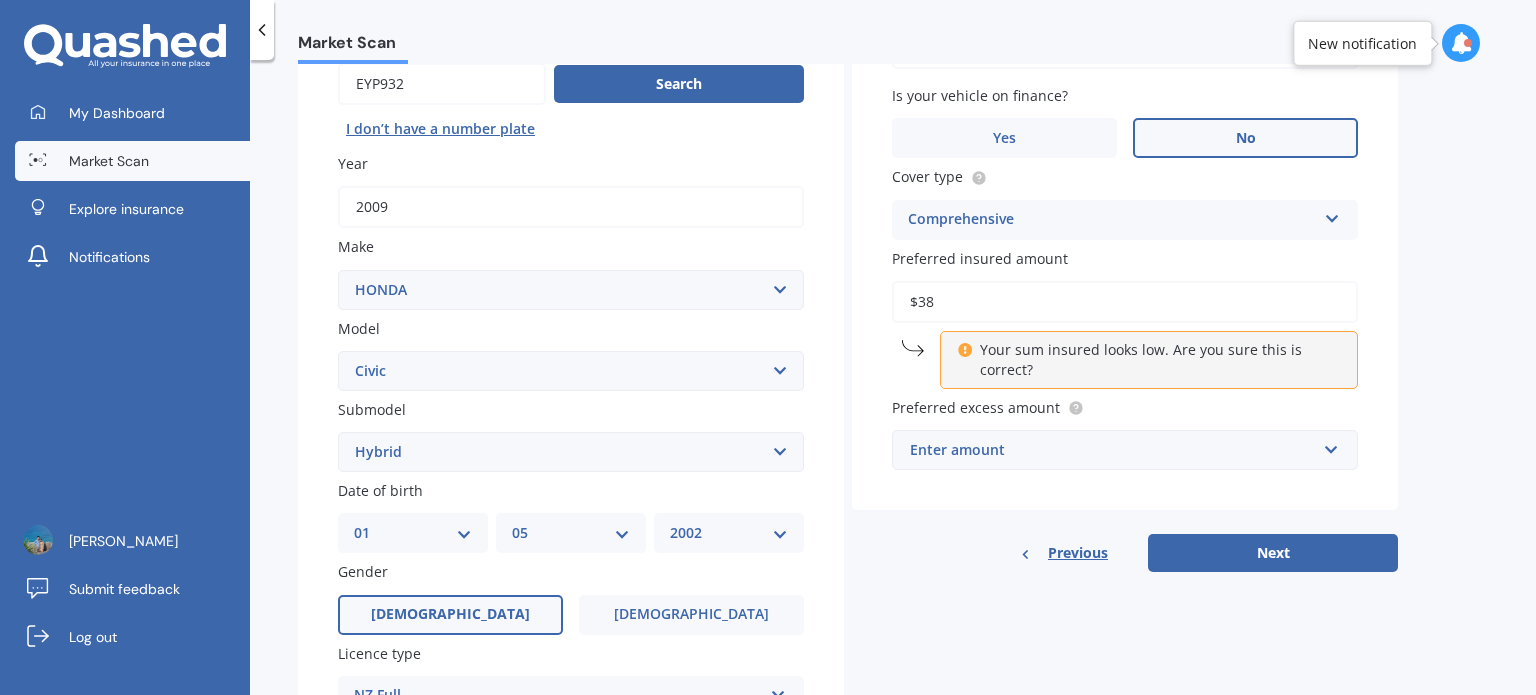 type on "$3" 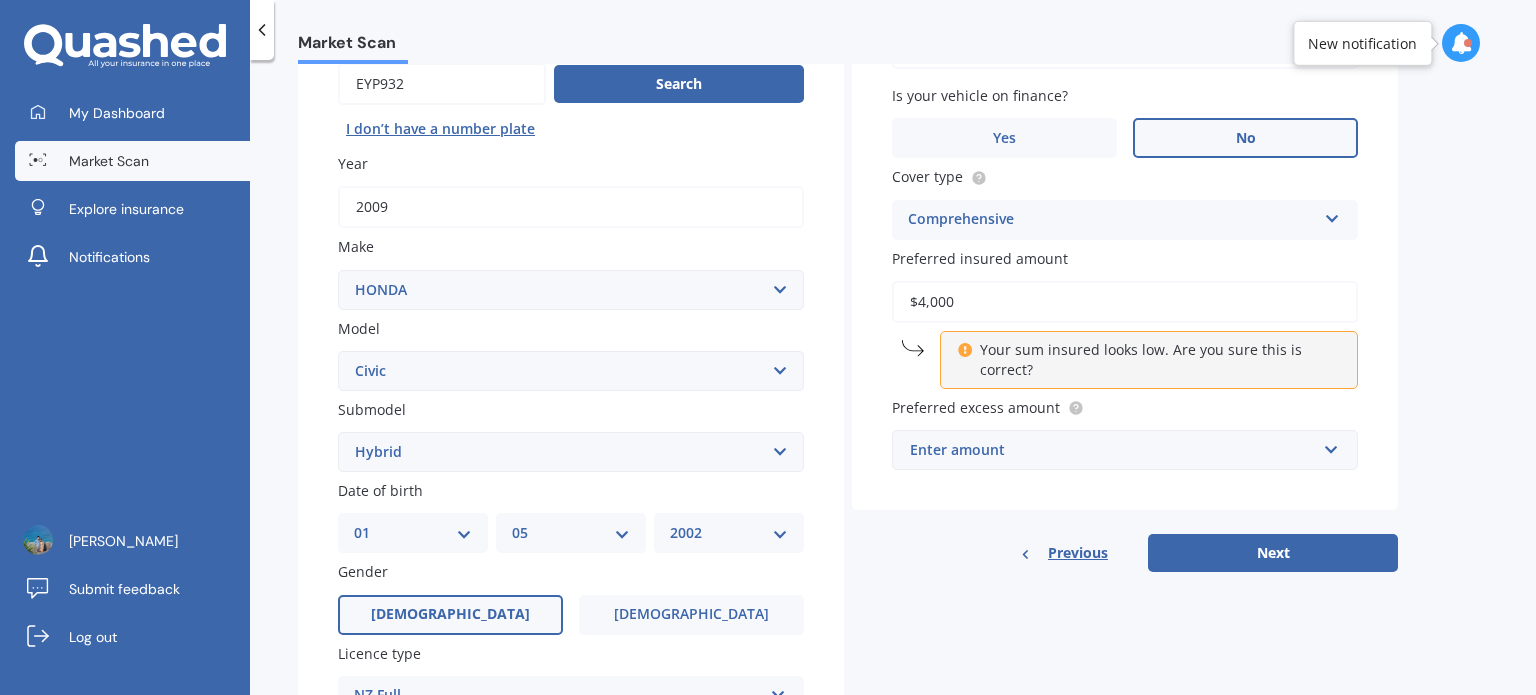 click on "Market Scan Vehicle Market Scan 70 % We just need a few more details to provide an accurate quote Details Plate number Search I don’t have a number plate Year [DATE] Make Select make AC ALFA ROMEO ASTON [PERSON_NAME] AUDI AUSTIN BEDFORD Bentley BMW BYD CADILLAC CAN-AM CHERY CHEVROLET CHRYSLER Citroen CRUISEAIR CUPRA DAEWOO DAIHATSU DAIMLER DAMON DIAHATSU DODGE EXOCET FACTORY FIVE FERRARI FIAT Fiord FLEETWOOD FORD FOTON FRASER GEELY GENESIS GEORGIE BOY GMC GREAT WALL GWM [PERSON_NAME] HINO [PERSON_NAME] HOLIDAY RAMBLER HONDA HUMMER HYUNDAI INFINITI ISUZU IVECO JAC JAECOO JAGUAR JEEP KGM KIA LADA LAMBORGHINI LANCIA LANDROVER LDV LEXUS LINCOLN LOTUS LUNAR M.G M.G. MAHINDRA MASERATI MAZDA MCLAREN MERCEDES AMG Mercedes Benz MERCEDES-AMG MERCURY MINI MITSUBISHI [PERSON_NAME] NEWMAR Nissan OMODA OPEL OXFORD PEUGEOT Plymouth Polestar PONTIAC PORSCHE PROTON RAM Range Rover Rayne RENAULT ROLLS ROYCE ROVER SAAB SATURN SEAT SHELBY SKODA SMART SSANGYONG SUBARU SUZUKI TATA TESLA TIFFIN Toyota TRIUMPH TVR Vauxhall VOLKSWAGEN VOLVO ZX CRX" at bounding box center [893, 381] 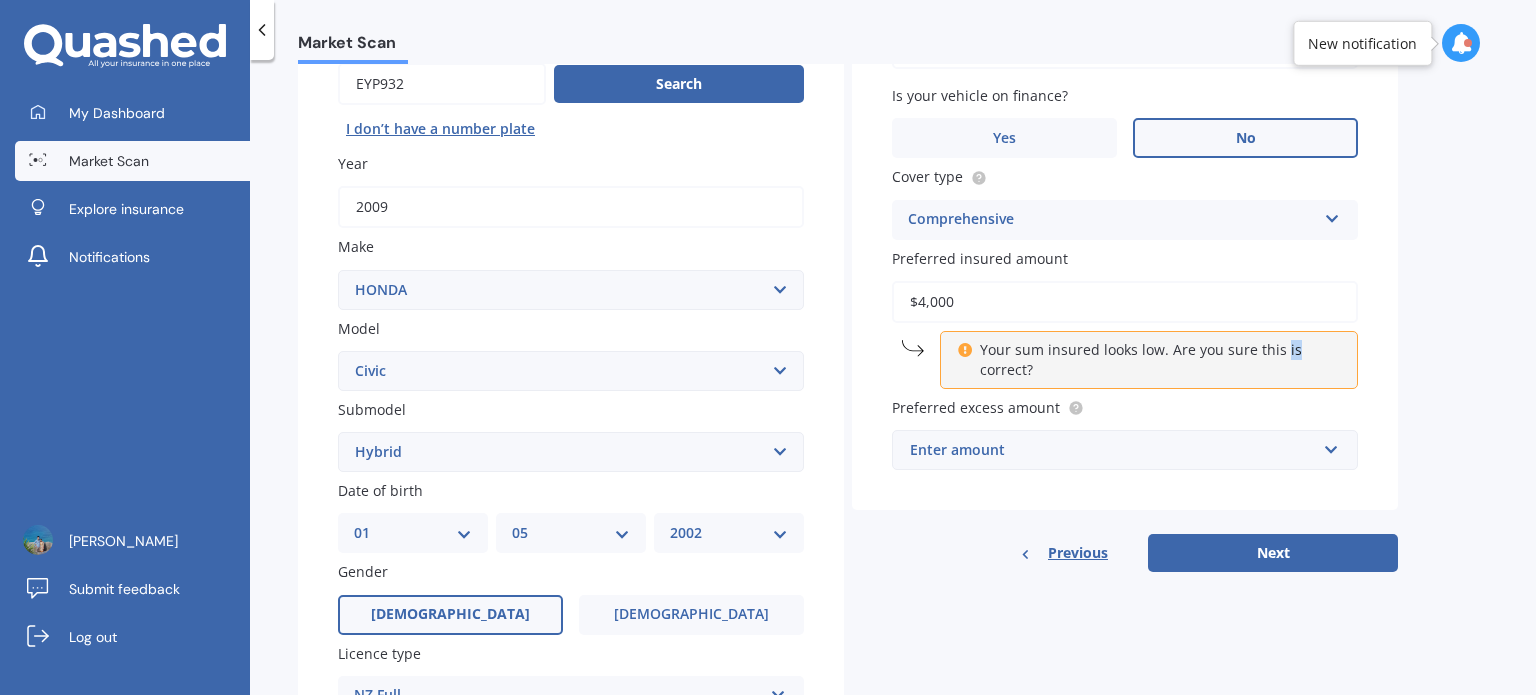 click on "Market Scan Vehicle Market Scan 70 % We just need a few more details to provide an accurate quote Details Plate number Search I don’t have a number plate Year [DATE] Make Select make AC ALFA ROMEO ASTON [PERSON_NAME] AUDI AUSTIN BEDFORD Bentley BMW BYD CADILLAC CAN-AM CHERY CHEVROLET CHRYSLER Citroen CRUISEAIR CUPRA DAEWOO DAIHATSU DAIMLER DAMON DIAHATSU DODGE EXOCET FACTORY FIVE FERRARI FIAT Fiord FLEETWOOD FORD FOTON FRASER GEELY GENESIS GEORGIE BOY GMC GREAT WALL GWM [PERSON_NAME] HINO [PERSON_NAME] HOLIDAY RAMBLER HONDA HUMMER HYUNDAI INFINITI ISUZU IVECO JAC JAECOO JAGUAR JEEP KGM KIA LADA LAMBORGHINI LANCIA LANDROVER LDV LEXUS LINCOLN LOTUS LUNAR M.G M.G. MAHINDRA MASERATI MAZDA MCLAREN MERCEDES AMG Mercedes Benz MERCEDES-AMG MERCURY MINI MITSUBISHI [PERSON_NAME] NEWMAR Nissan OMODA OPEL OXFORD PEUGEOT Plymouth Polestar PONTIAC PORSCHE PROTON RAM Range Rover Rayne RENAULT ROLLS ROYCE ROVER SAAB SATURN SEAT SHELBY SKODA SMART SSANGYONG SUBARU SUZUKI TATA TESLA TIFFIN Toyota TRIUMPH TVR Vauxhall VOLKSWAGEN VOLVO ZX CRX" at bounding box center [893, 381] 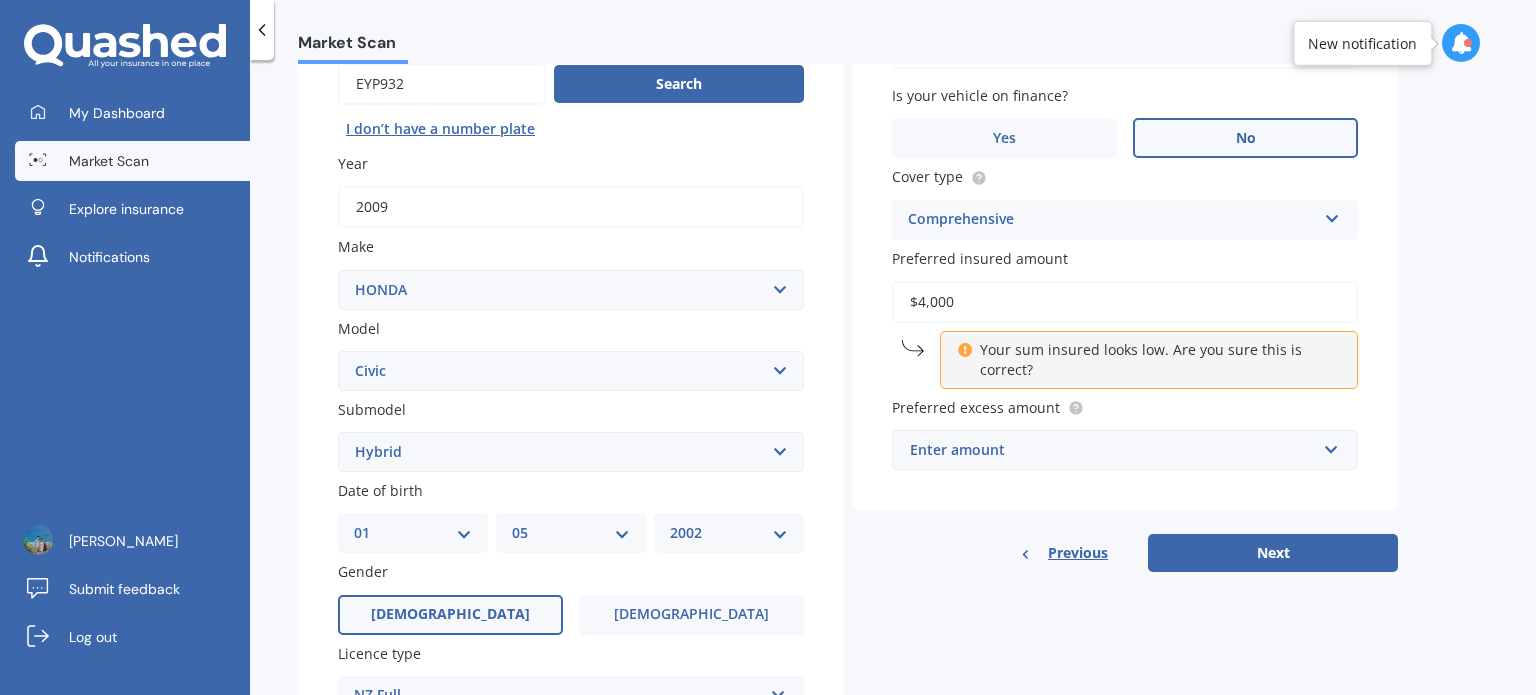 click on "$4,000" at bounding box center [1125, 302] 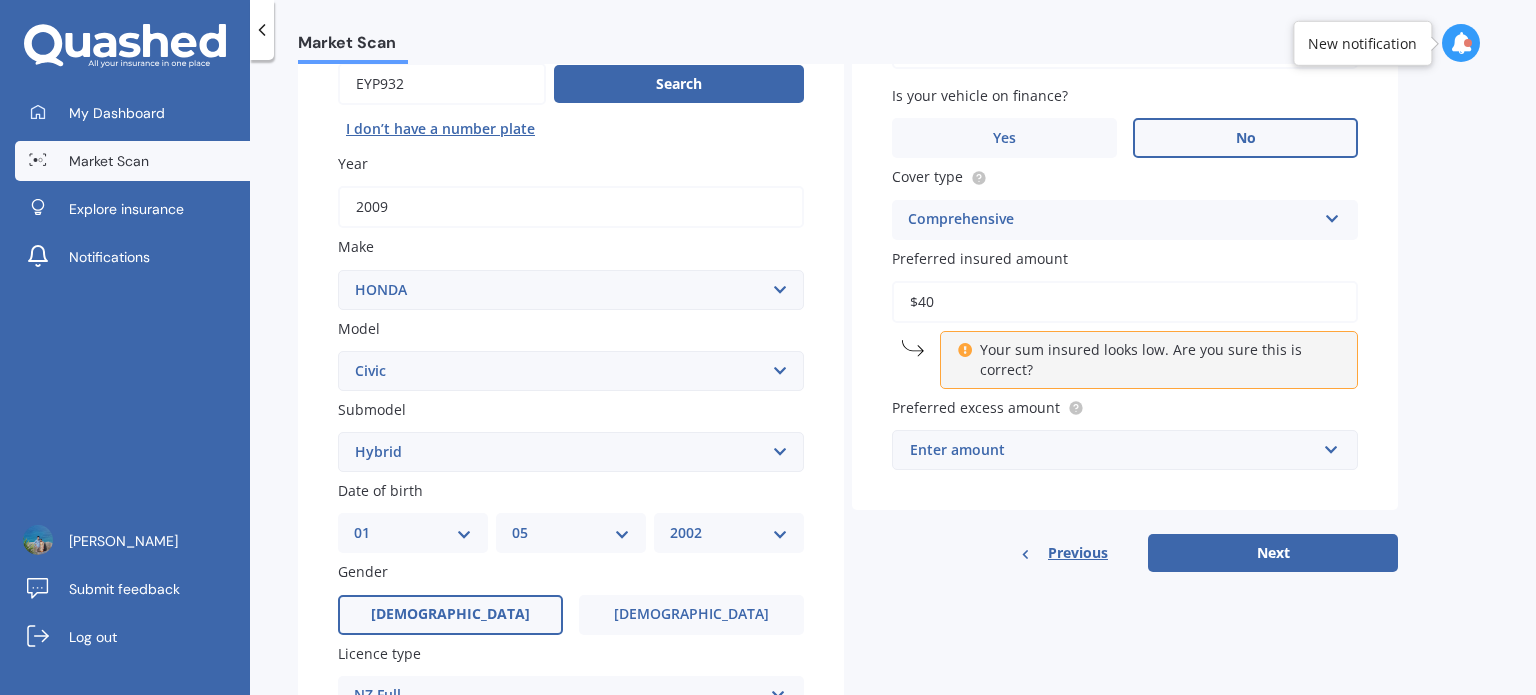 type on "$4" 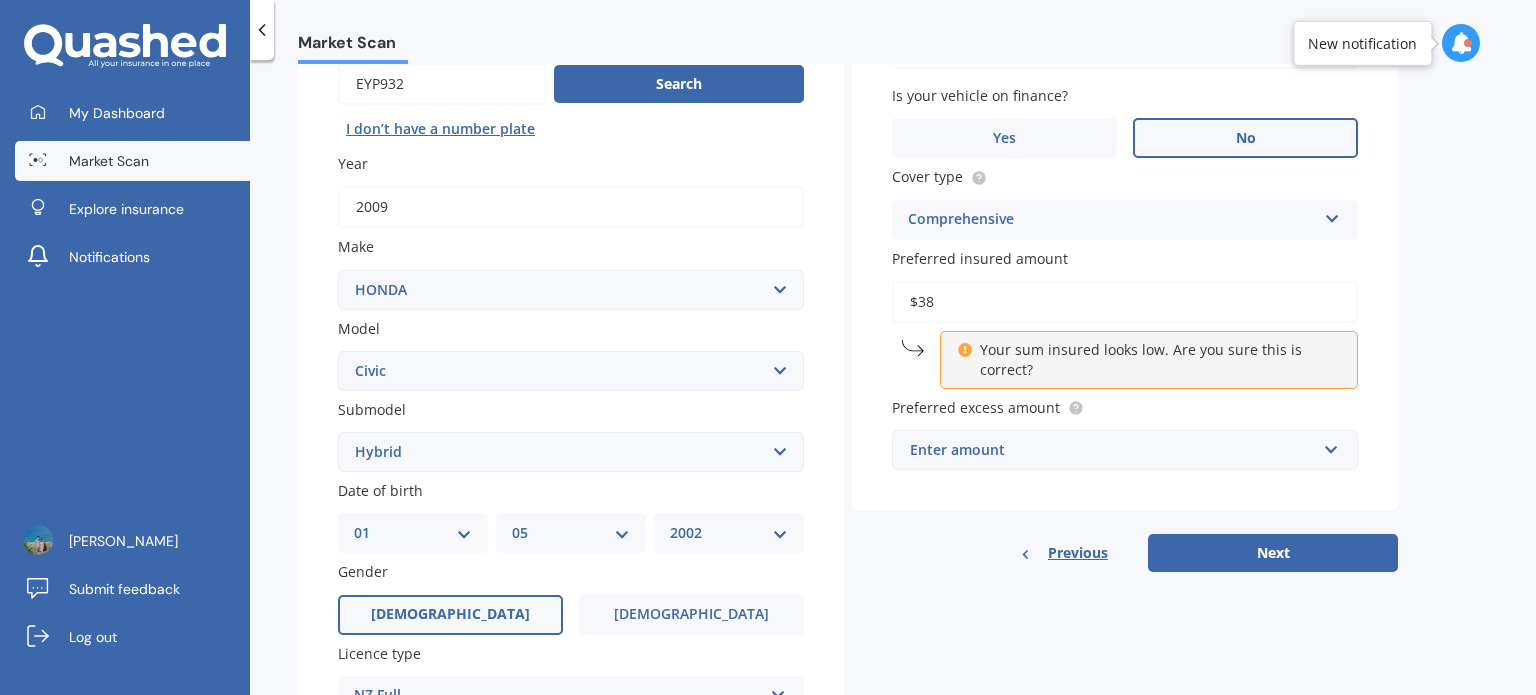 type on "$3" 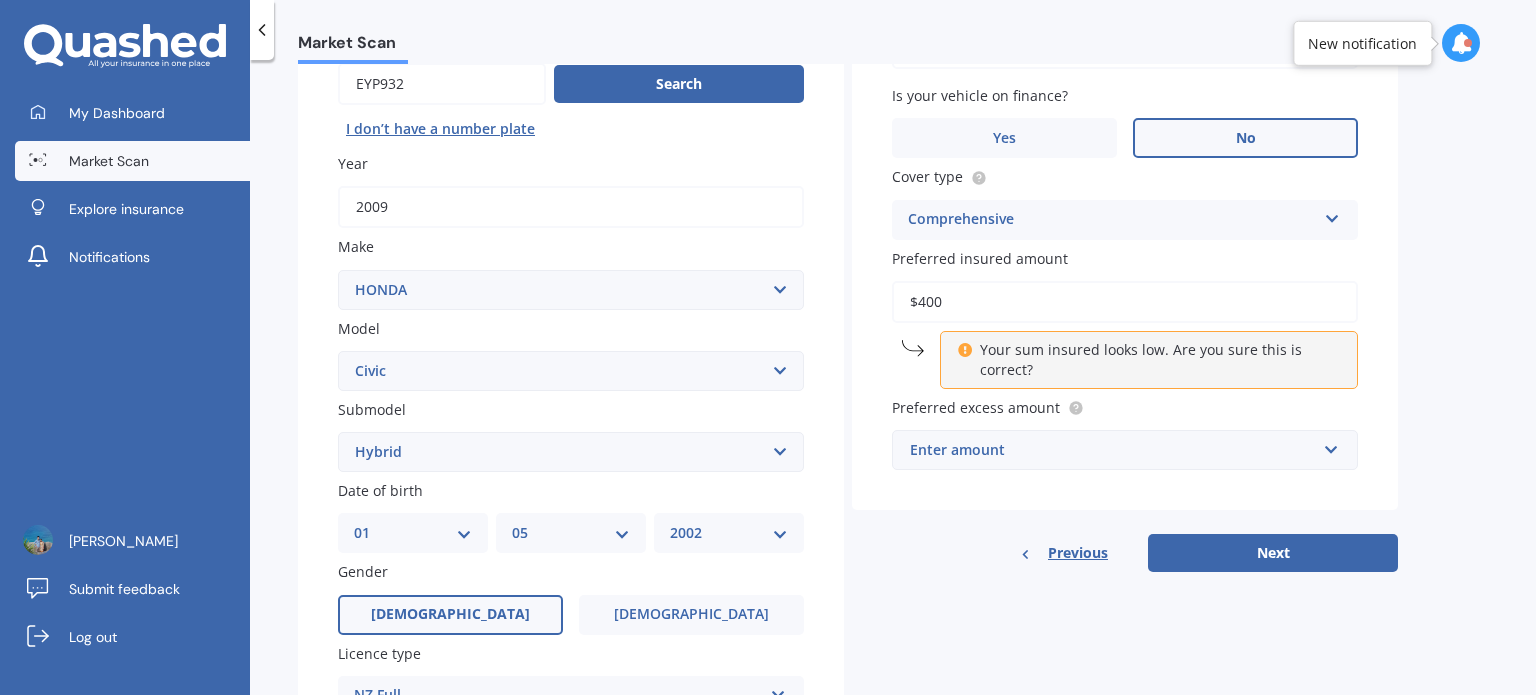 type on "$4,000" 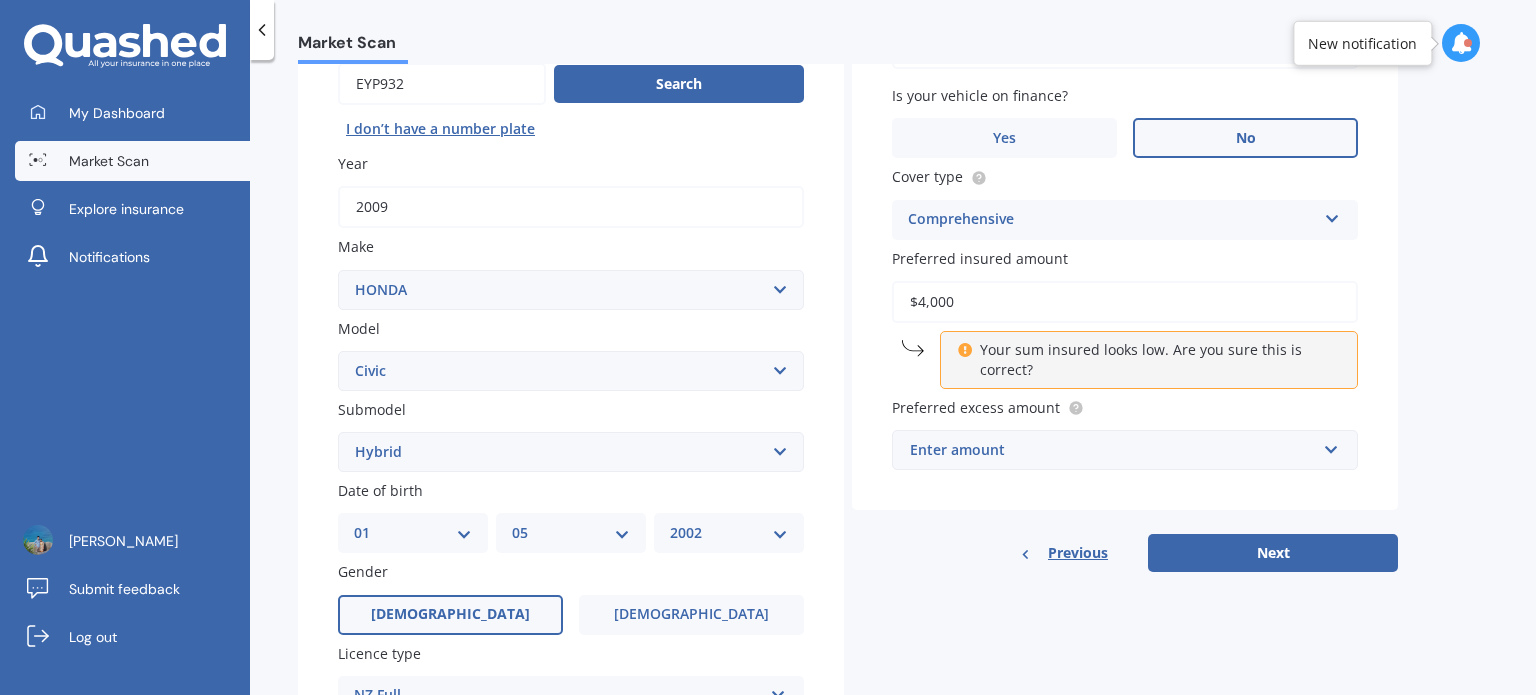 click on "Market Scan Vehicle Market Scan 70 % We just need a few more details to provide an accurate quote Details Plate number Search I don’t have a number plate Year [DATE] Make Select make AC ALFA ROMEO ASTON [PERSON_NAME] AUDI AUSTIN BEDFORD Bentley BMW BYD CADILLAC CAN-AM CHERY CHEVROLET CHRYSLER Citroen CRUISEAIR CUPRA DAEWOO DAIHATSU DAIMLER DAMON DIAHATSU DODGE EXOCET FACTORY FIVE FERRARI FIAT Fiord FLEETWOOD FORD FOTON FRASER GEELY GENESIS GEORGIE BOY GMC GREAT WALL GWM [PERSON_NAME] HINO [PERSON_NAME] HOLIDAY RAMBLER HONDA HUMMER HYUNDAI INFINITI ISUZU IVECO JAC JAECOO JAGUAR JEEP KGM KIA LADA LAMBORGHINI LANCIA LANDROVER LDV LEXUS LINCOLN LOTUS LUNAR M.G M.G. MAHINDRA MASERATI MAZDA MCLAREN MERCEDES AMG Mercedes Benz MERCEDES-AMG MERCURY MINI MITSUBISHI [PERSON_NAME] NEWMAR Nissan OMODA OPEL OXFORD PEUGEOT Plymouth Polestar PONTIAC PORSCHE PROTON RAM Range Rover Rayne RENAULT ROLLS ROYCE ROVER SAAB SATURN SEAT SHELBY SKODA SMART SSANGYONG SUBARU SUZUKI TATA TESLA TIFFIN Toyota TRIUMPH TVR Vauxhall VOLKSWAGEN VOLVO ZX CRX" at bounding box center [893, 381] 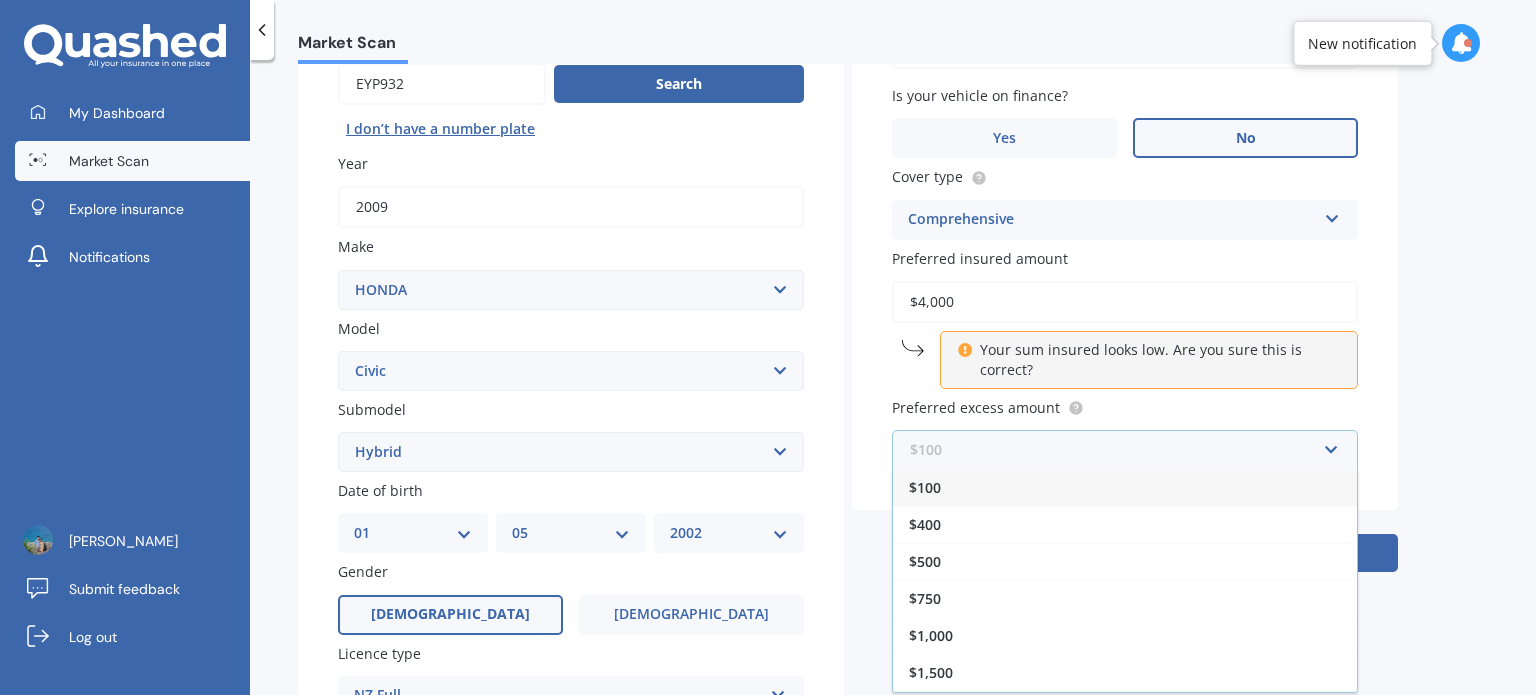 scroll, scrollTop: 22, scrollLeft: 0, axis: vertical 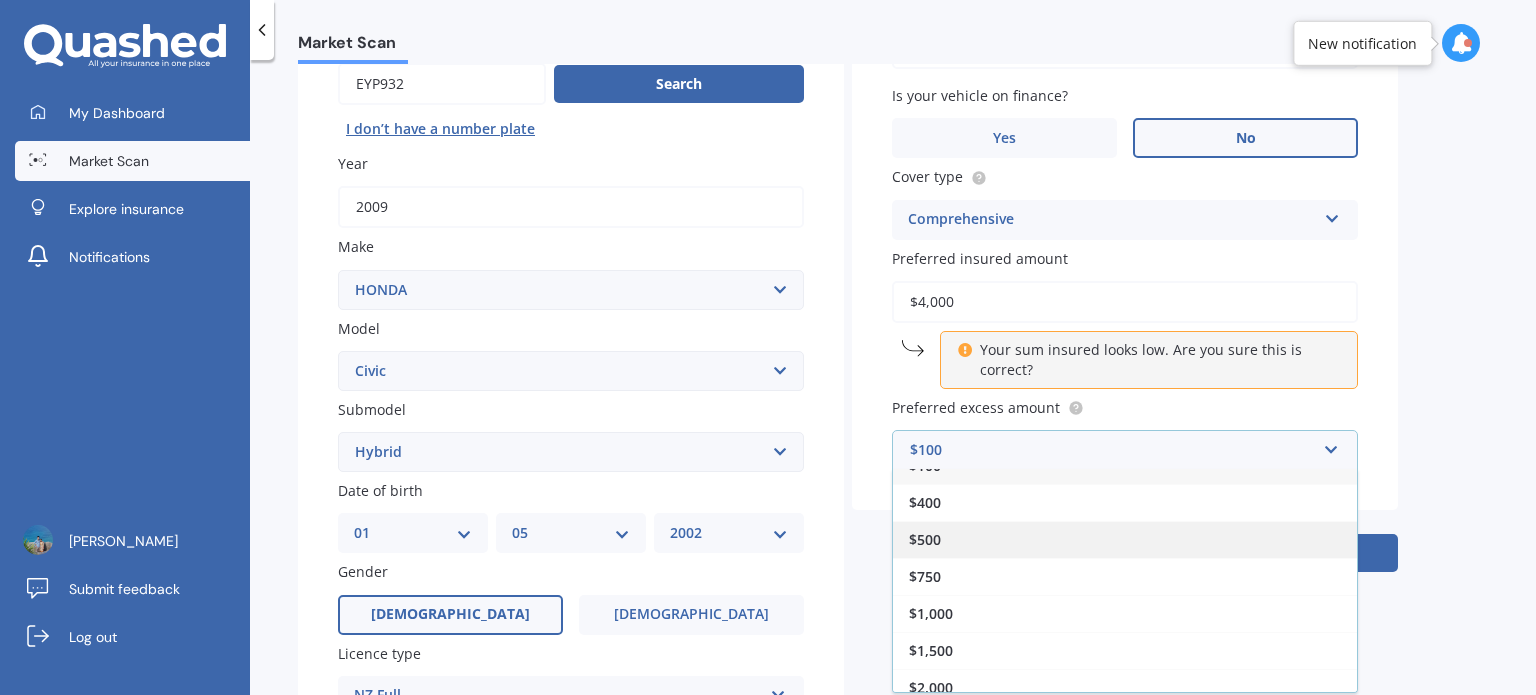 click on "$500" at bounding box center [1125, 539] 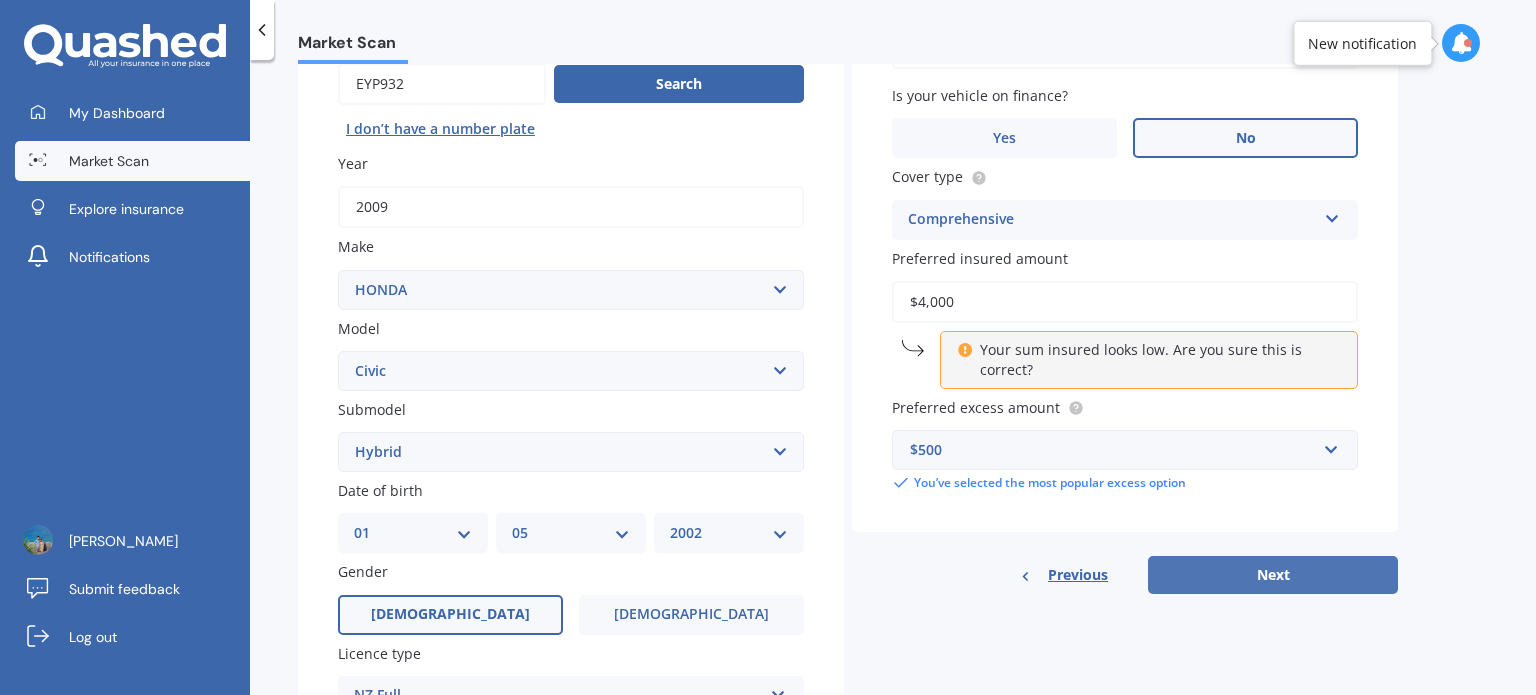 click on "Next" at bounding box center [1273, 575] 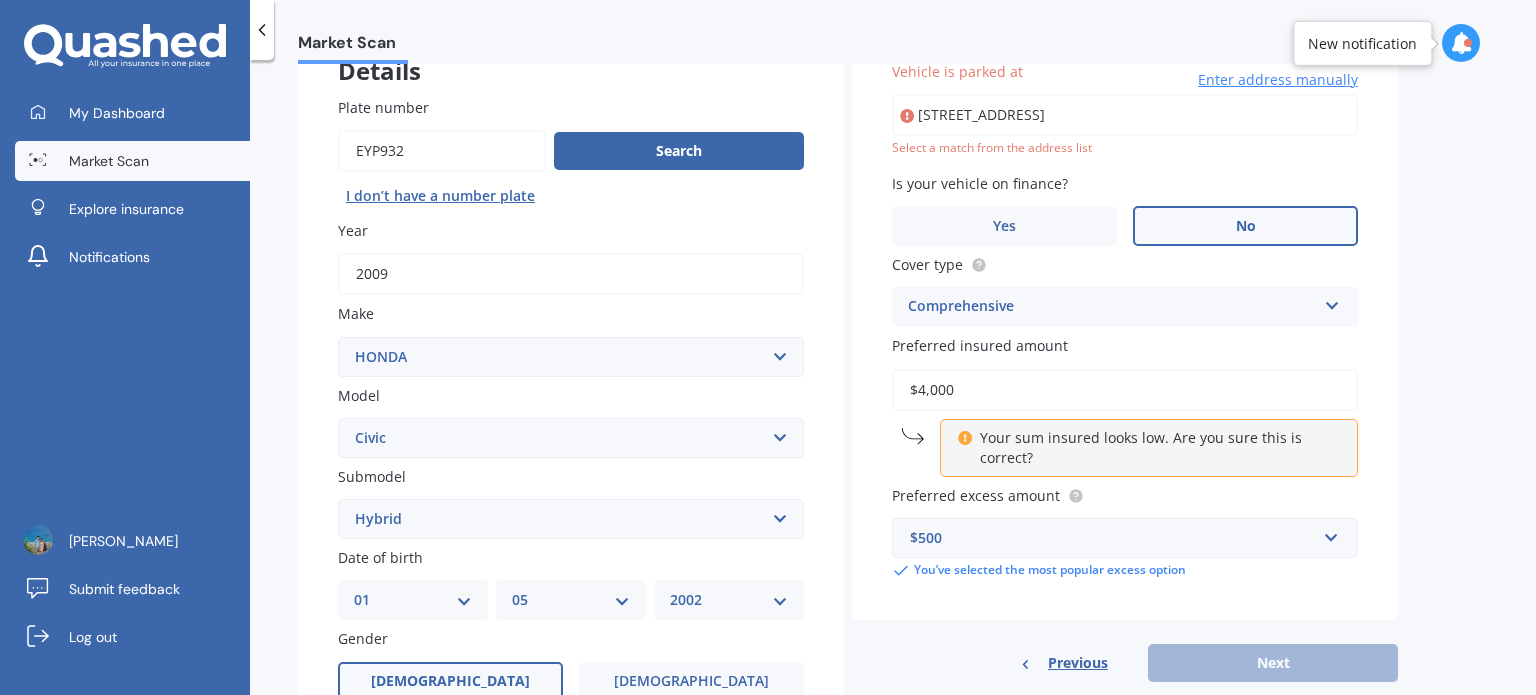 scroll, scrollTop: 136, scrollLeft: 0, axis: vertical 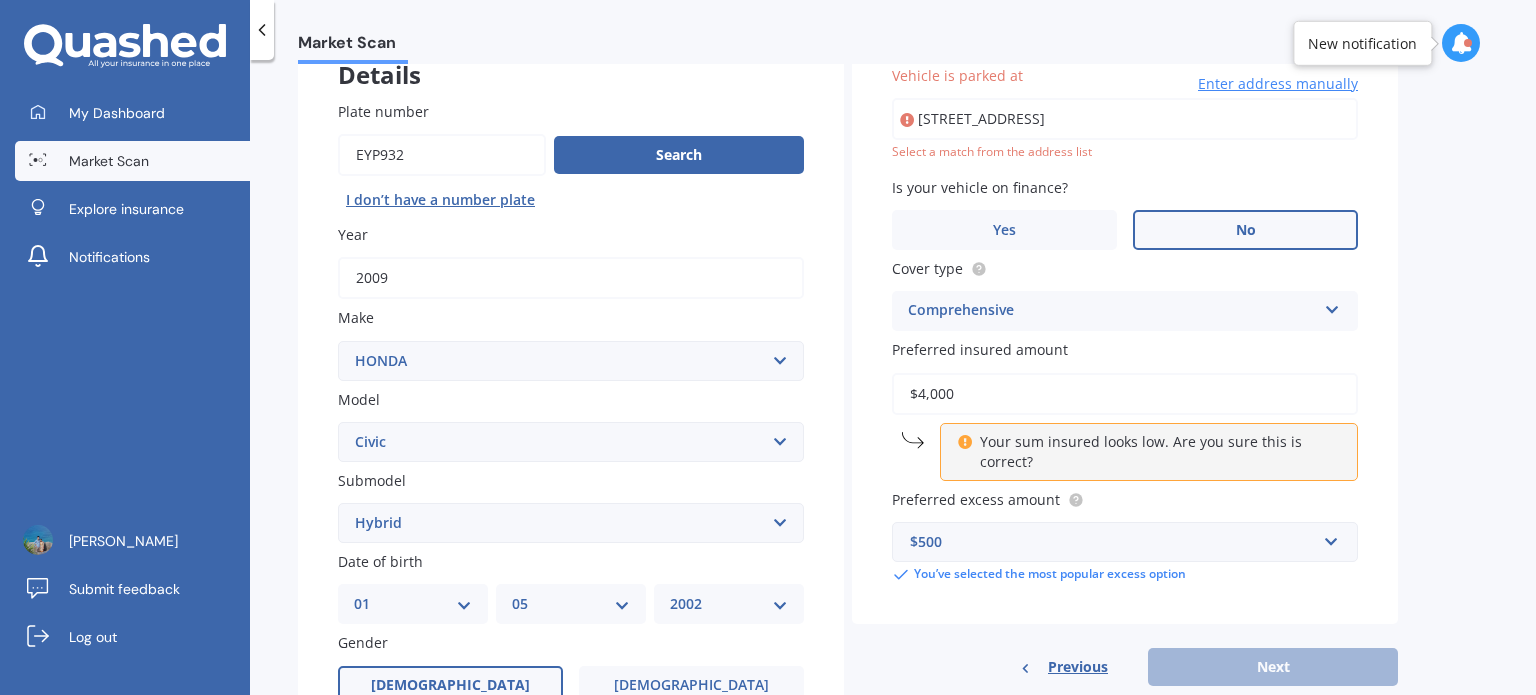 type on "[STREET_ADDRESS]" 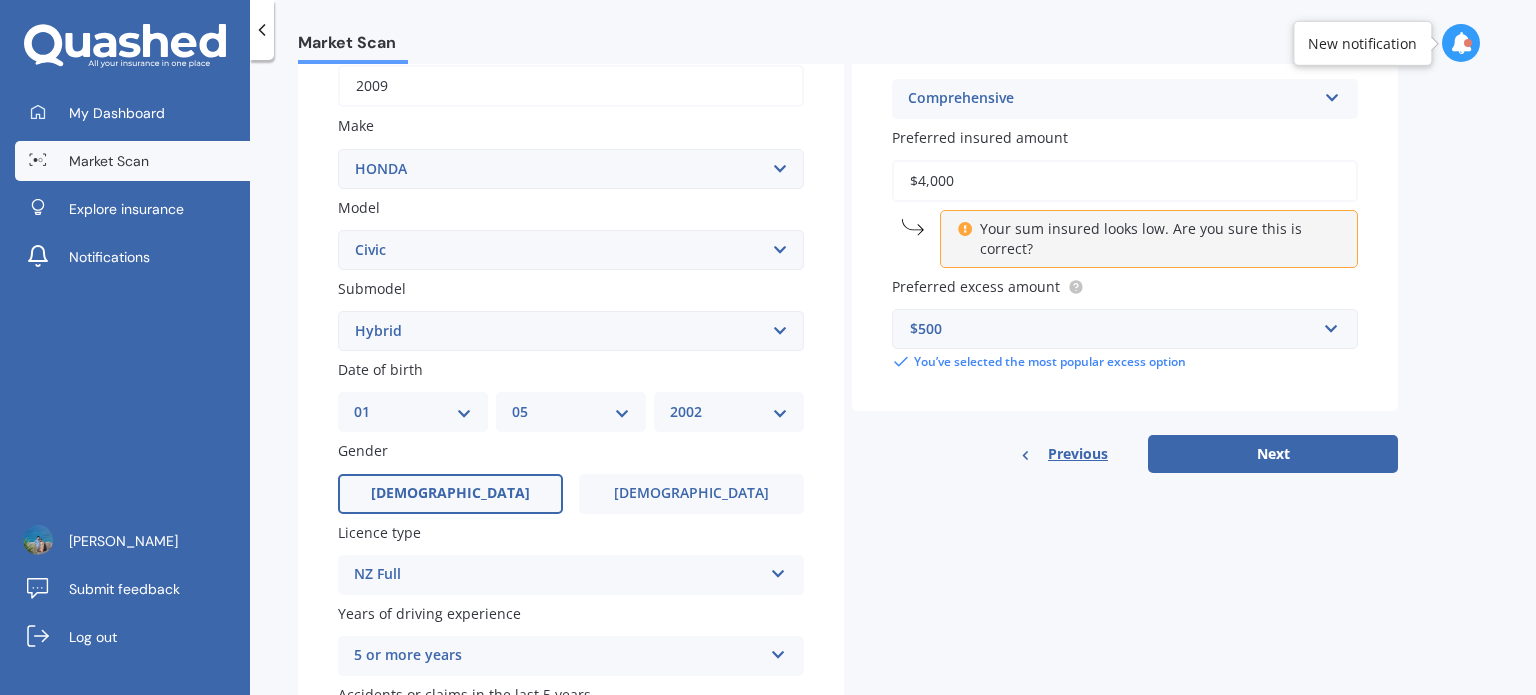 scroll, scrollTop: 419, scrollLeft: 0, axis: vertical 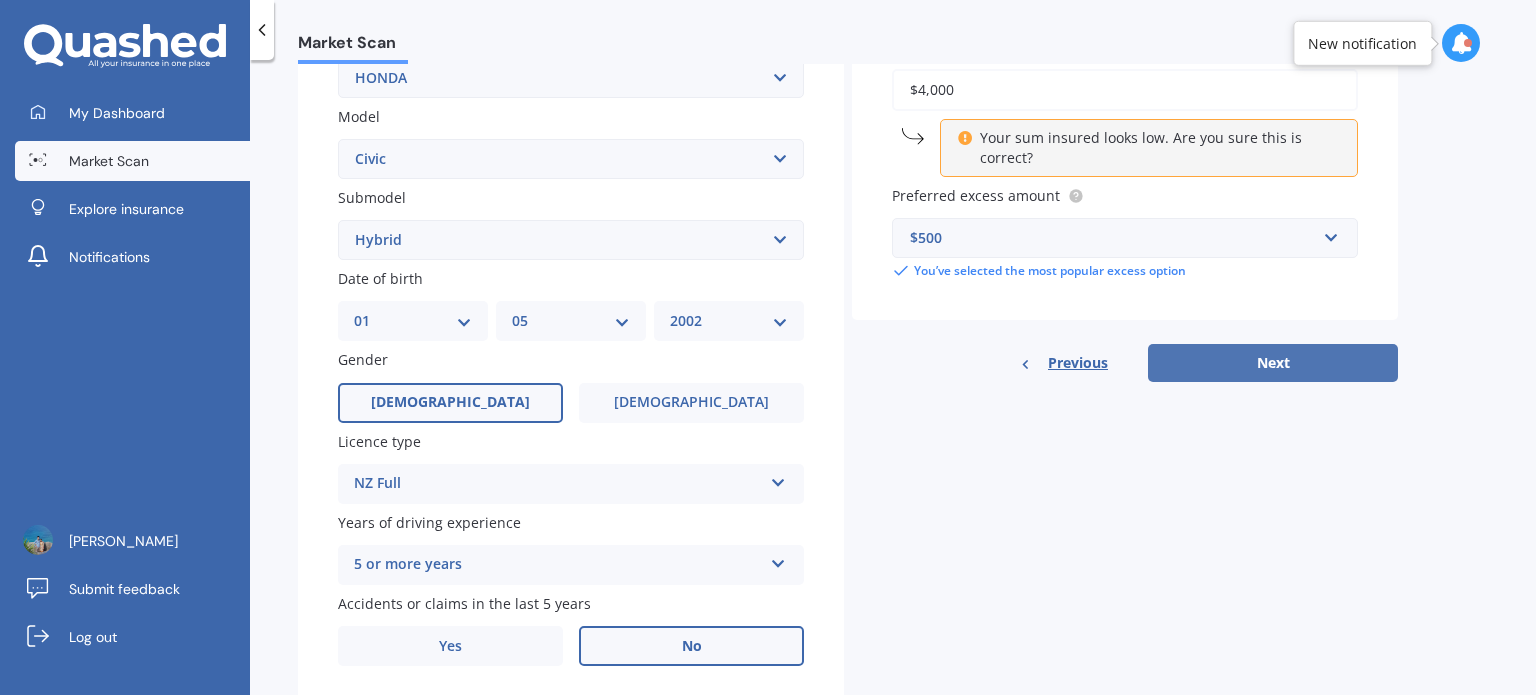 click on "Next" at bounding box center [1273, 363] 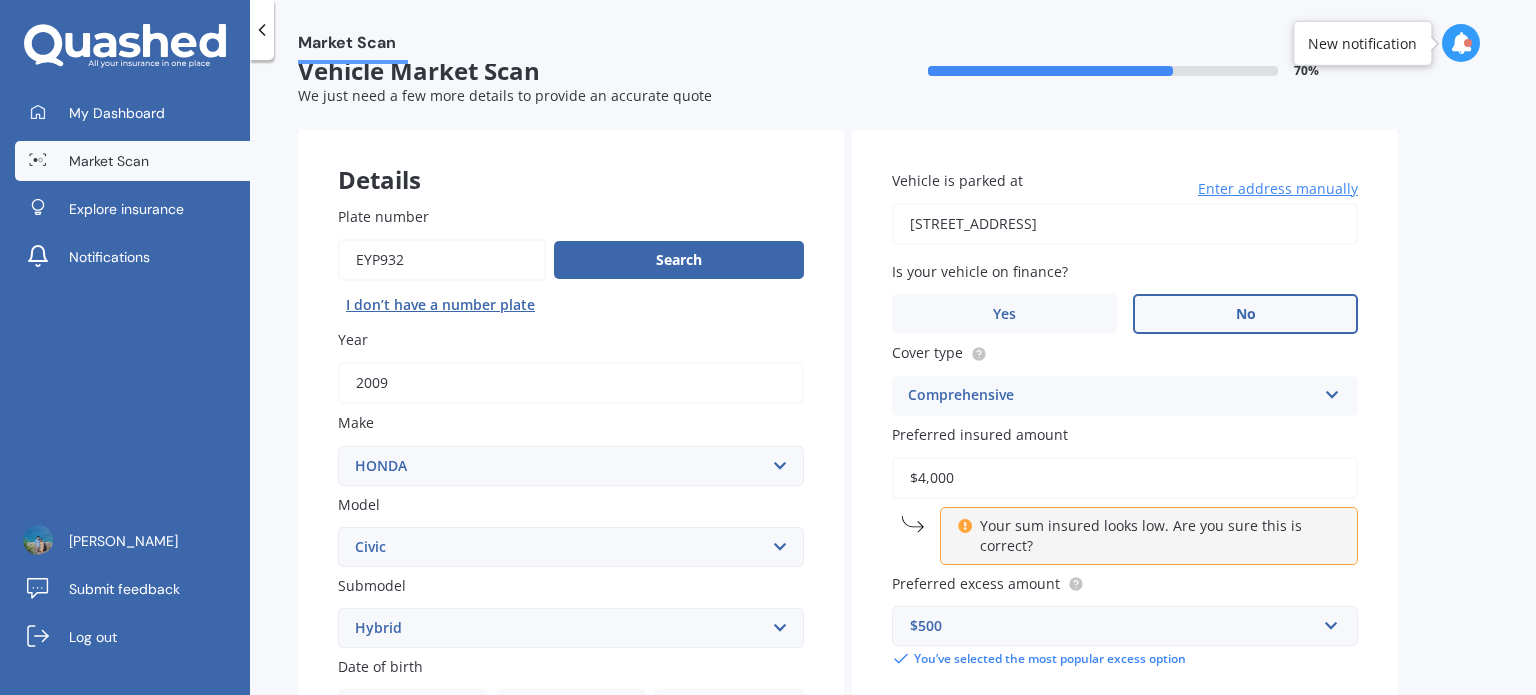 select on "01" 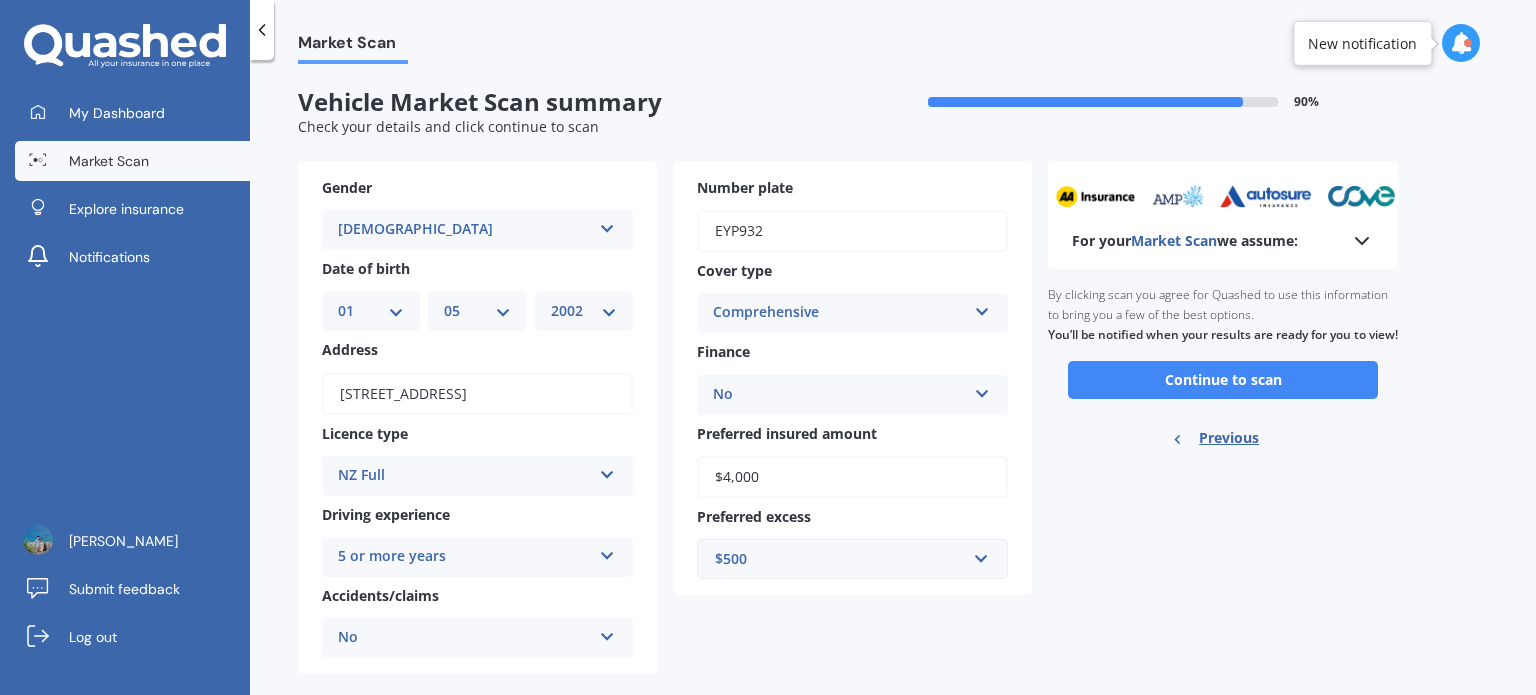 scroll, scrollTop: 31, scrollLeft: 0, axis: vertical 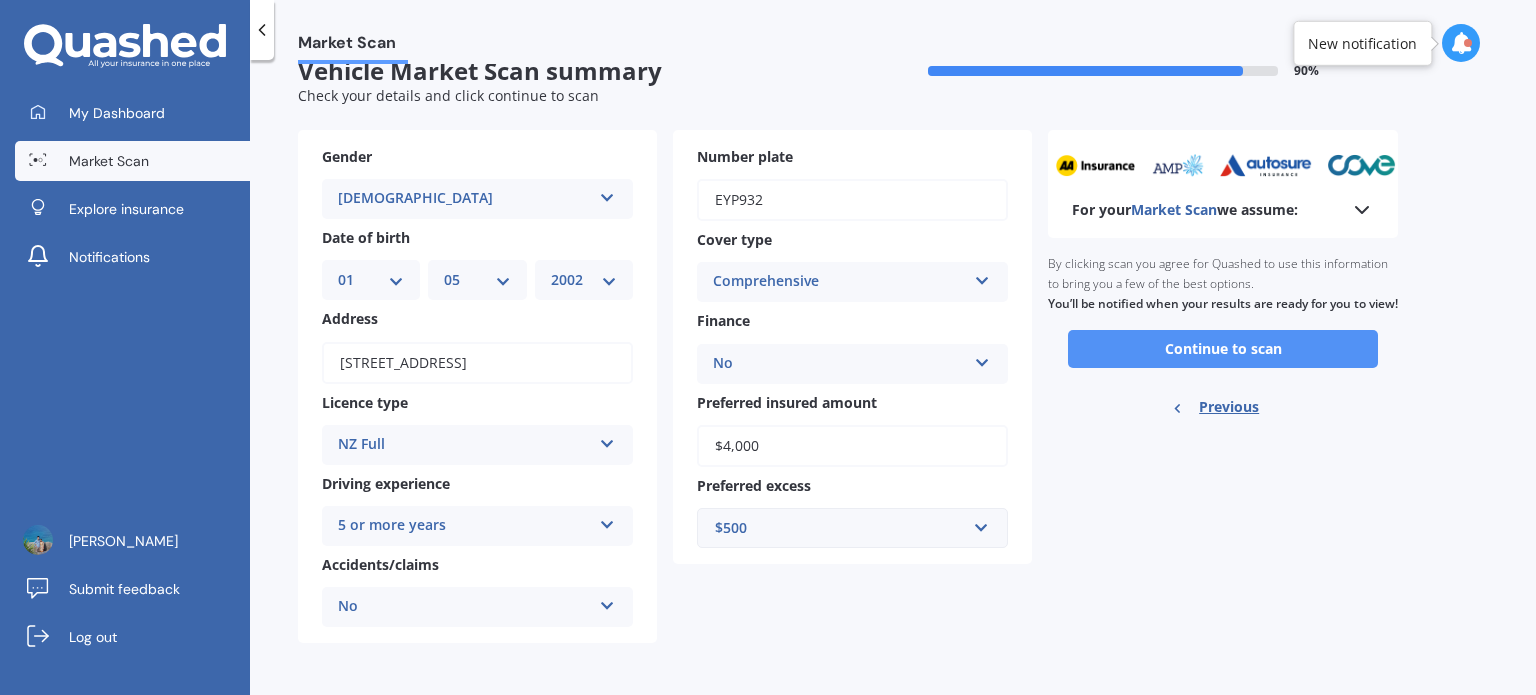 click on "Continue to scan" at bounding box center [1223, 349] 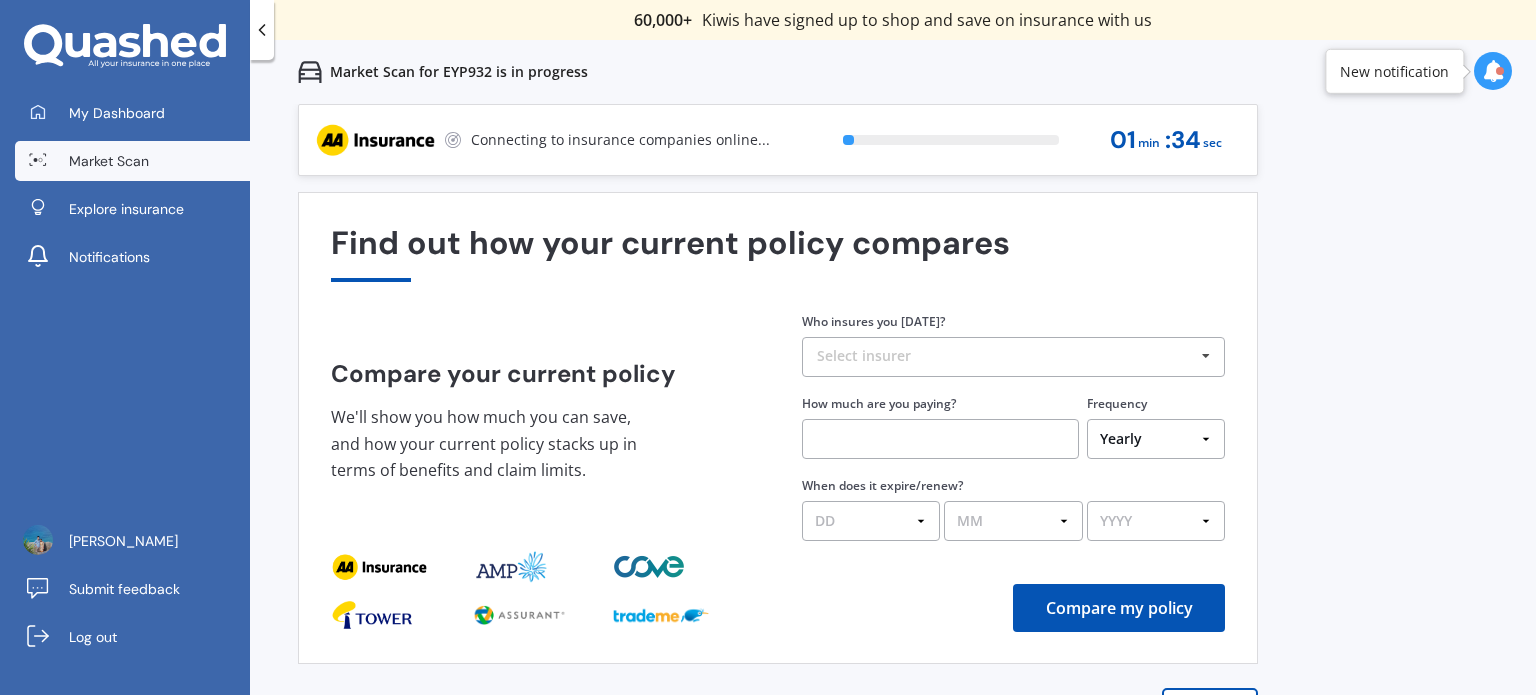 scroll, scrollTop: 0, scrollLeft: 0, axis: both 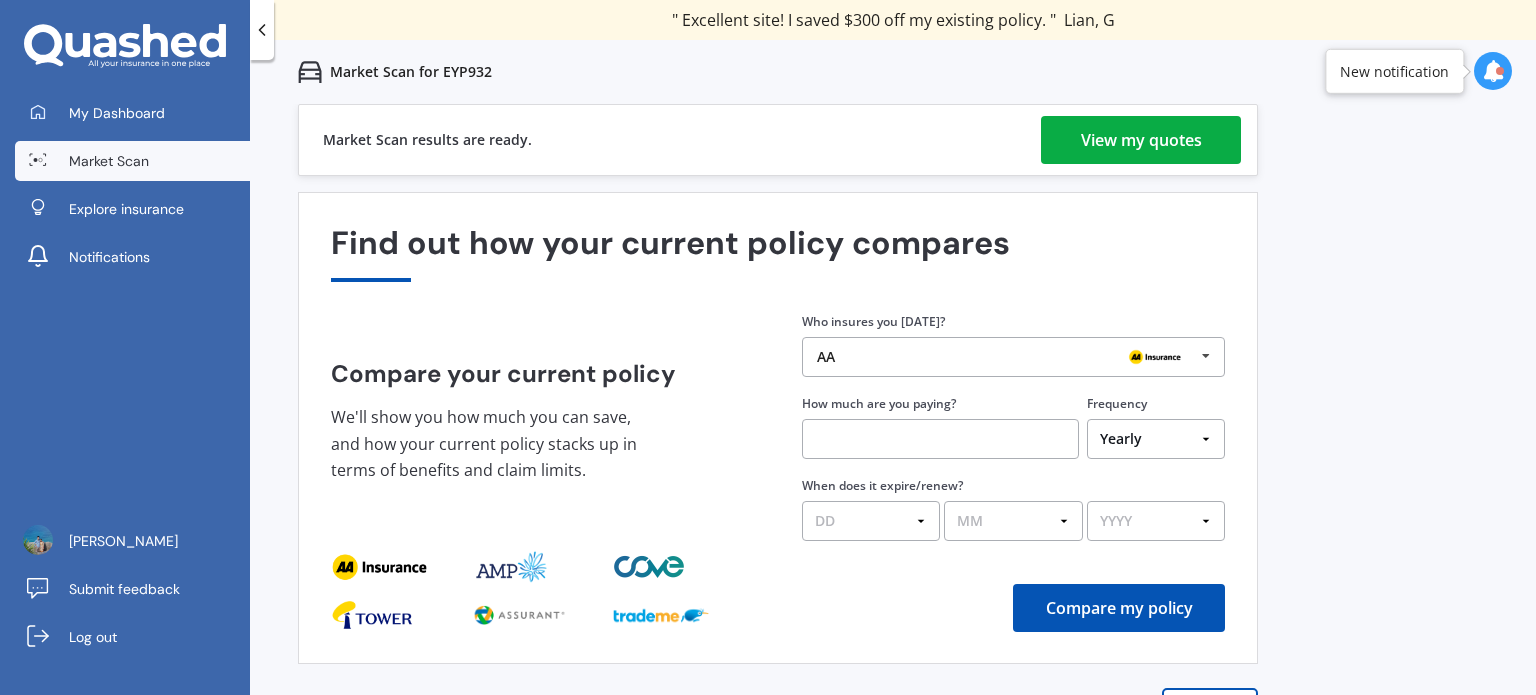 click on "View my quotes" at bounding box center [1141, 140] 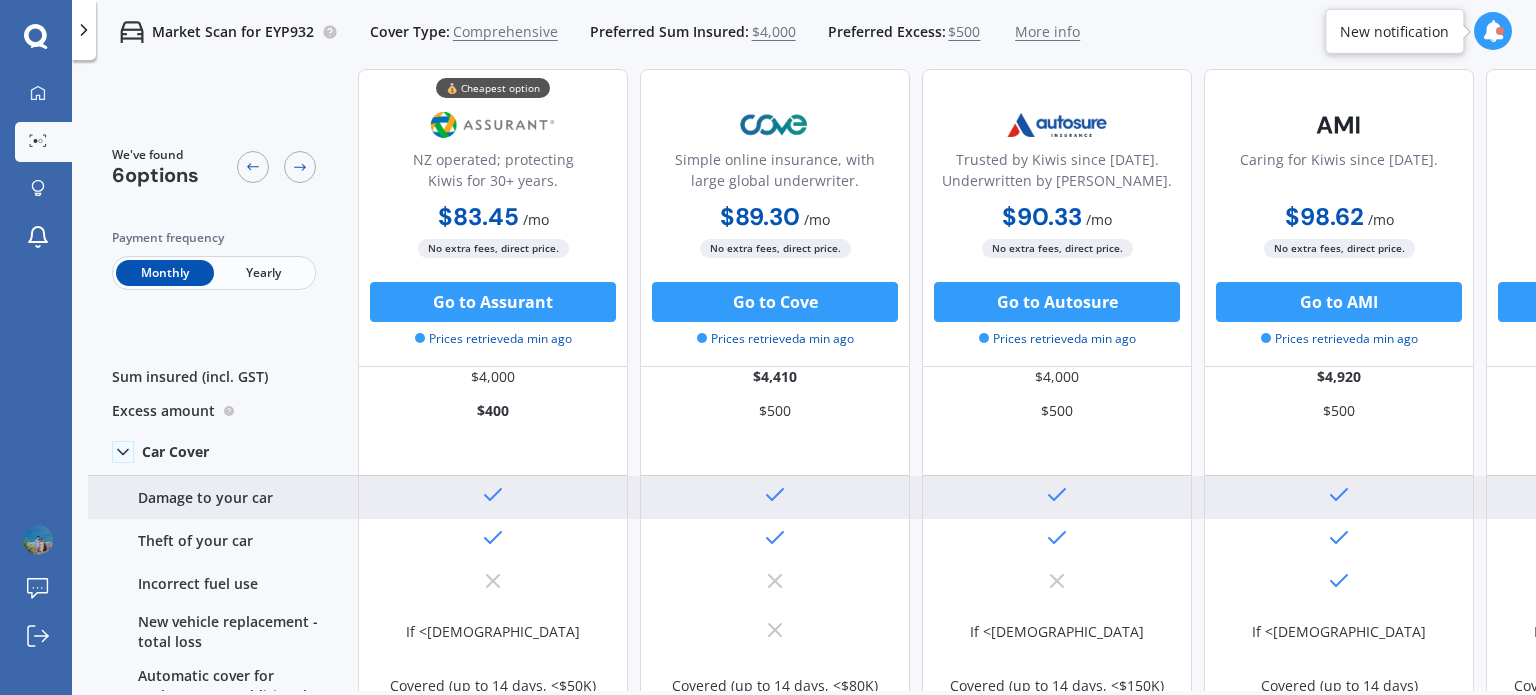scroll, scrollTop: 0, scrollLeft: 0, axis: both 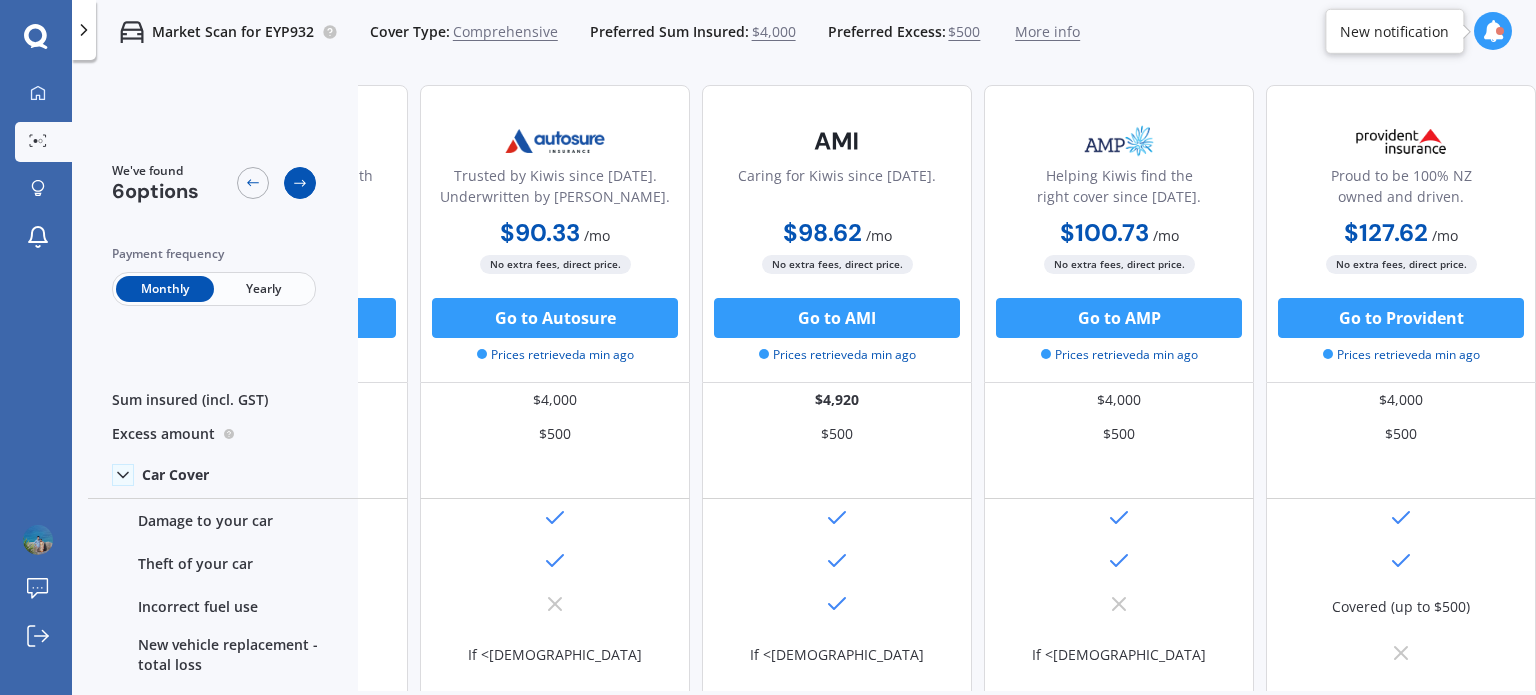 click 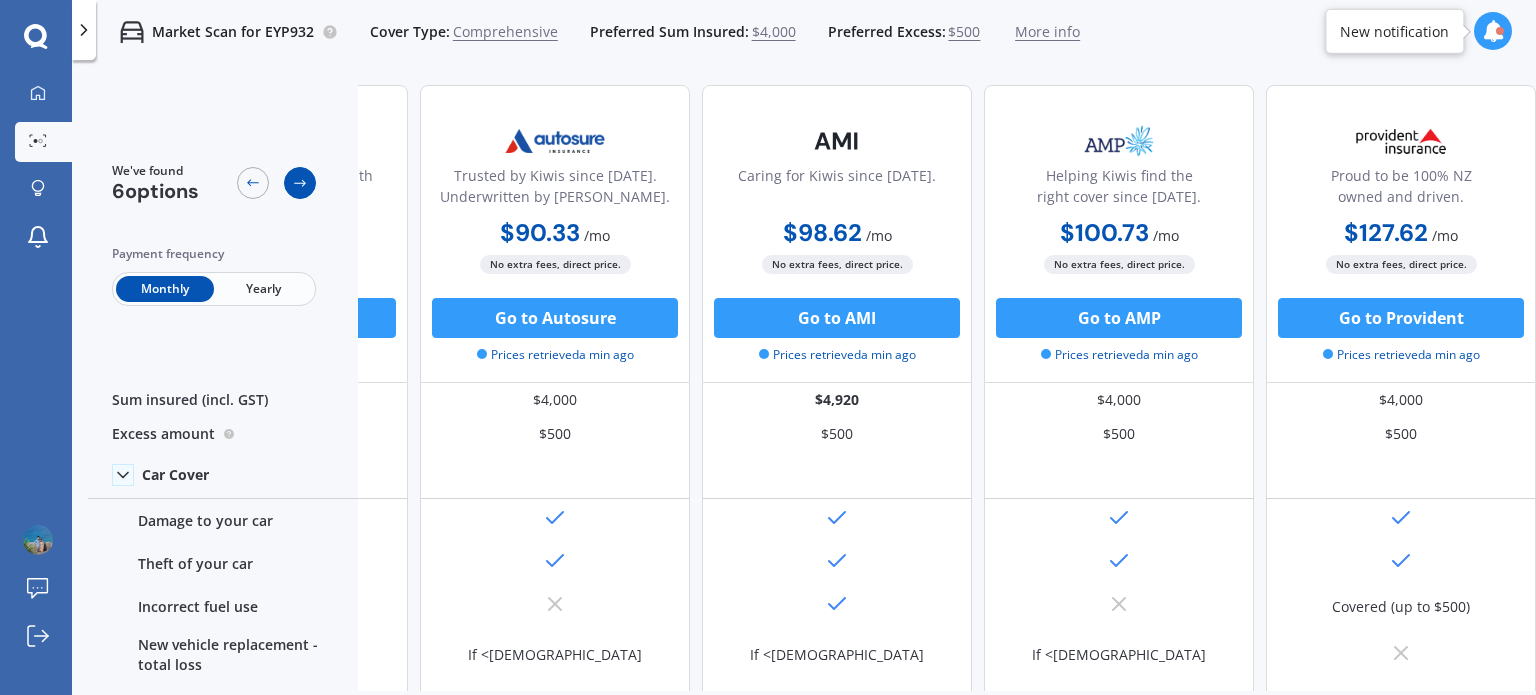 click 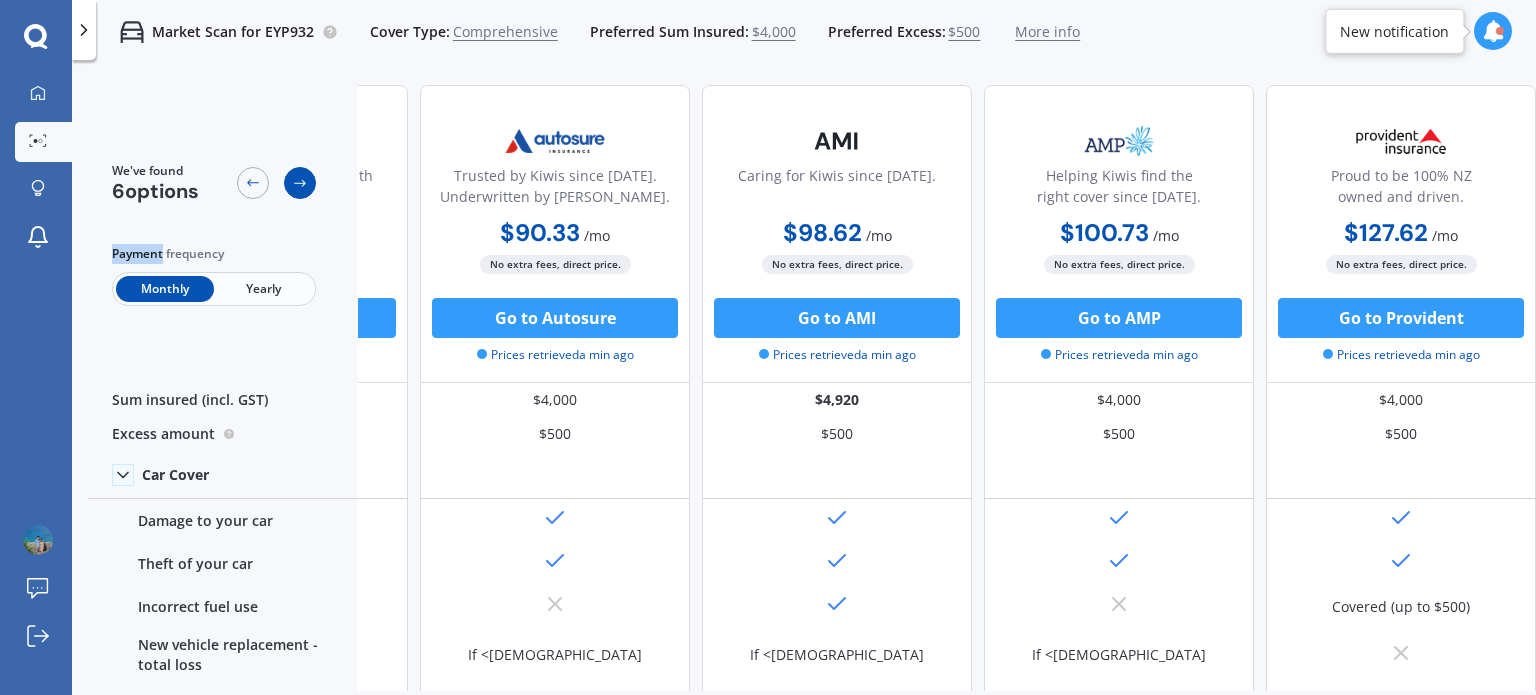 click 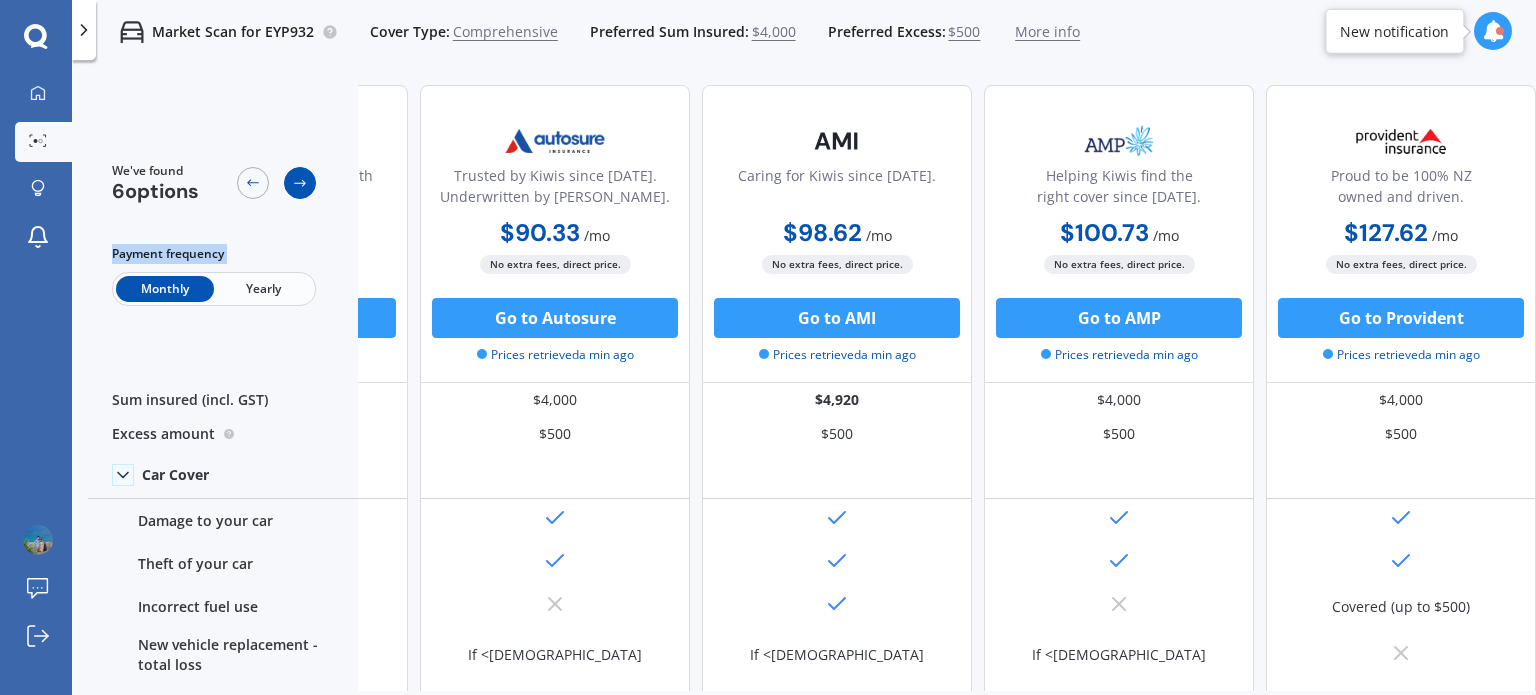 click 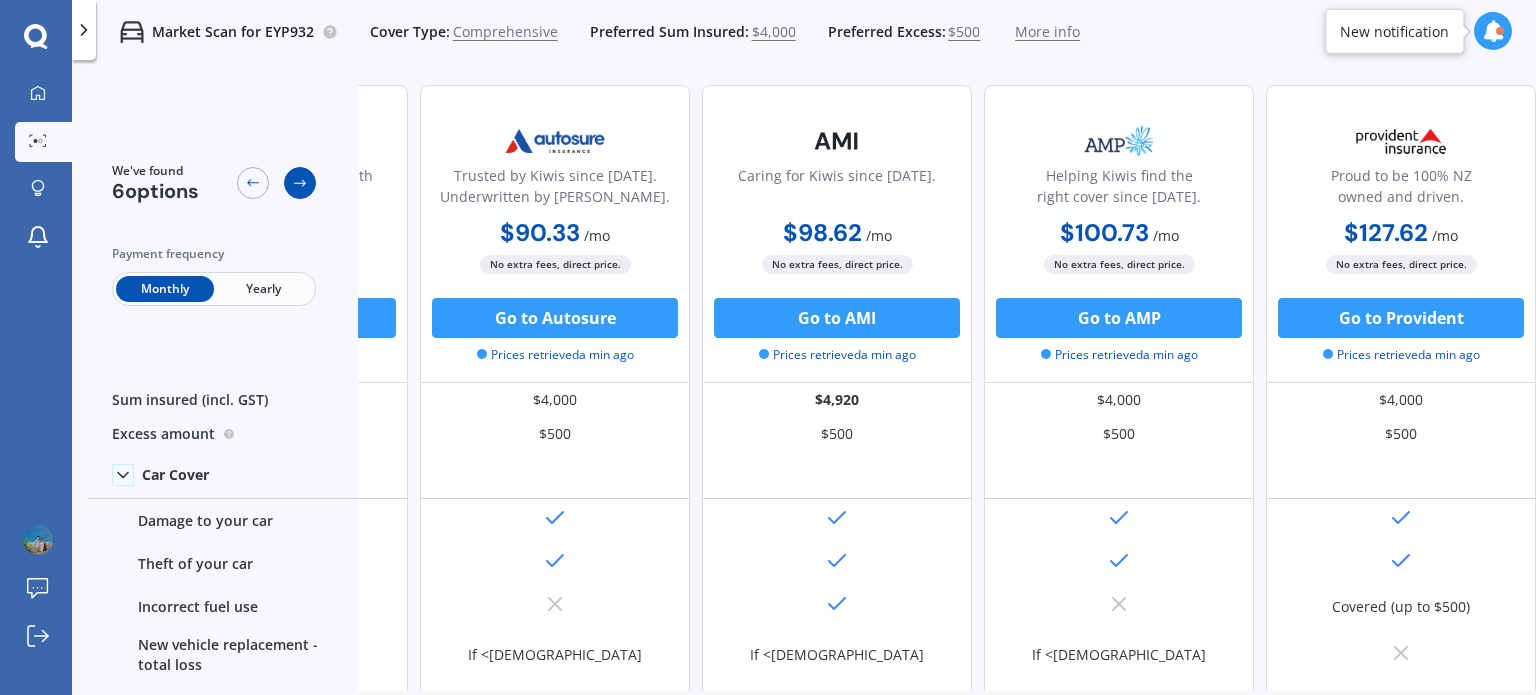 click 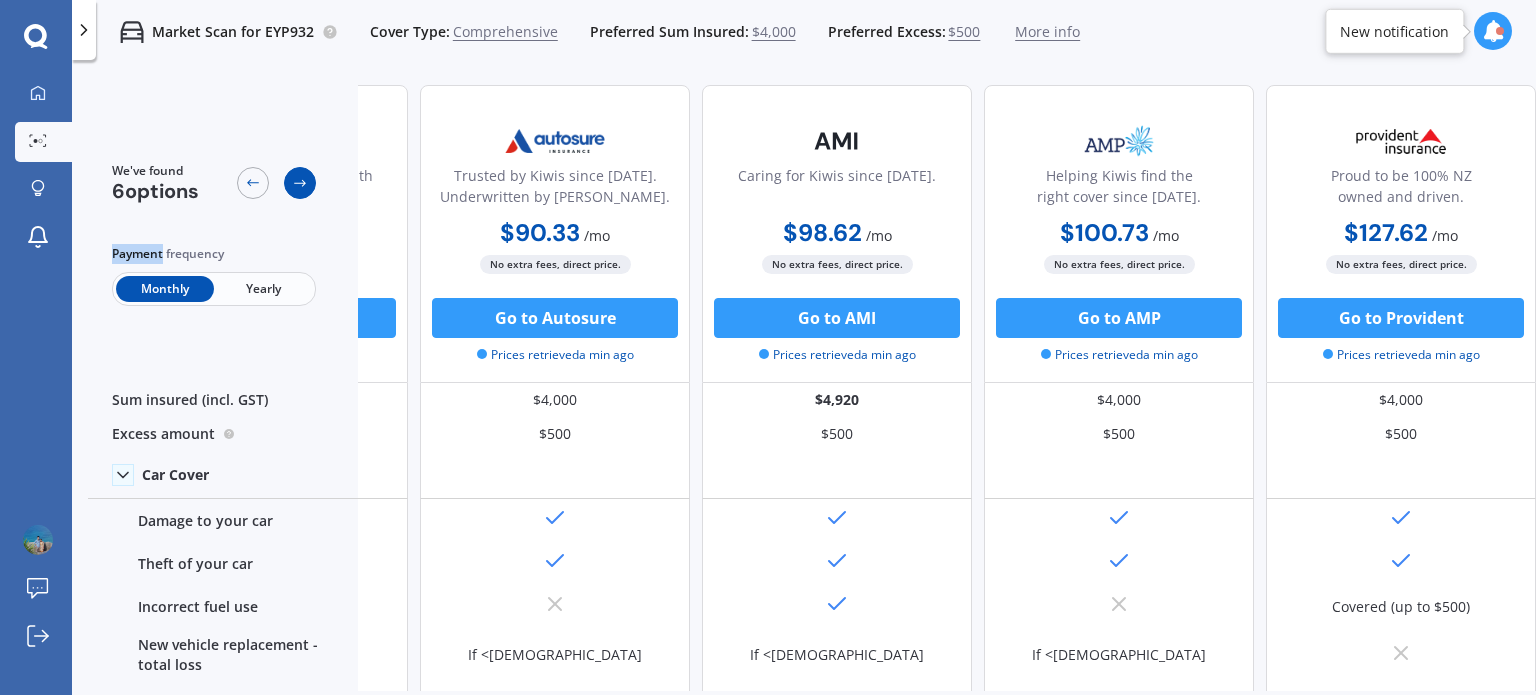 click 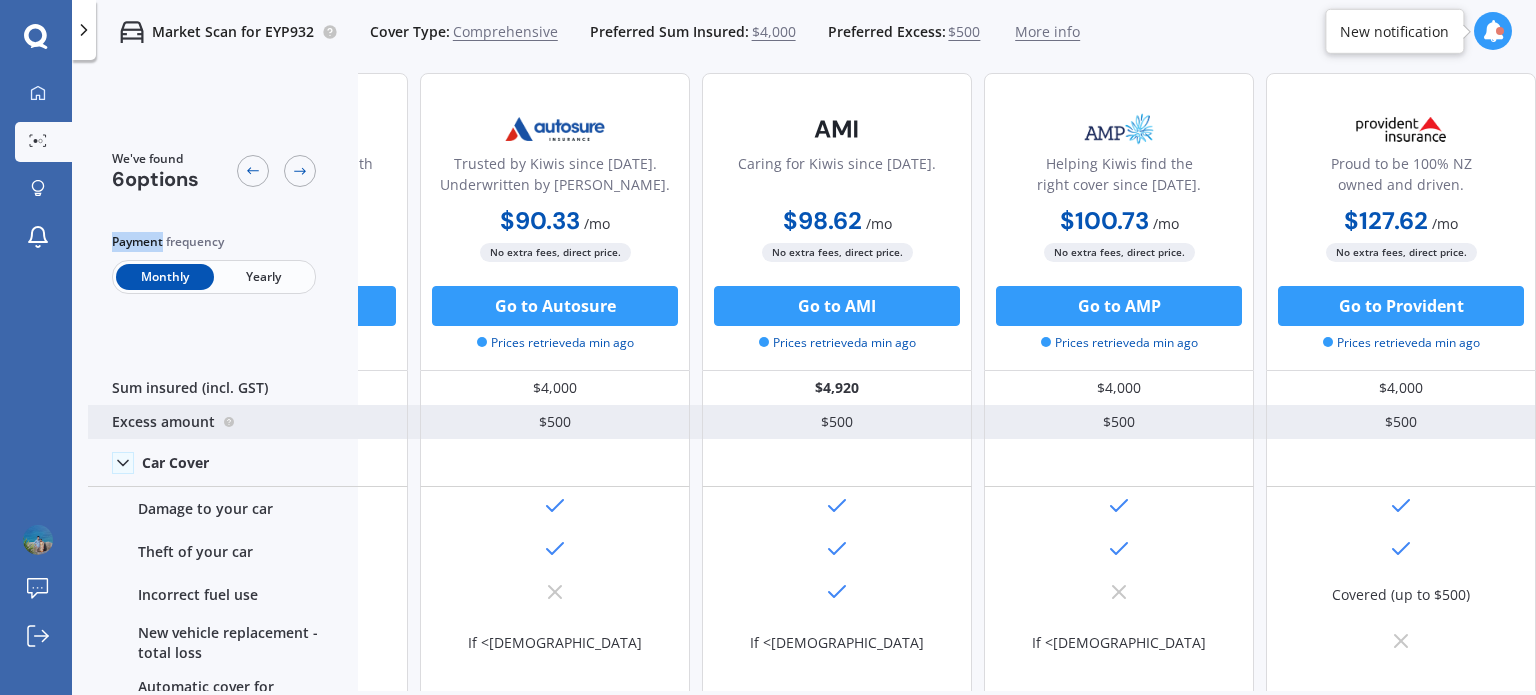 scroll, scrollTop: 0, scrollLeft: 512, axis: horizontal 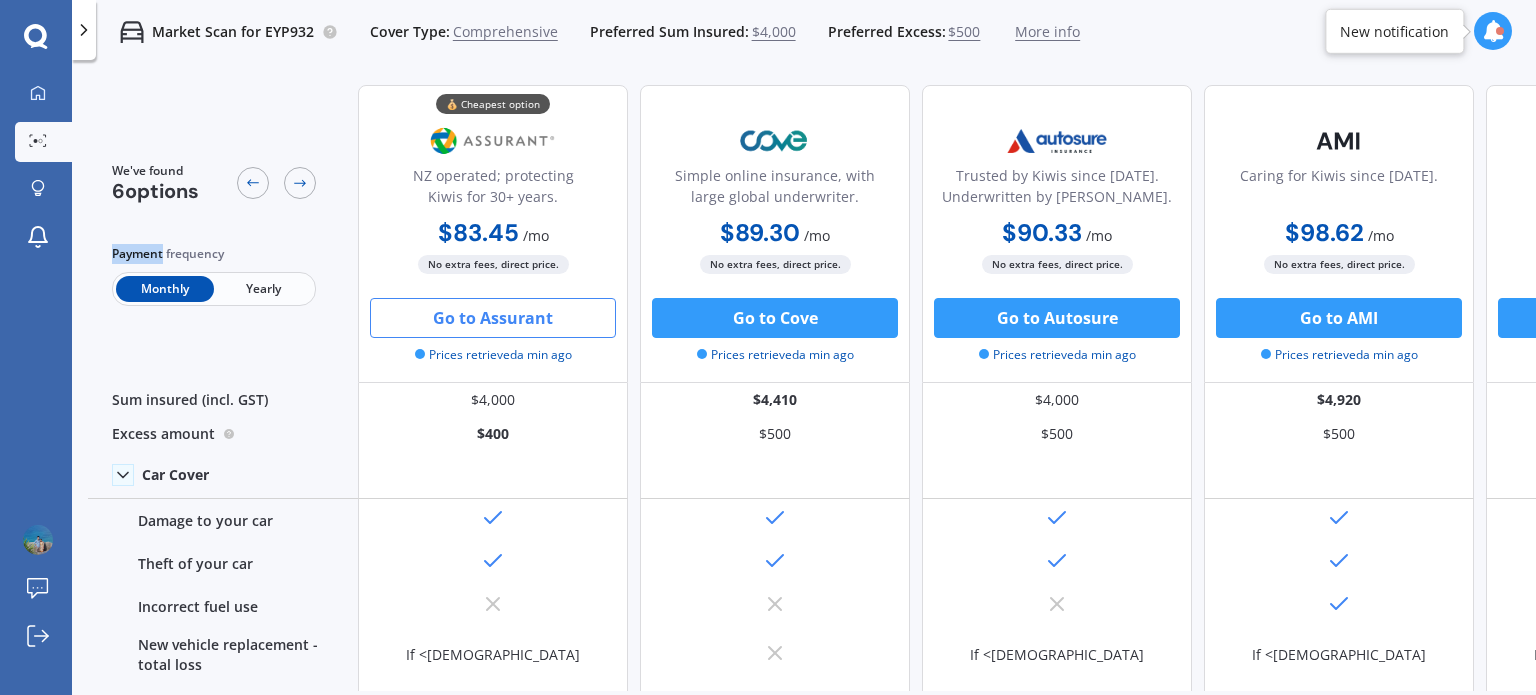 click on "Go to Assurant" at bounding box center [493, 318] 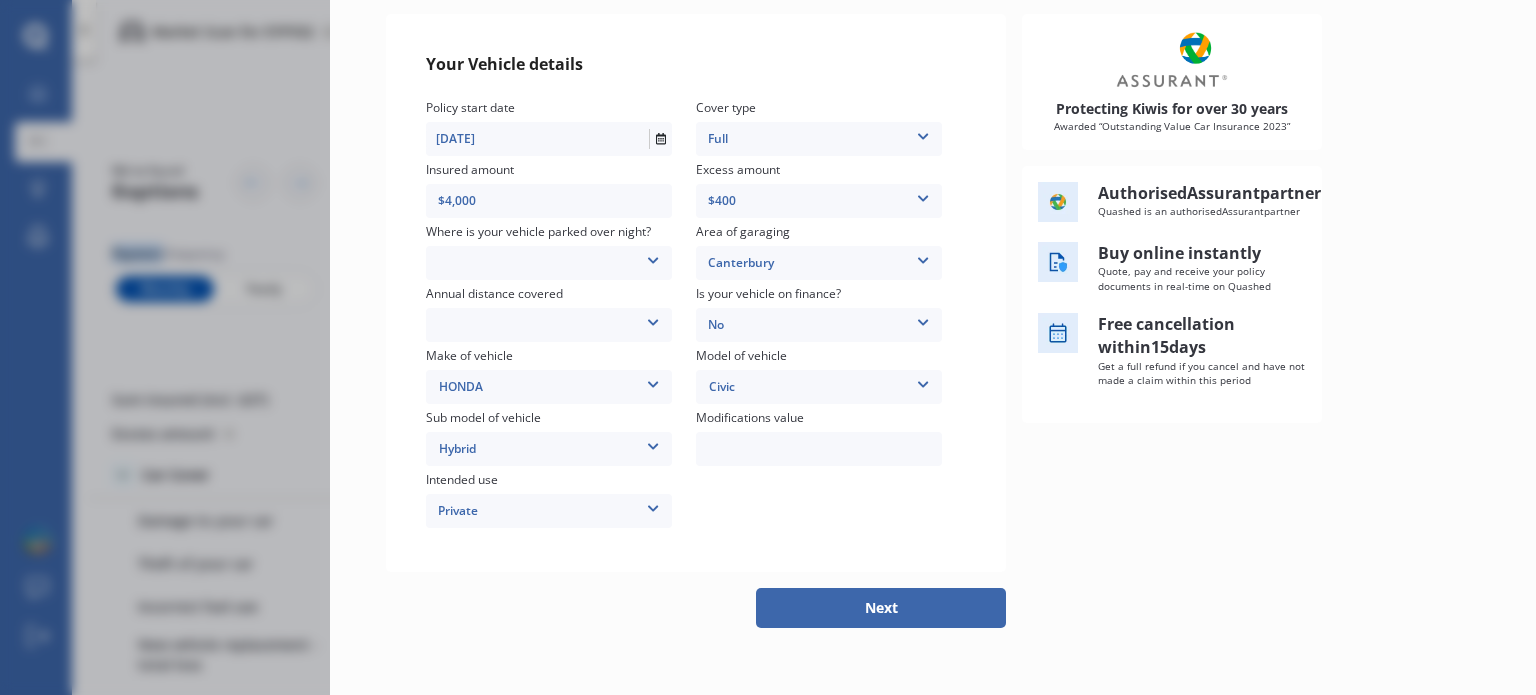 scroll, scrollTop: 224, scrollLeft: 0, axis: vertical 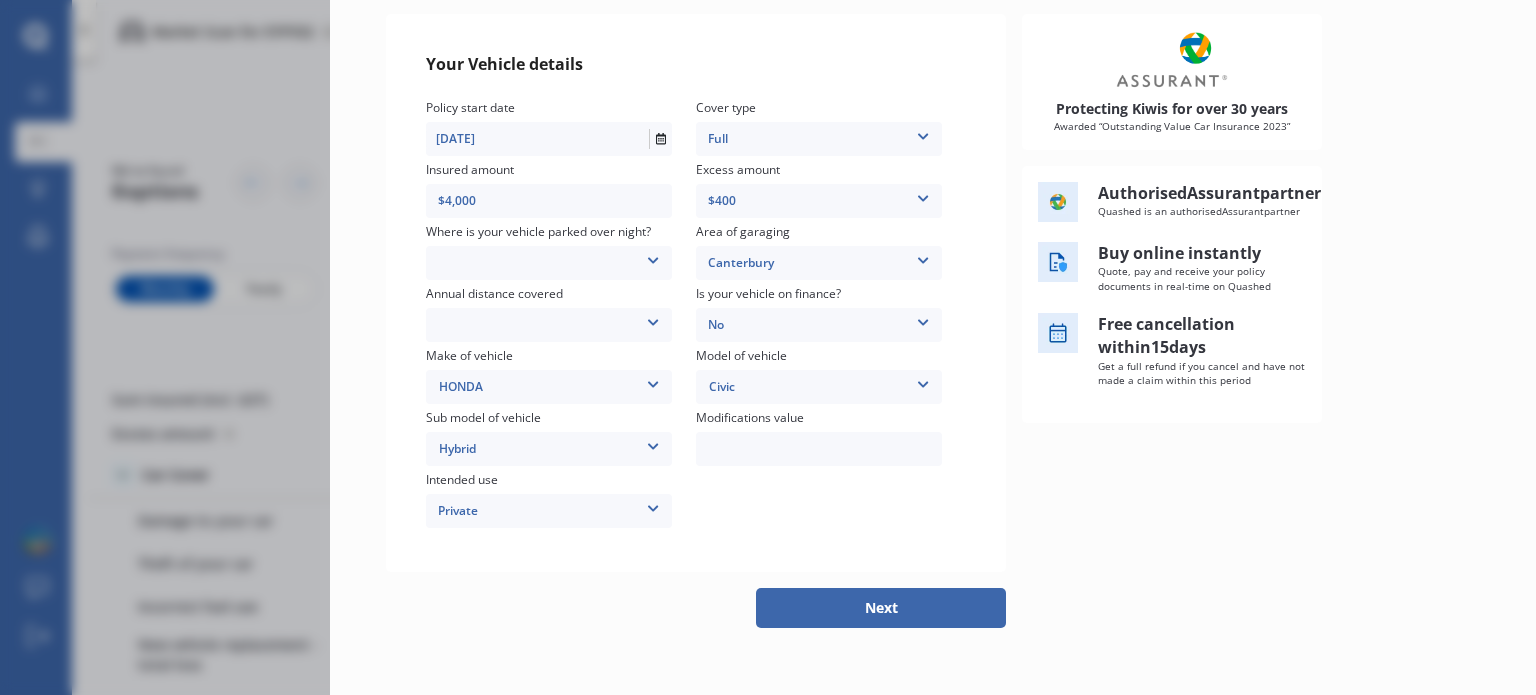 click at bounding box center (653, 257) 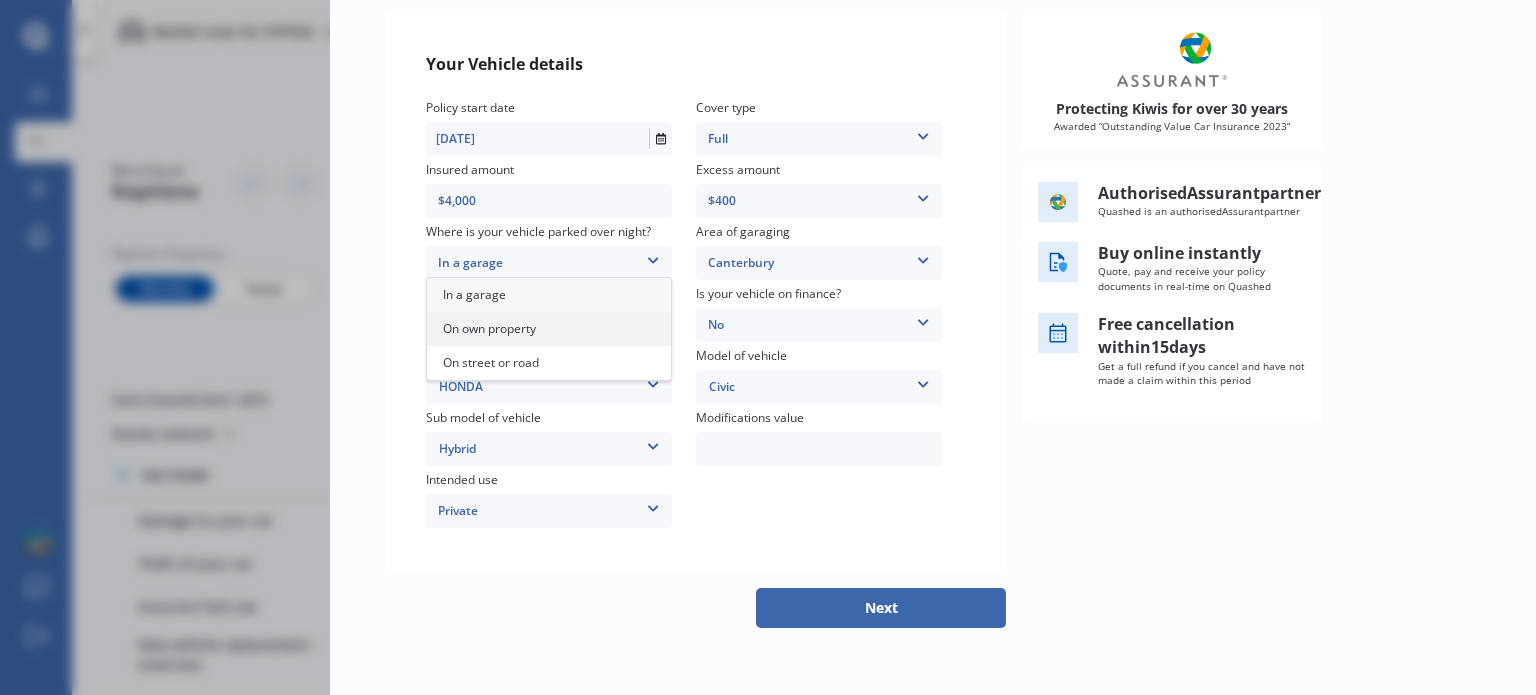 click on "On own property" at bounding box center [489, 328] 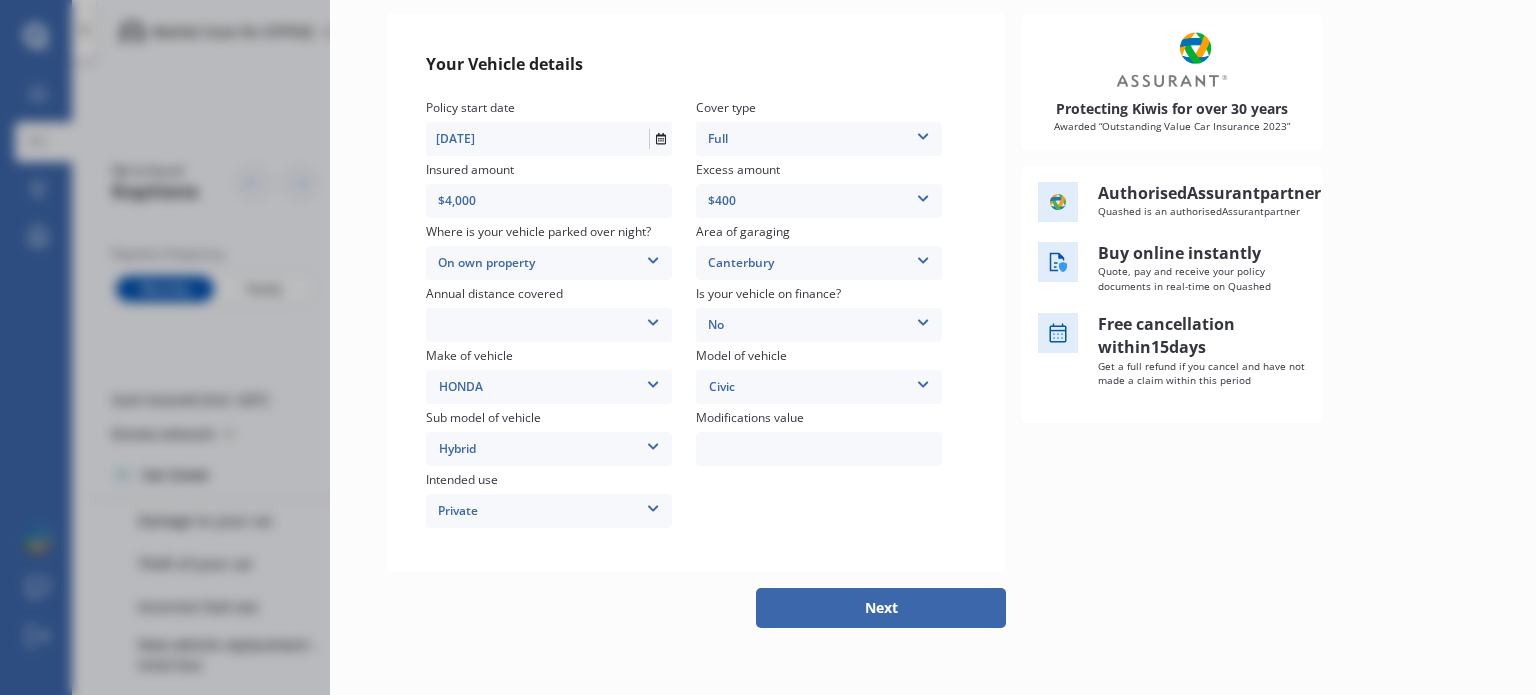 click at bounding box center [653, 257] 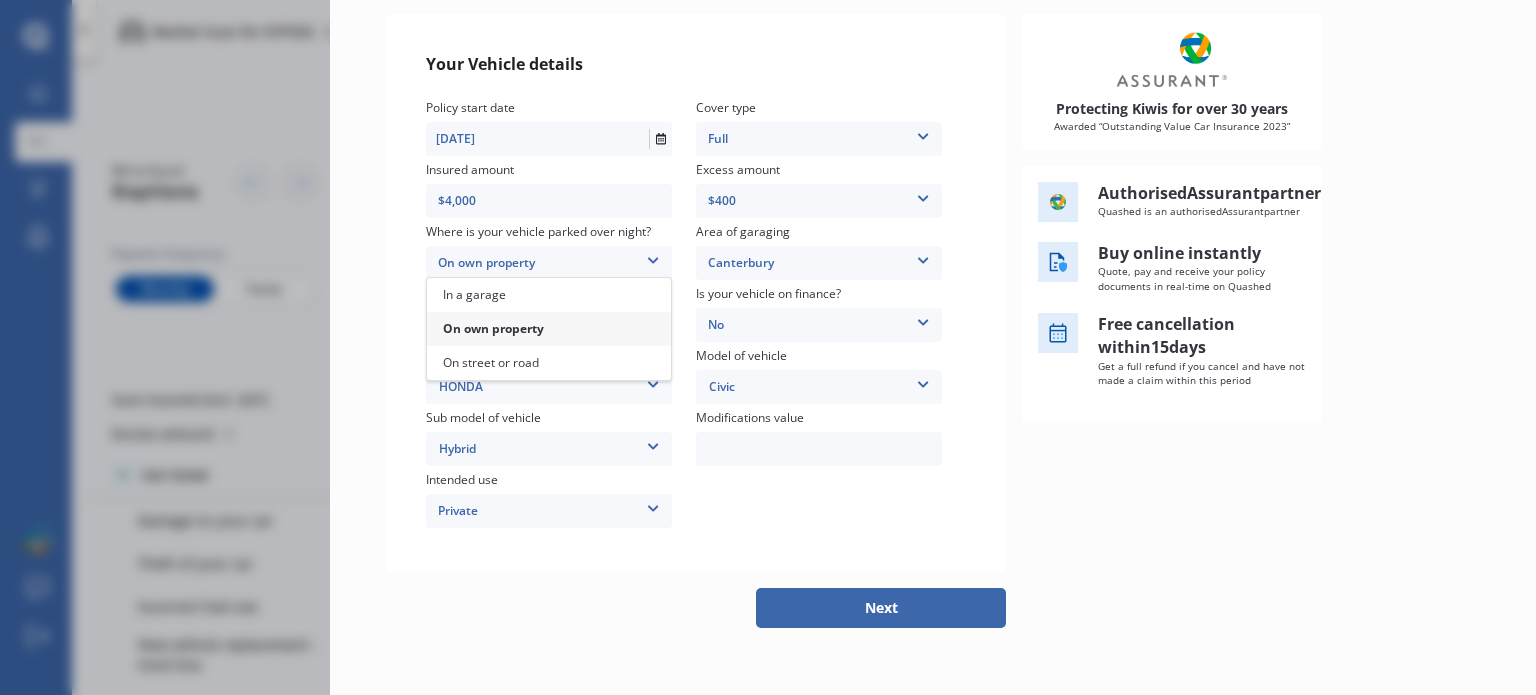 click on "On own property" at bounding box center [493, 328] 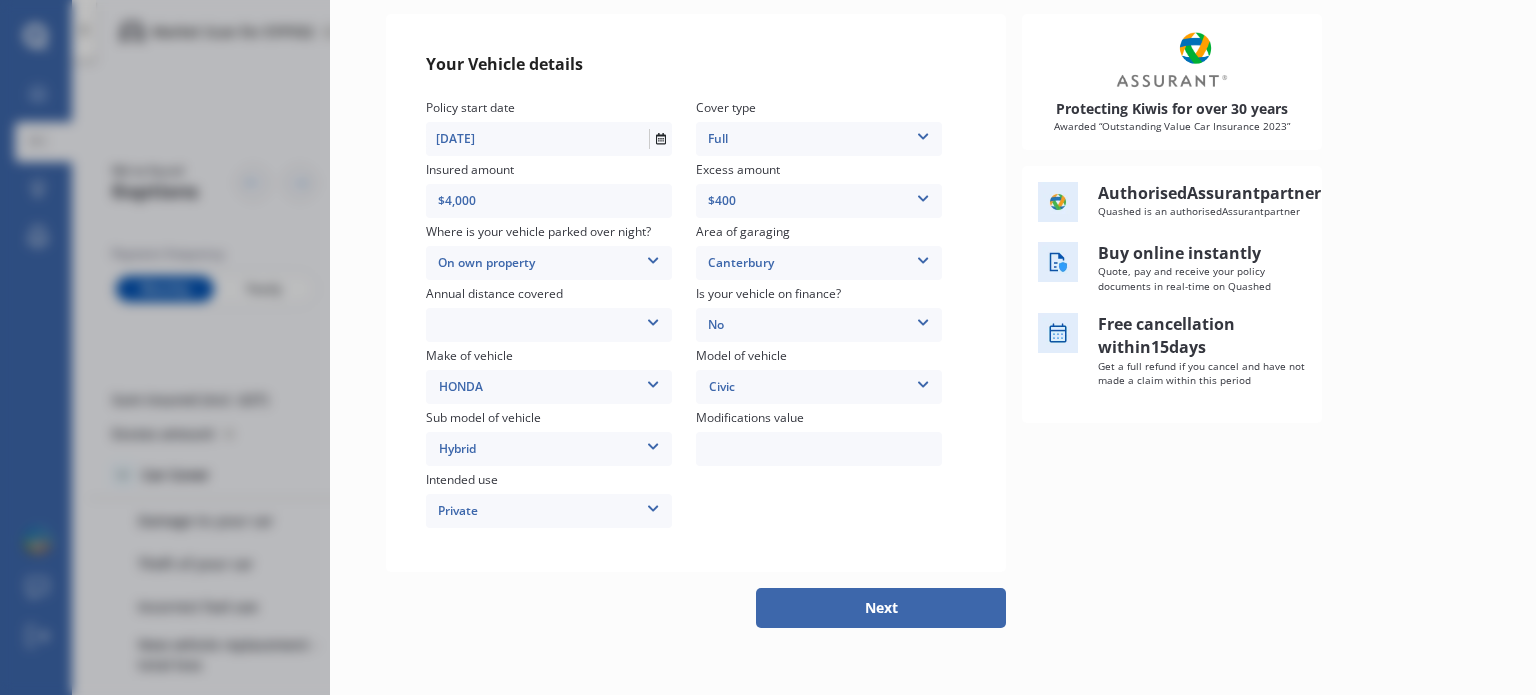 click on "On own property" at bounding box center [549, 263] 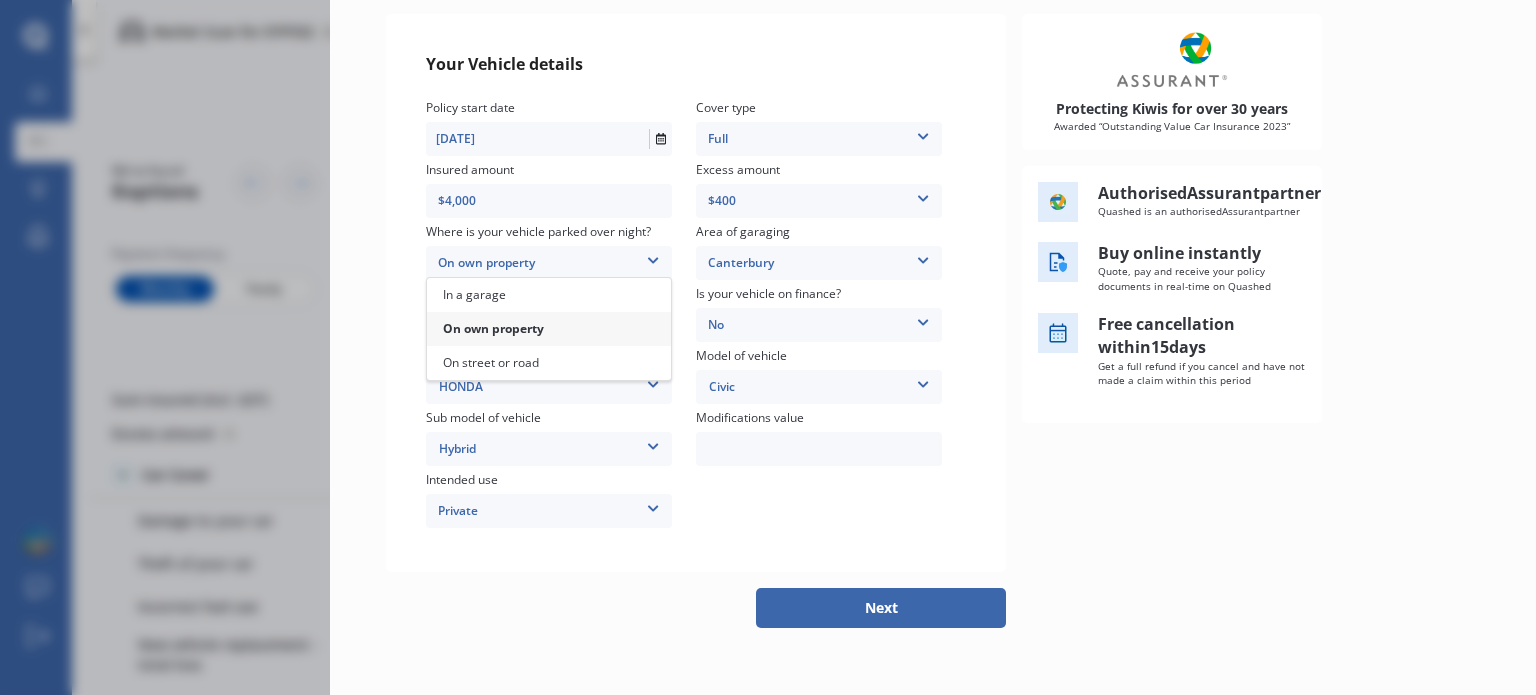 click on "On own property" at bounding box center [493, 328] 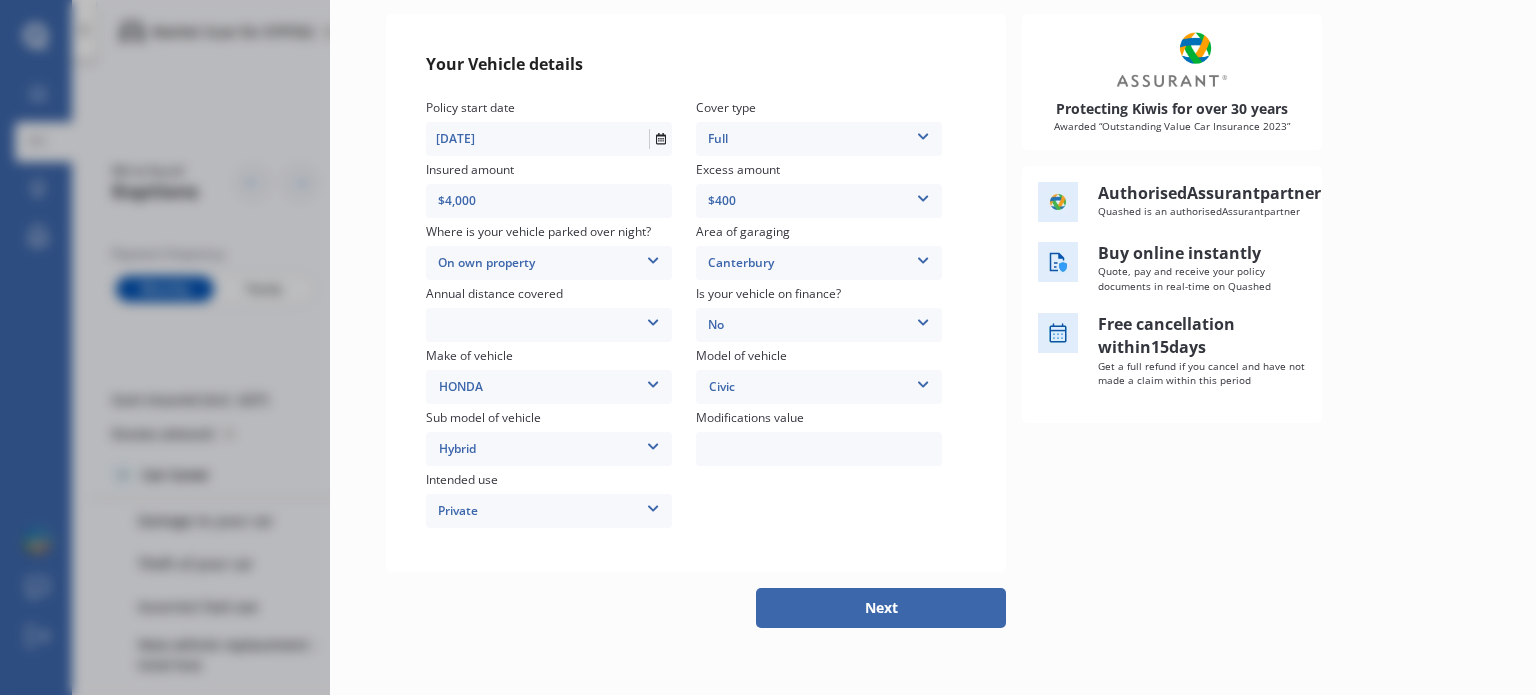 click on "Low (less than 15,000km per year) Average (15,000-30,000km per year) High (30,000+km per year)" at bounding box center [549, 325] 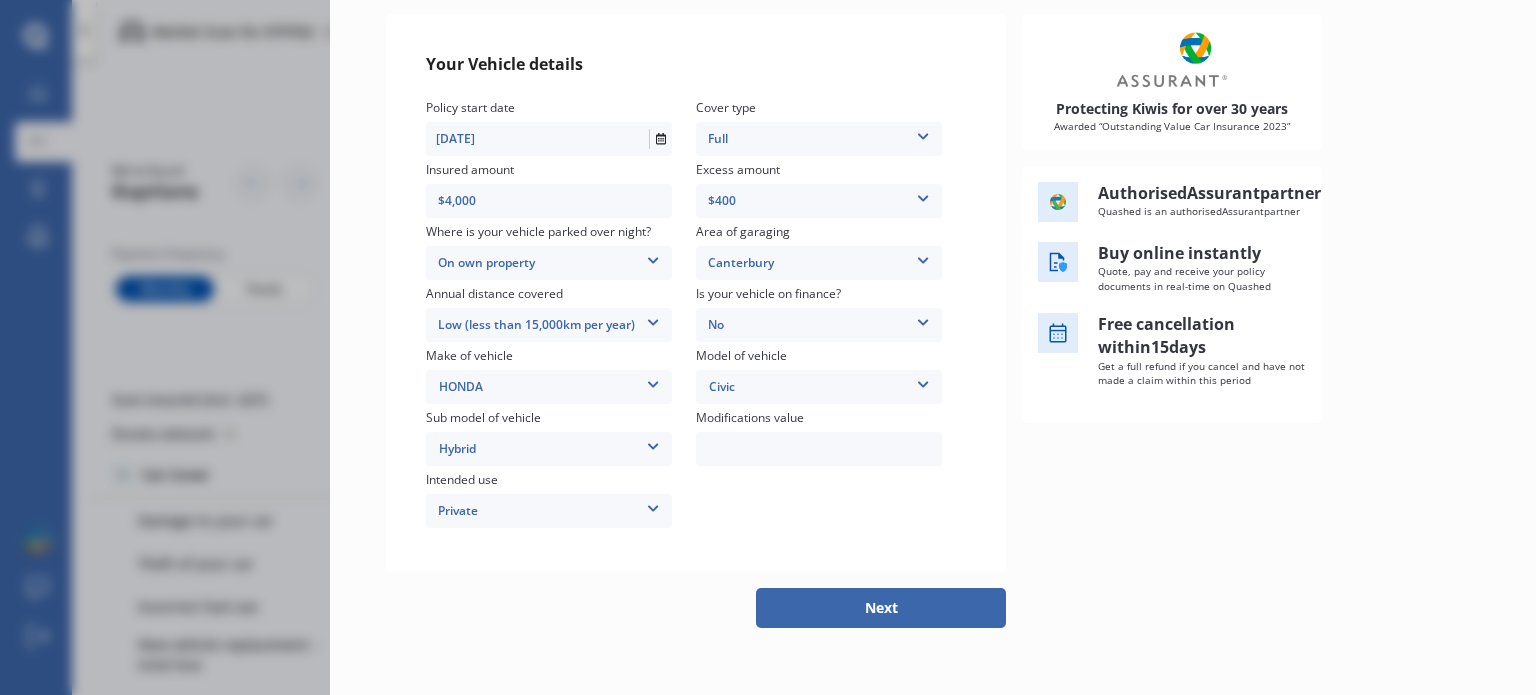 click on "Your Vehicle details Policy start date [DATE] Cover type Full 3rd Party 3rd Party Fire & Theft Full Insured amount $4,000 Excess amount $400 $400 $900 $1,400 Where is your vehicle parked over night? On own property In a garage On own property On street or road Area of garaging [GEOGRAPHIC_DATA] [GEOGRAPHIC_DATA] [GEOGRAPHIC_DATA] [GEOGRAPHIC_DATA] / [PERSON_NAME] / [GEOGRAPHIC_DATA] [GEOGRAPHIC_DATA] [GEOGRAPHIC_DATA] [GEOGRAPHIC_DATA] Howick / [GEOGRAPHIC_DATA] / [GEOGRAPHIC_DATA] [GEOGRAPHIC_DATA] / [GEOGRAPHIC_DATA] [GEOGRAPHIC_DATA] [GEOGRAPHIC_DATA] [GEOGRAPHIC_DATA] [GEOGRAPHIC_DATA] [GEOGRAPHIC_DATA] [GEOGRAPHIC_DATA] [GEOGRAPHIC_DATA] / [GEOGRAPHIC_DATA] [GEOGRAPHIC_DATA] [GEOGRAPHIC_DATA] [GEOGRAPHIC_DATA] [GEOGRAPHIC_DATA] [GEOGRAPHIC_DATA] [GEOGRAPHIC_DATA] Annual distance covered Low (less than 15,000km per year) Low (less than 15,000km per year) Average (15,000-30,000km per year) High (30,000+km per year) Is your vehicle on finance? No No Yes Make of vehicle HONDA AC ALFA ROMEO ASTON [PERSON_NAME] AUDI AUSTIN BEDFORD Bentley BMW BYD CADILLAC CAN-AM CHERY CHEVROLET CHRYSLER Citroen CRUISEAIR CUPRA DAEWOO DAIHATSU DAIMLER DAMON DIAHATSU DODGE EXOCET FACTORY FIVE FERRARI FIAT GMC" at bounding box center [696, 293] 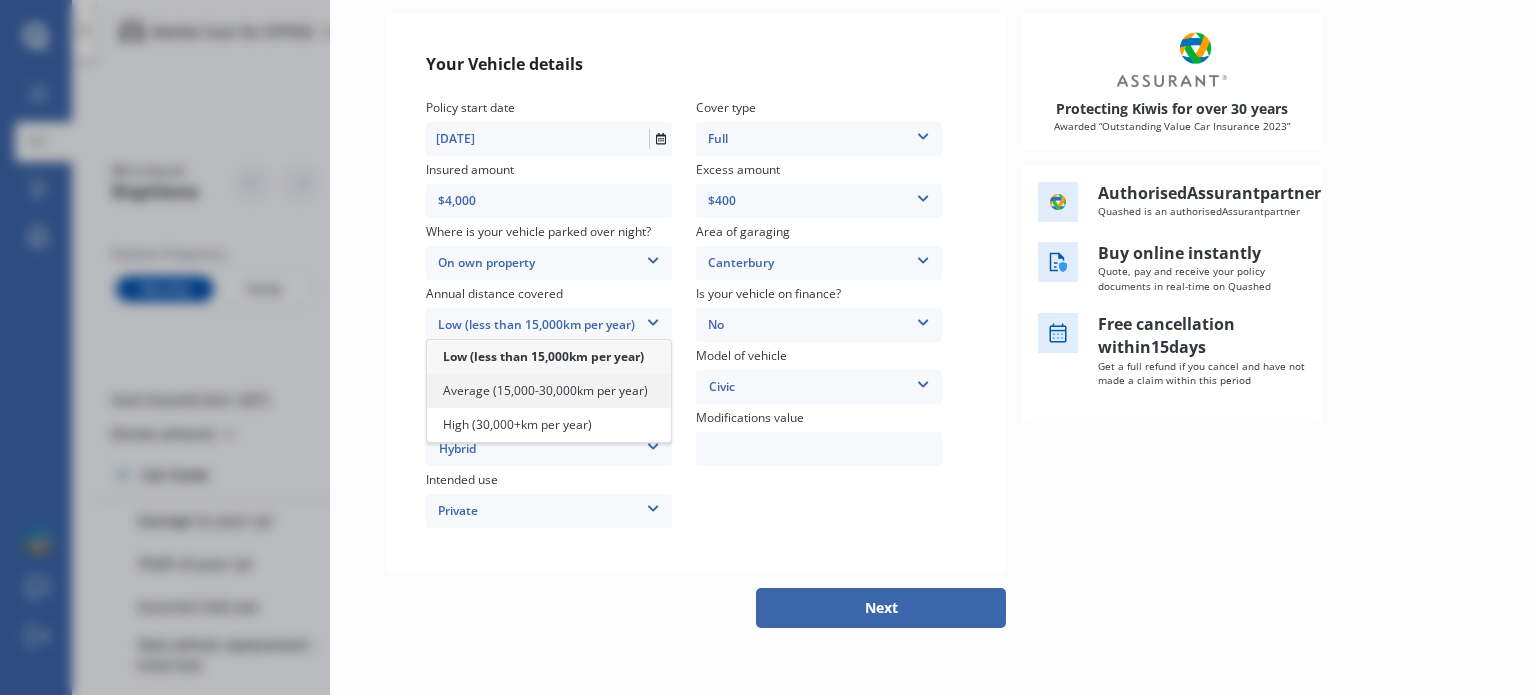 scroll, scrollTop: 236, scrollLeft: 0, axis: vertical 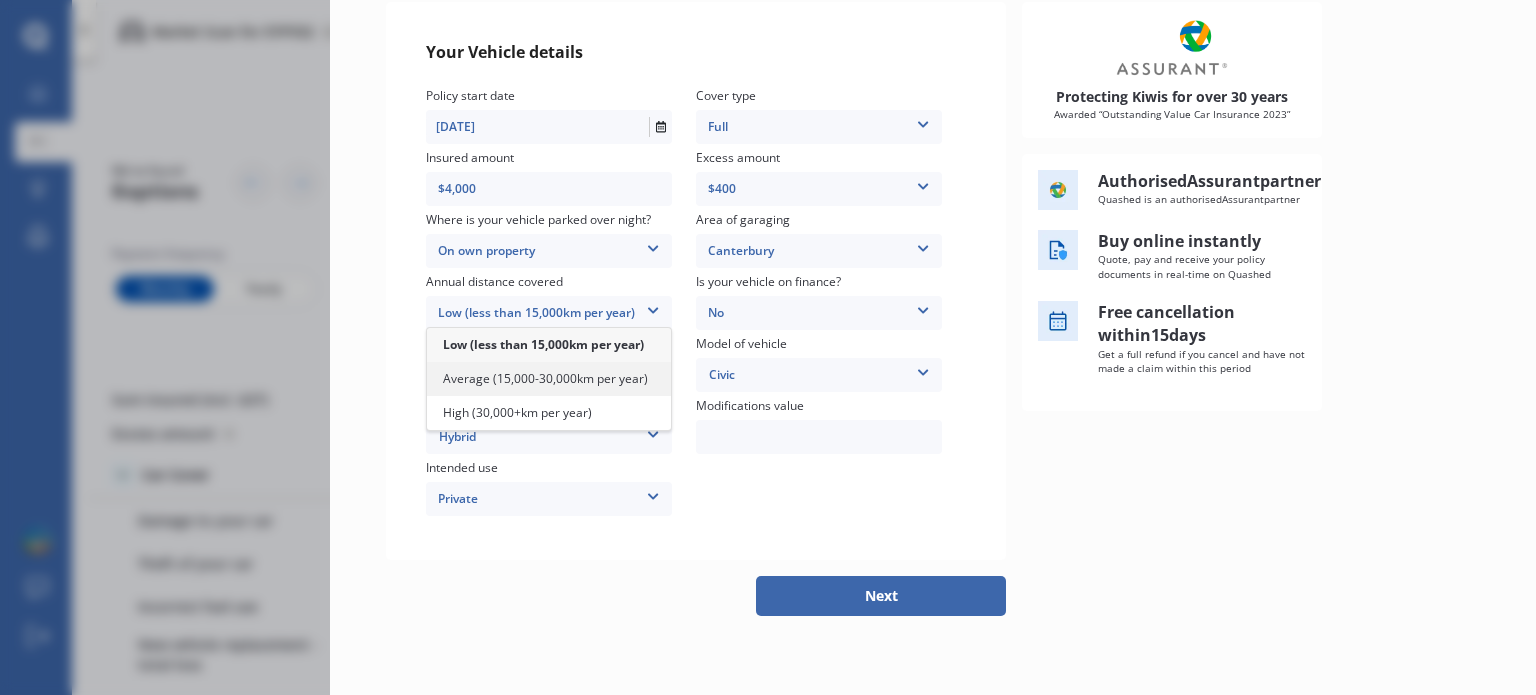 click on "Average (15,000-30,000km per year)" at bounding box center (545, 378) 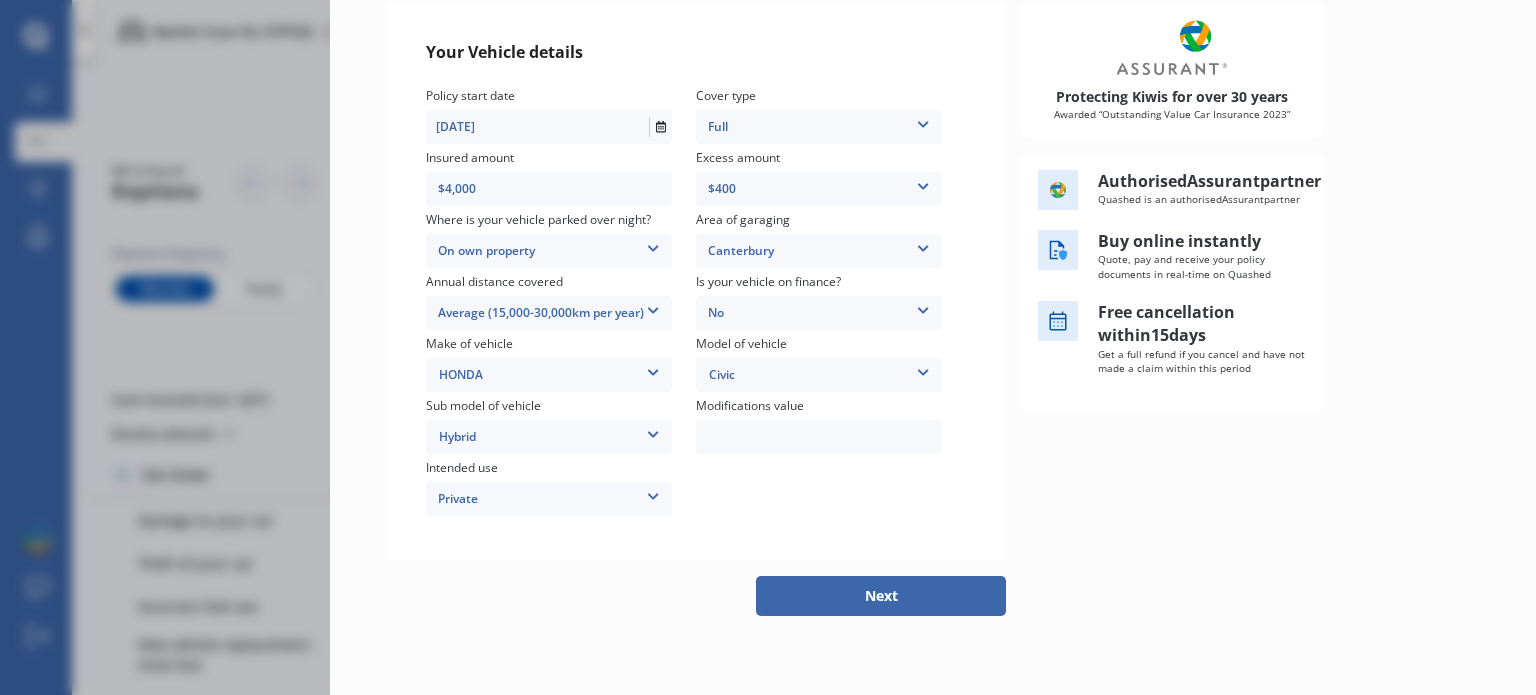 click on "Yearly Monthly $83.45 / mo Assurant  Purchase $83.45 /month /year /month Insured amount: Market value up to $4,000 Excess: $400 20 % Your Vehicle details Policy start date [DATE] Cover type Full 3rd Party 3rd Party Fire & Theft Full Insured amount $4,000 Excess amount $400 $400 $900 $1,400 Where is your vehicle parked over night? On own property In a garage On own property On street or road Area of garaging [GEOGRAPHIC_DATA] [GEOGRAPHIC_DATA] [GEOGRAPHIC_DATA] [GEOGRAPHIC_DATA] / [PERSON_NAME] / [GEOGRAPHIC_DATA] [GEOGRAPHIC_DATA] [GEOGRAPHIC_DATA] [GEOGRAPHIC_DATA] Howick / [GEOGRAPHIC_DATA] / [GEOGRAPHIC_DATA] [GEOGRAPHIC_DATA] / [GEOGRAPHIC_DATA] [GEOGRAPHIC_DATA] [GEOGRAPHIC_DATA] [PERSON_NAME][GEOGRAPHIC_DATA] [GEOGRAPHIC_DATA] [GEOGRAPHIC_DATA] [GEOGRAPHIC_DATA] / [GEOGRAPHIC_DATA] [GEOGRAPHIC_DATA] [GEOGRAPHIC_DATA] [GEOGRAPHIC_DATA] [GEOGRAPHIC_DATA] [GEOGRAPHIC_DATA] [GEOGRAPHIC_DATA] Annual distance covered Average (15,000-30,000km per year) Low (less than 15,000km per year) Average (15,000-30,000km per year) High (30,000+km per year) Is your vehicle on finance? No No Yes Make of vehicle HONDA AC ALFA ROMEO ASTON [PERSON_NAME] AUDI AUSTIN BEDFORD Bentley BMW BYD CADILLAC GMC" at bounding box center [933, 250] 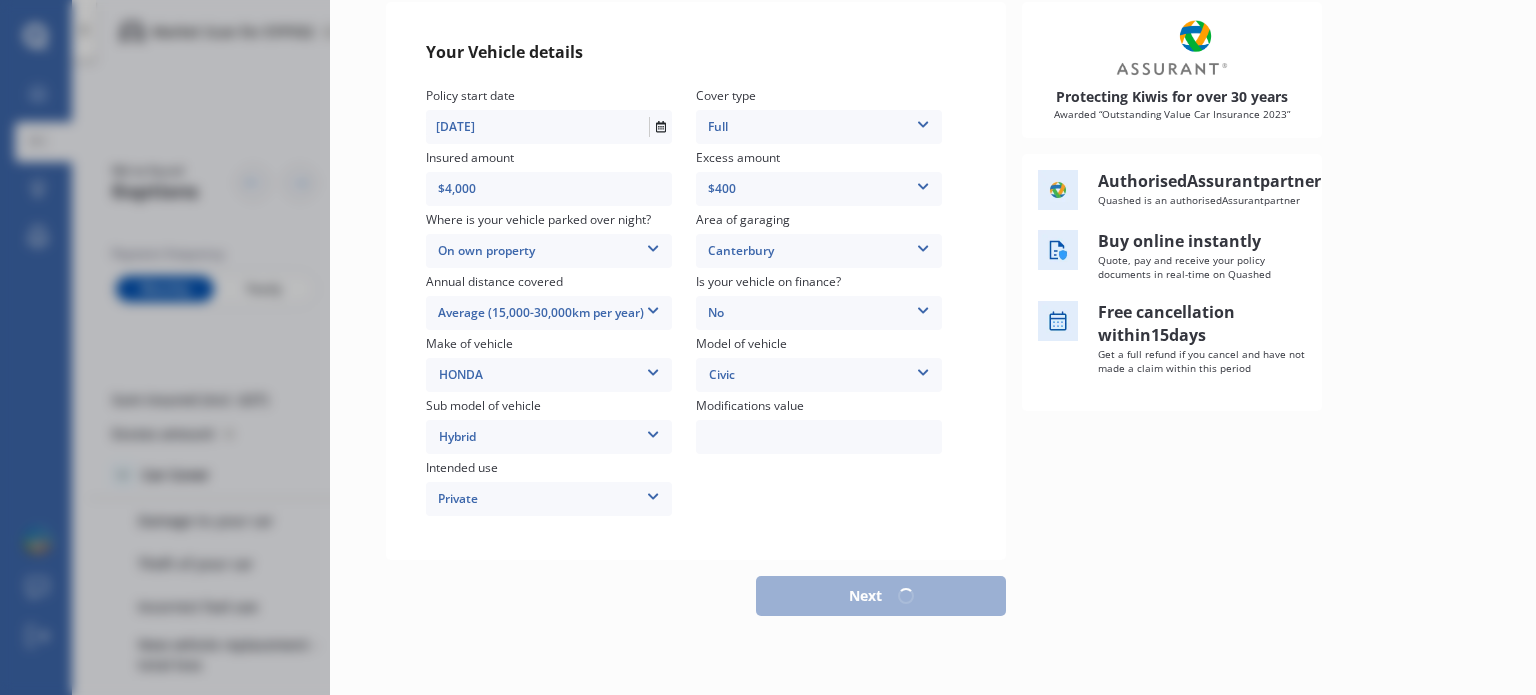 scroll, scrollTop: 236, scrollLeft: 0, axis: vertical 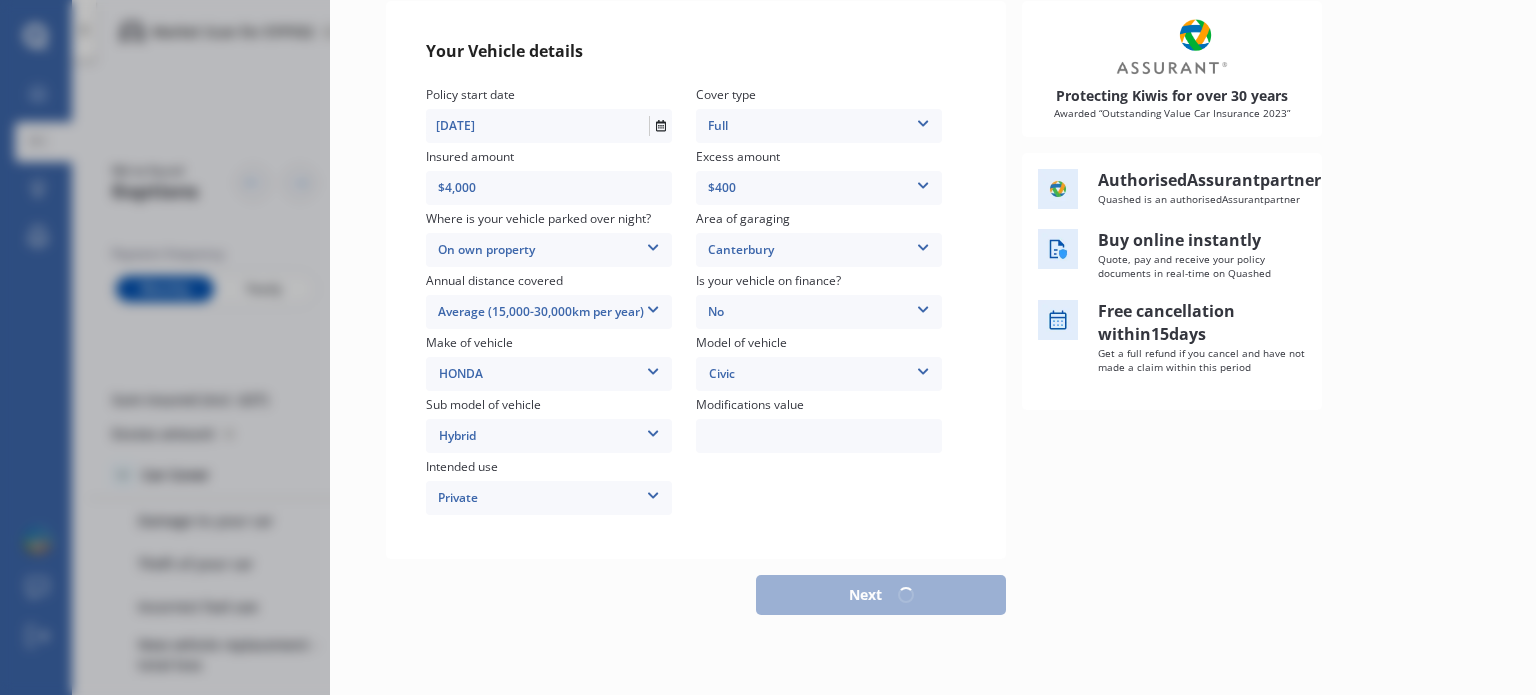 select on "01" 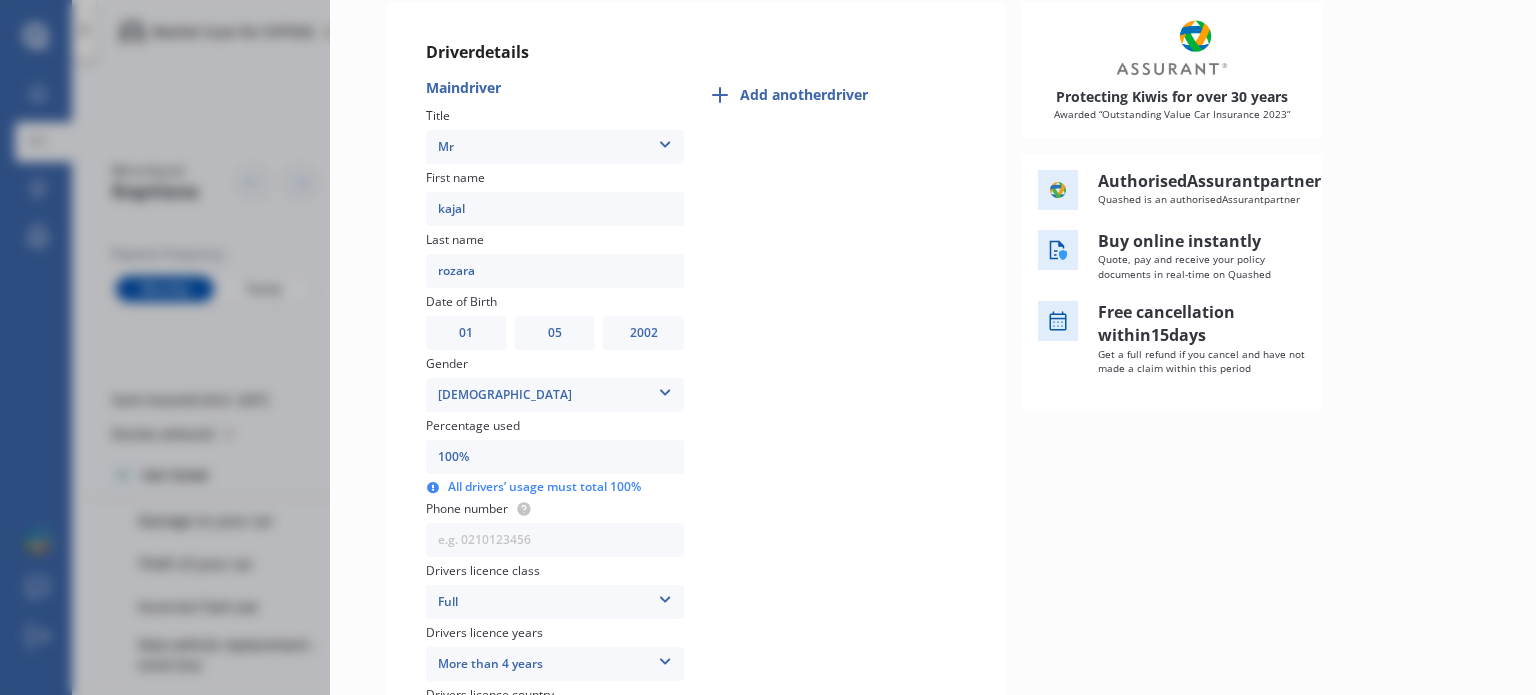scroll, scrollTop: 0, scrollLeft: 0, axis: both 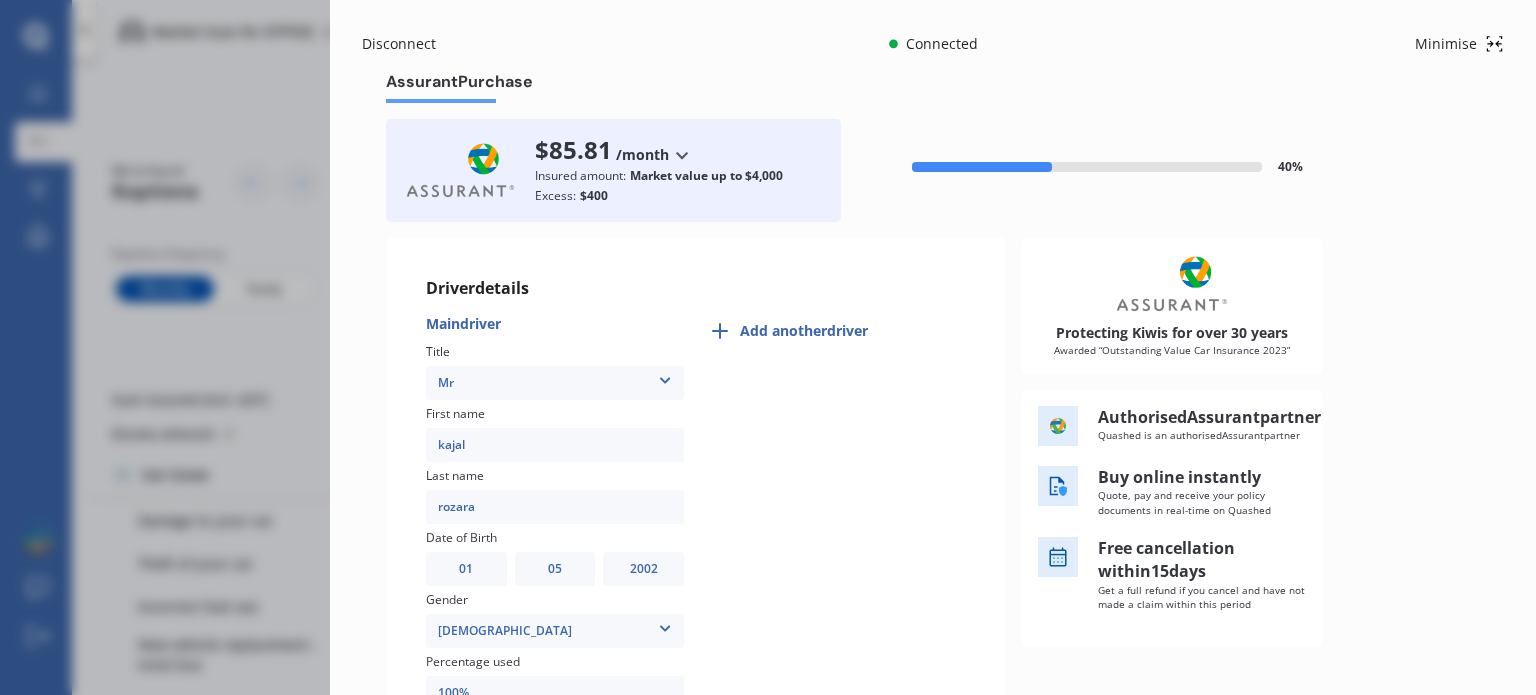 click on "kajal" at bounding box center [555, 445] 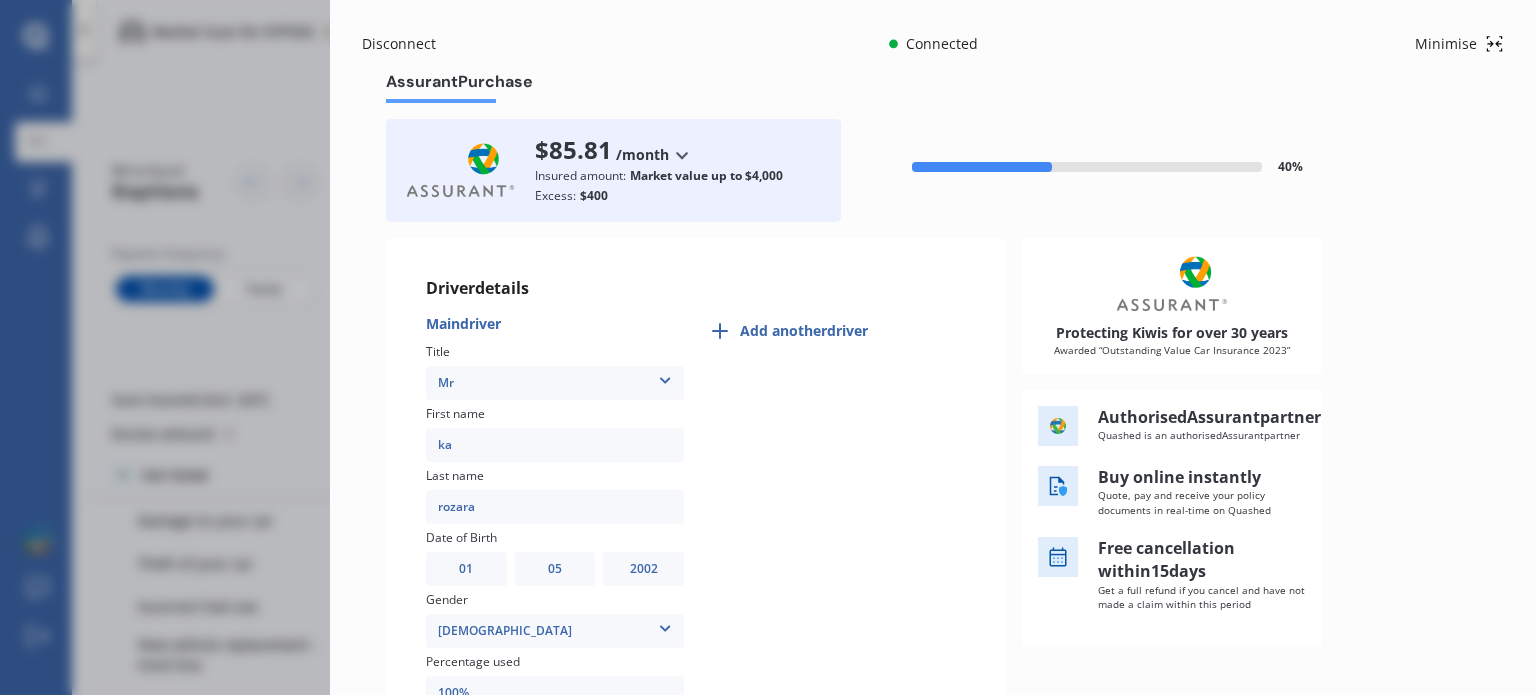 type on "k" 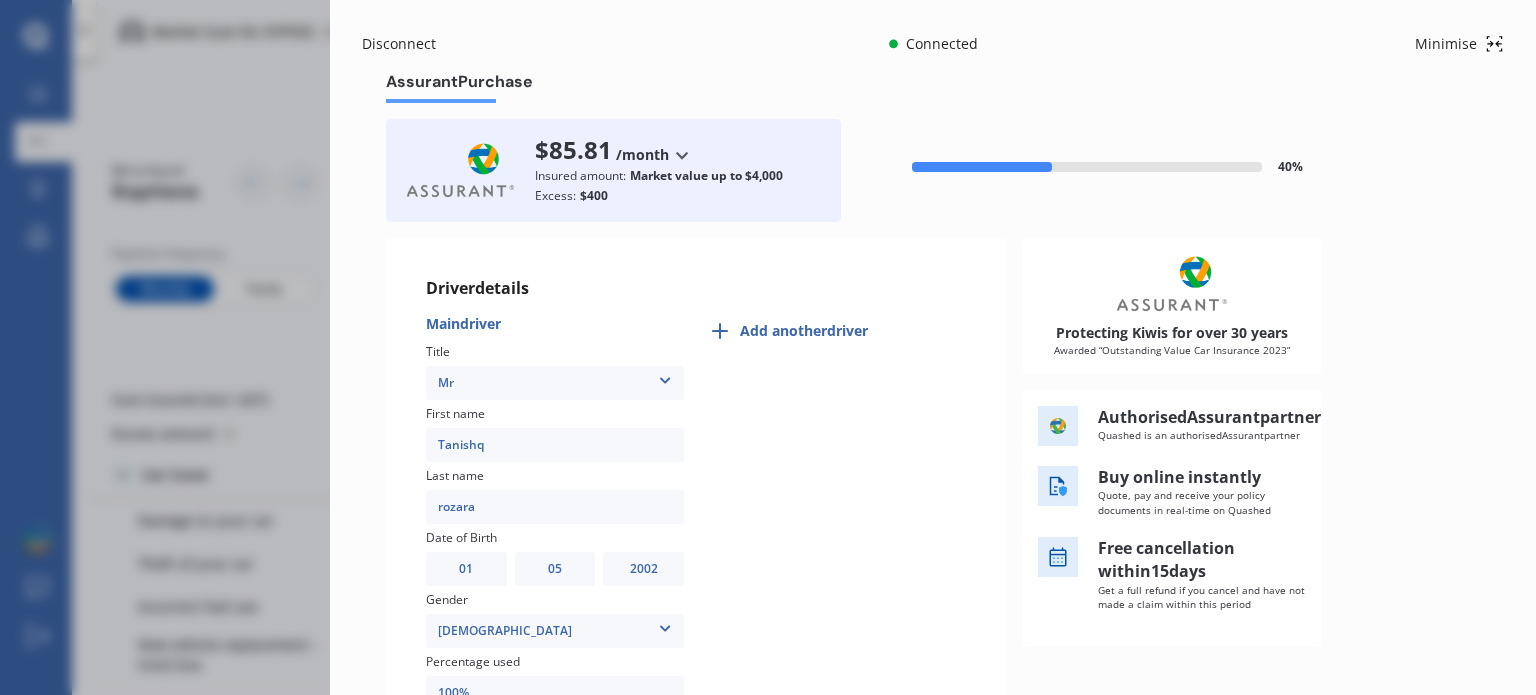 type on "Tanishq" 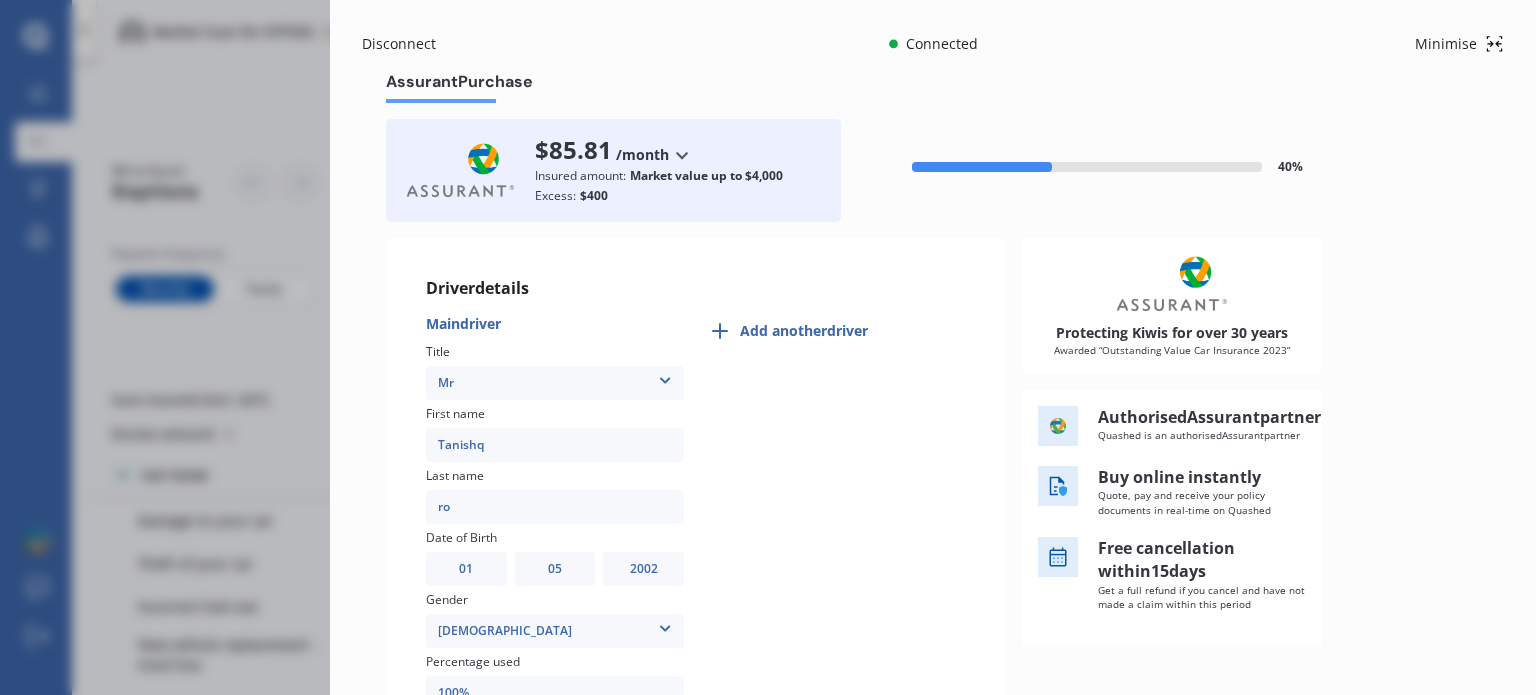 type on "r" 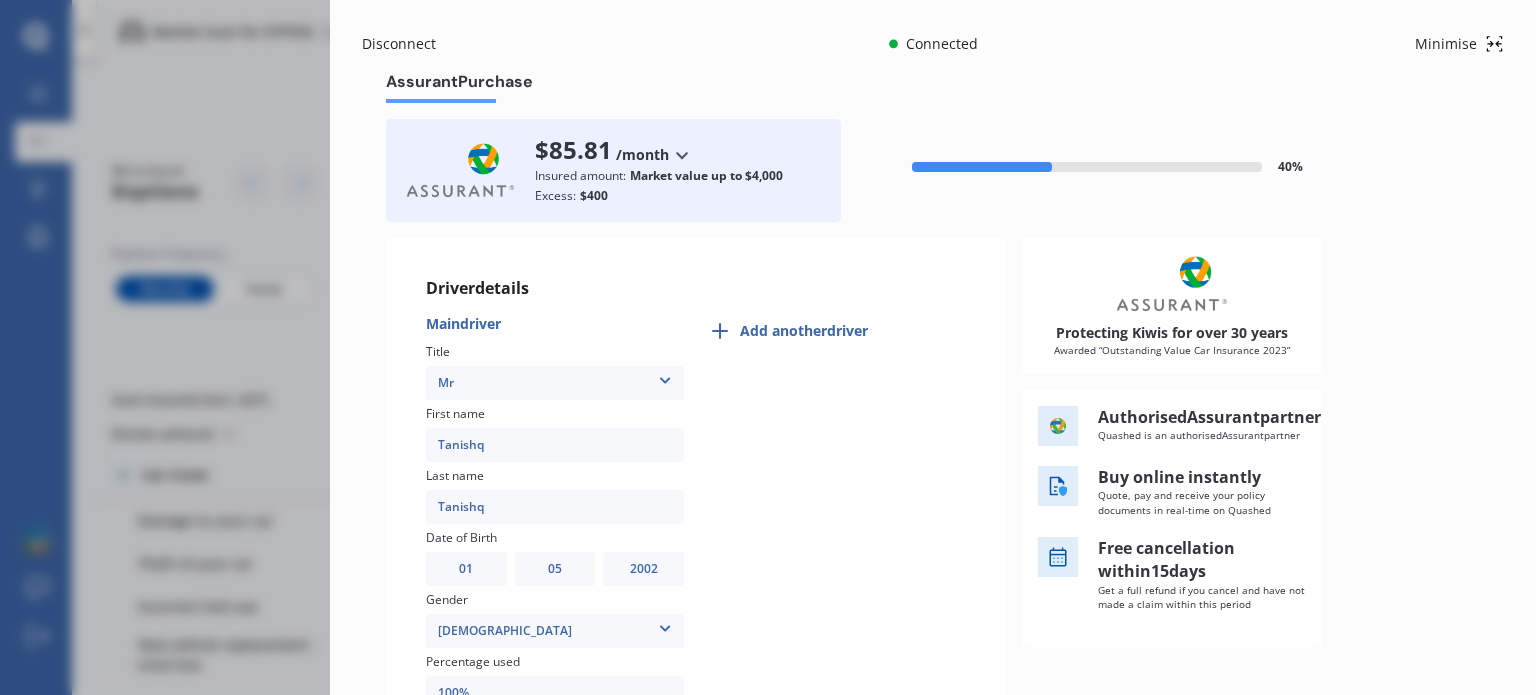 type on "Tanishq" 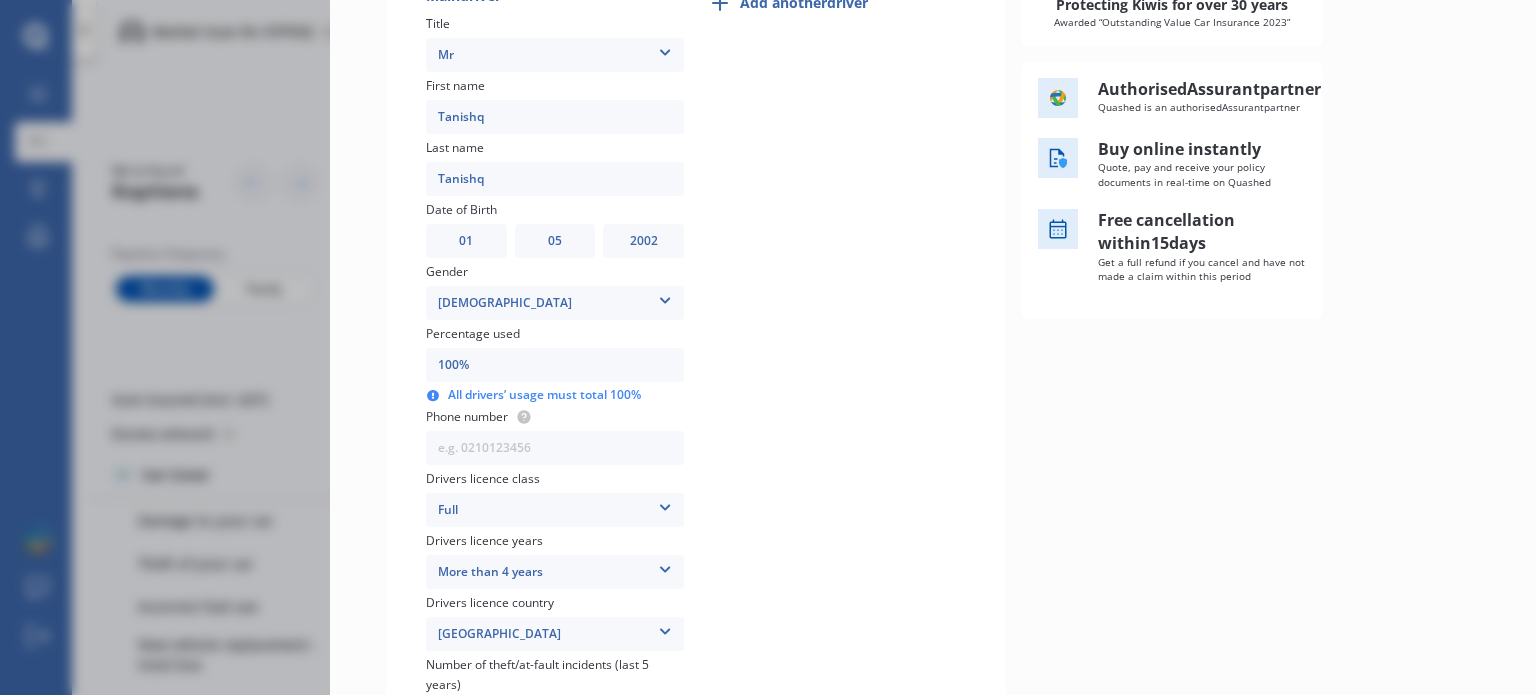 scroll, scrollTop: 367, scrollLeft: 0, axis: vertical 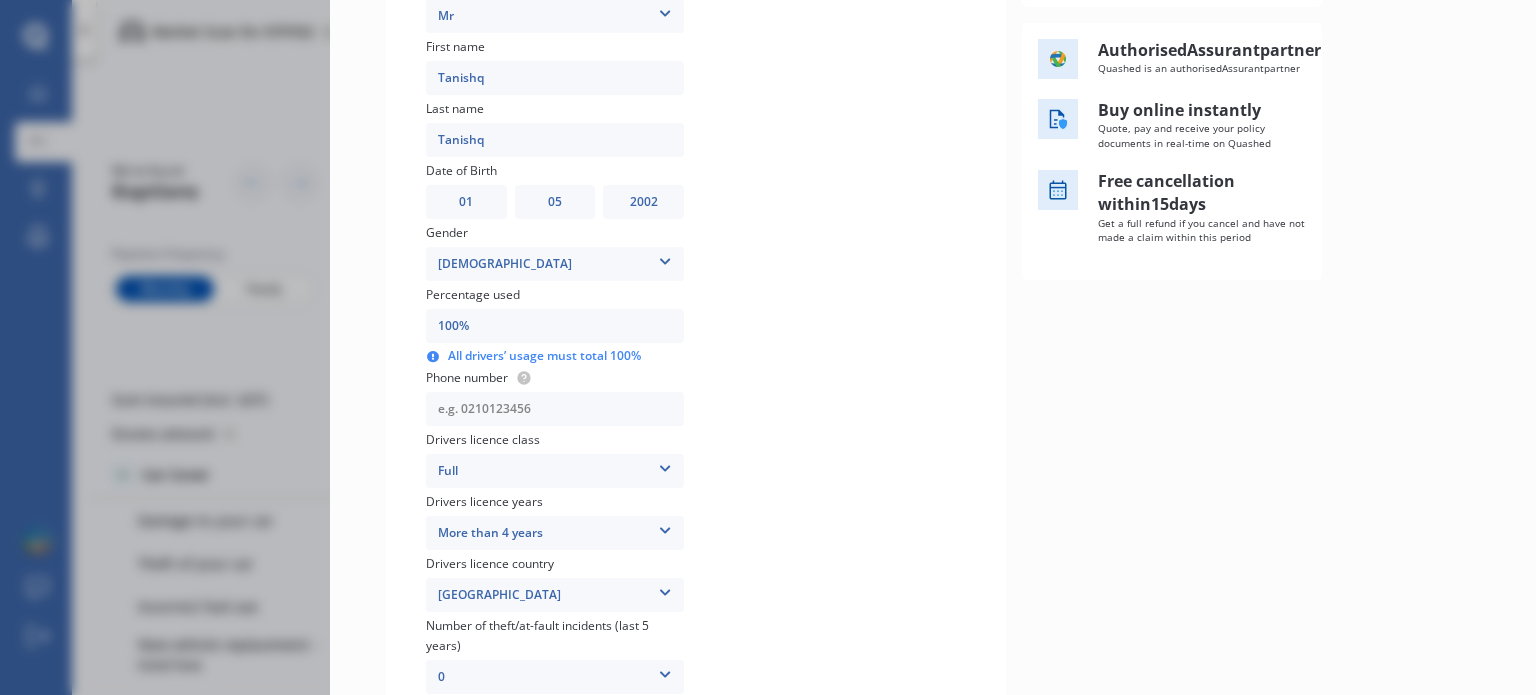 click at bounding box center [555, 409] 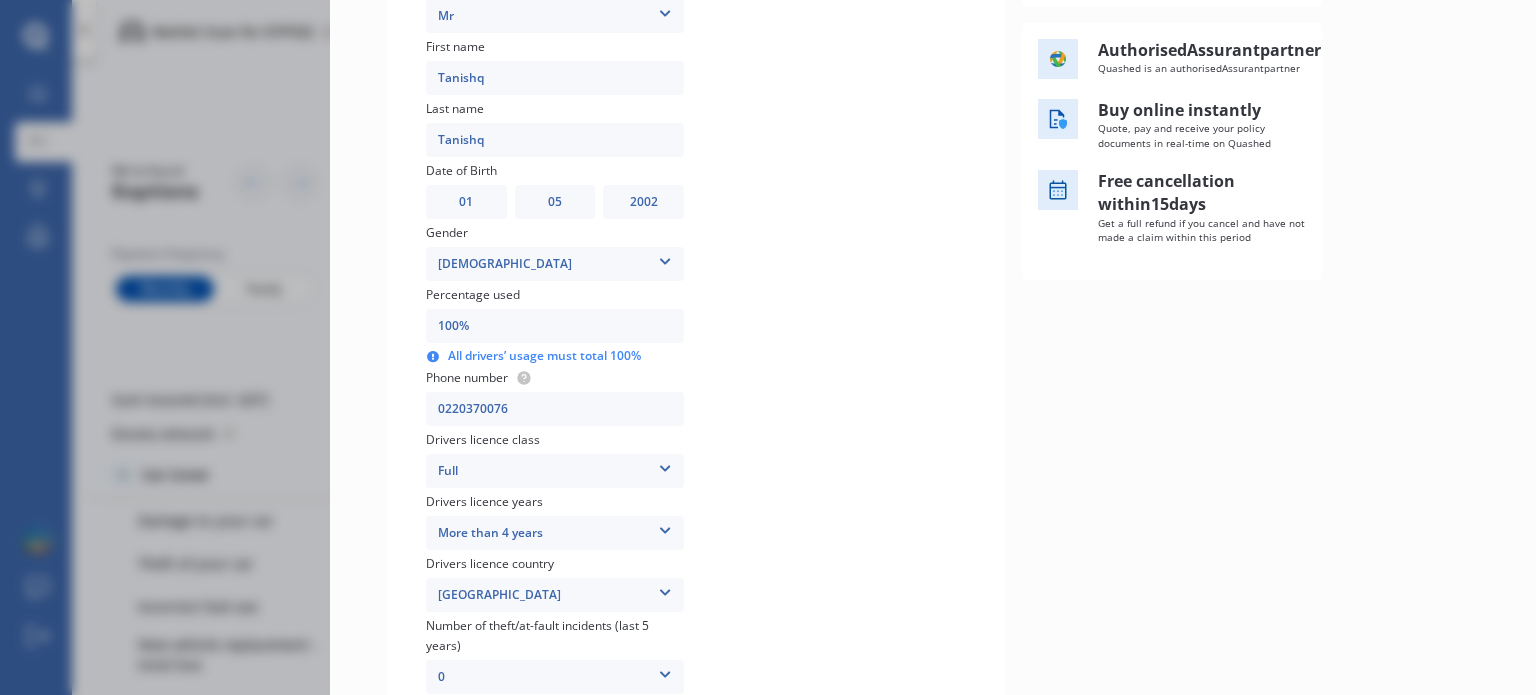 type on "0220370076" 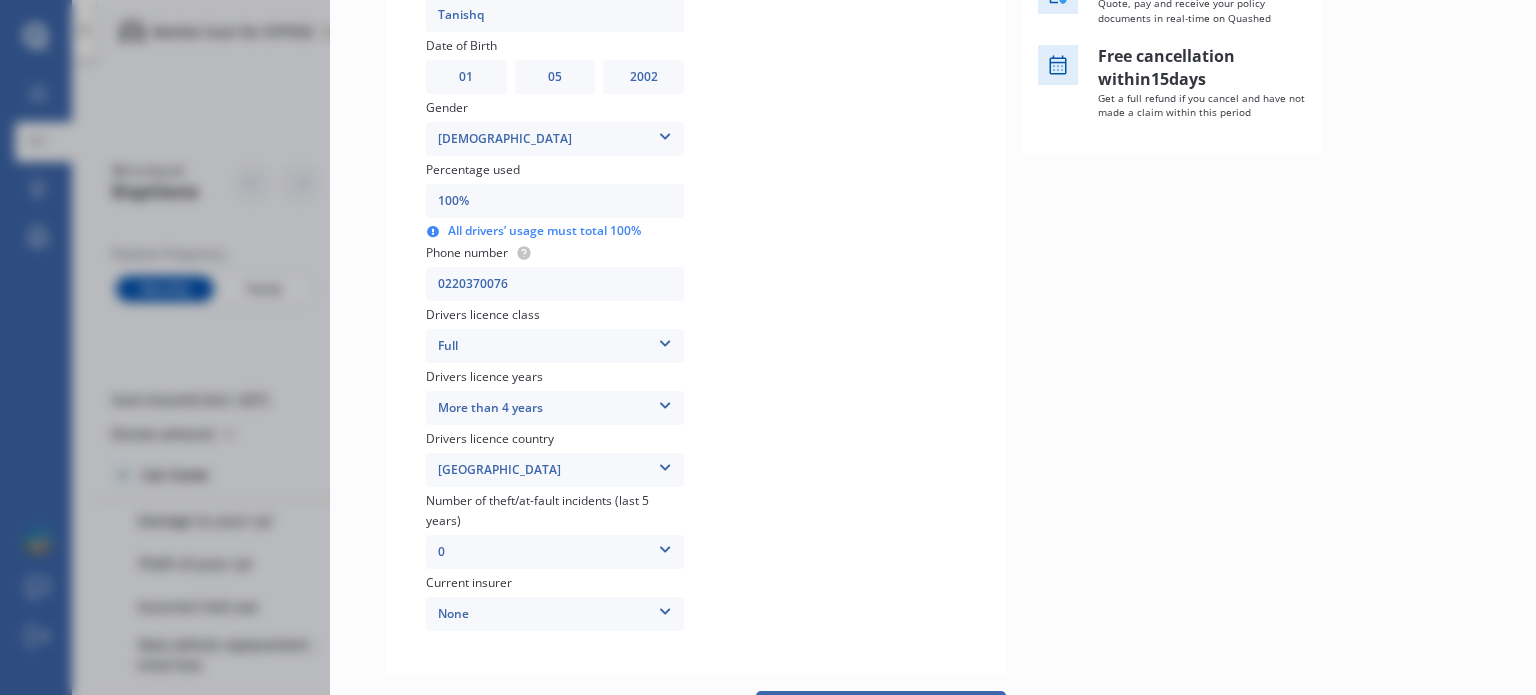scroll, scrollTop: 606, scrollLeft: 0, axis: vertical 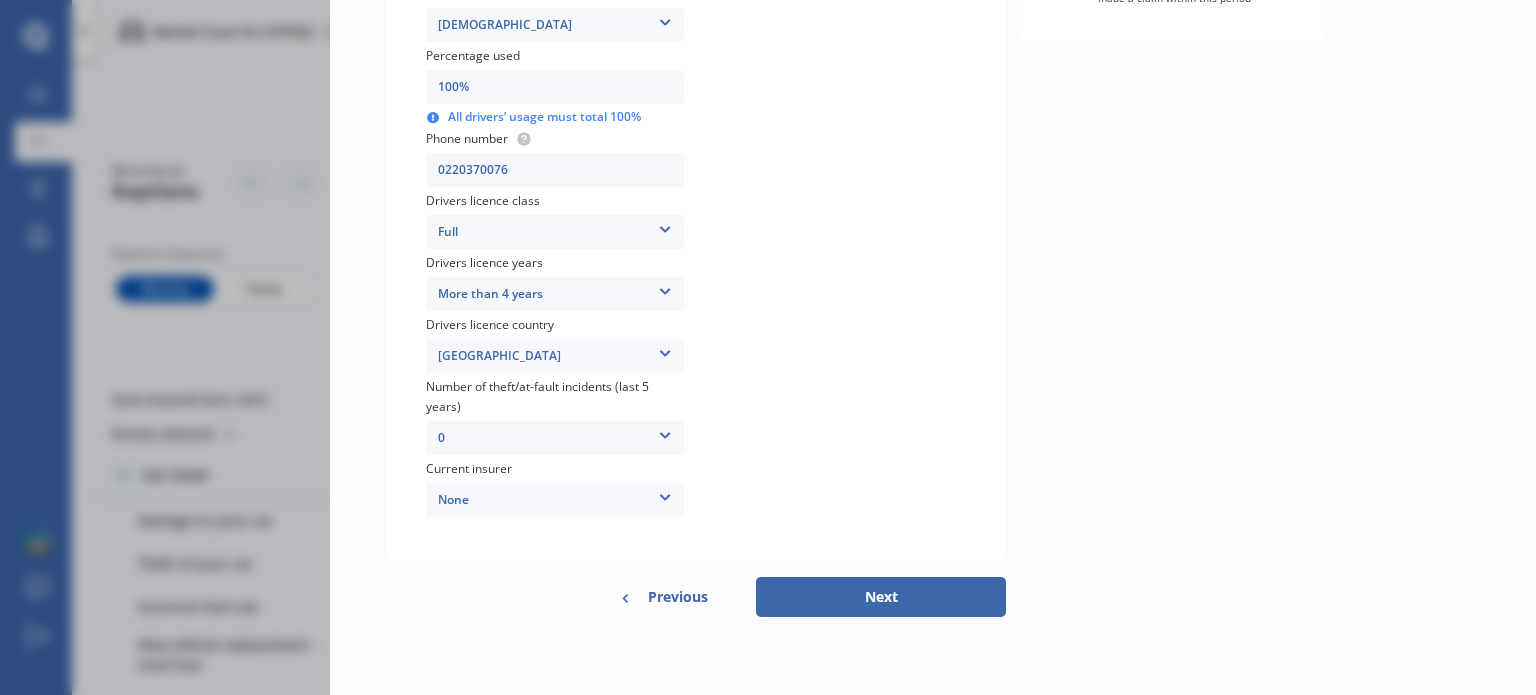 click on "Next" at bounding box center (881, 597) 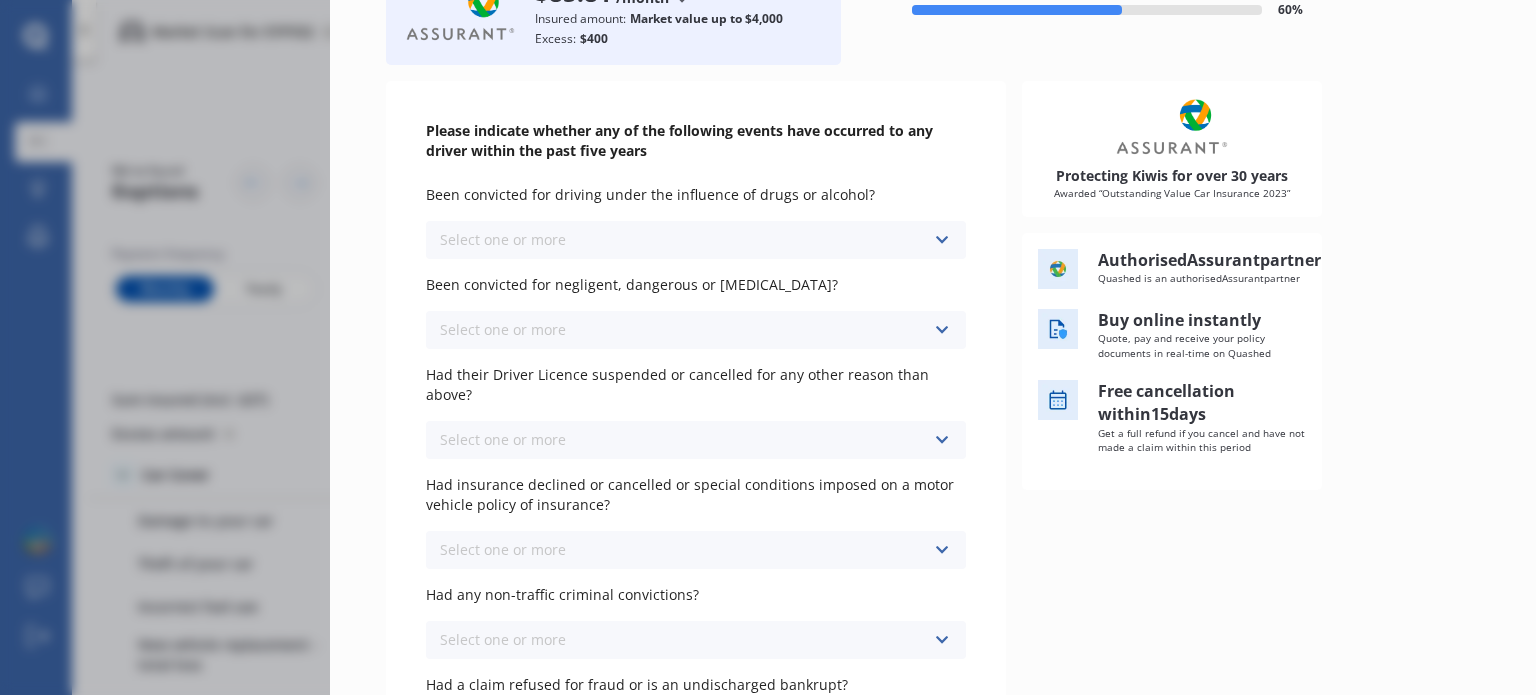 scroll, scrollTop: 158, scrollLeft: 0, axis: vertical 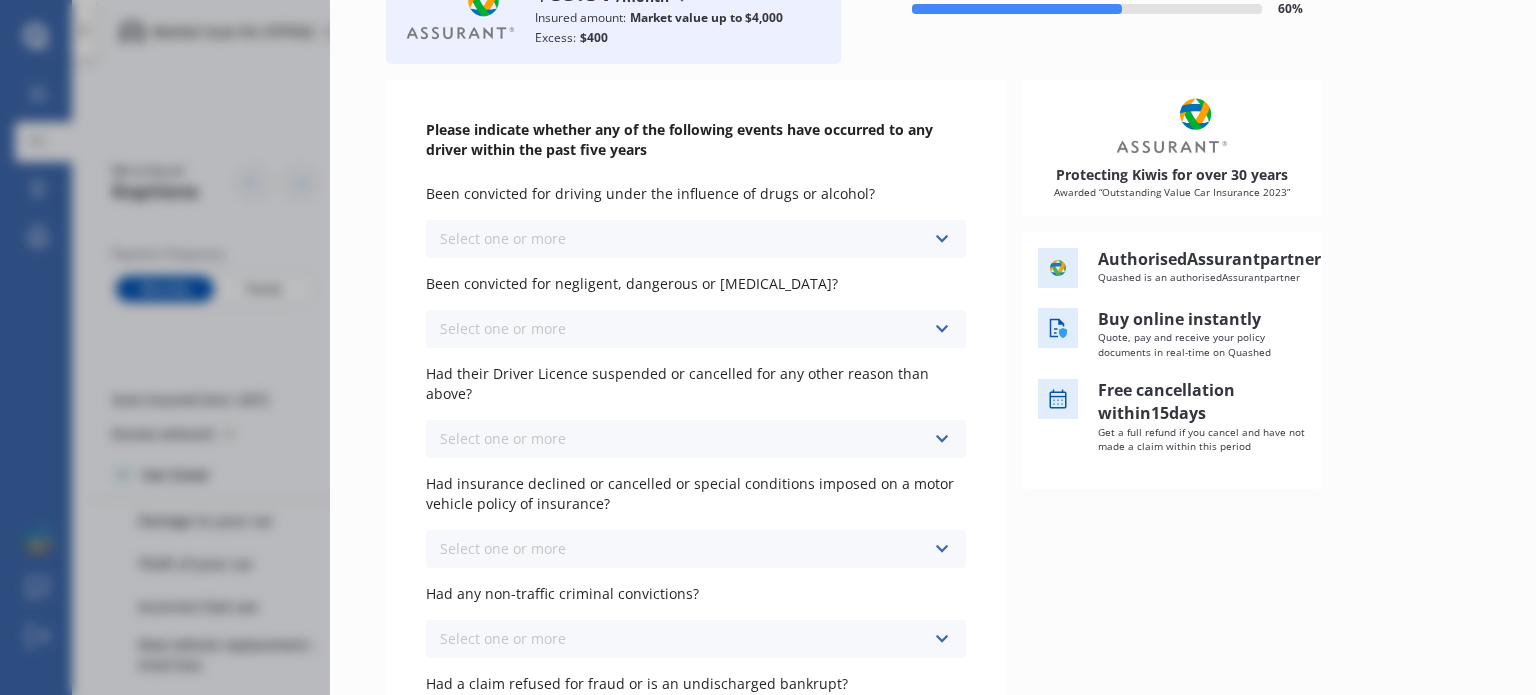 click on "Select one or more Never, or over [DATE] Last year 1 to [DATE] 2 to [DATE] 3 to [DATE]" at bounding box center (696, 239) 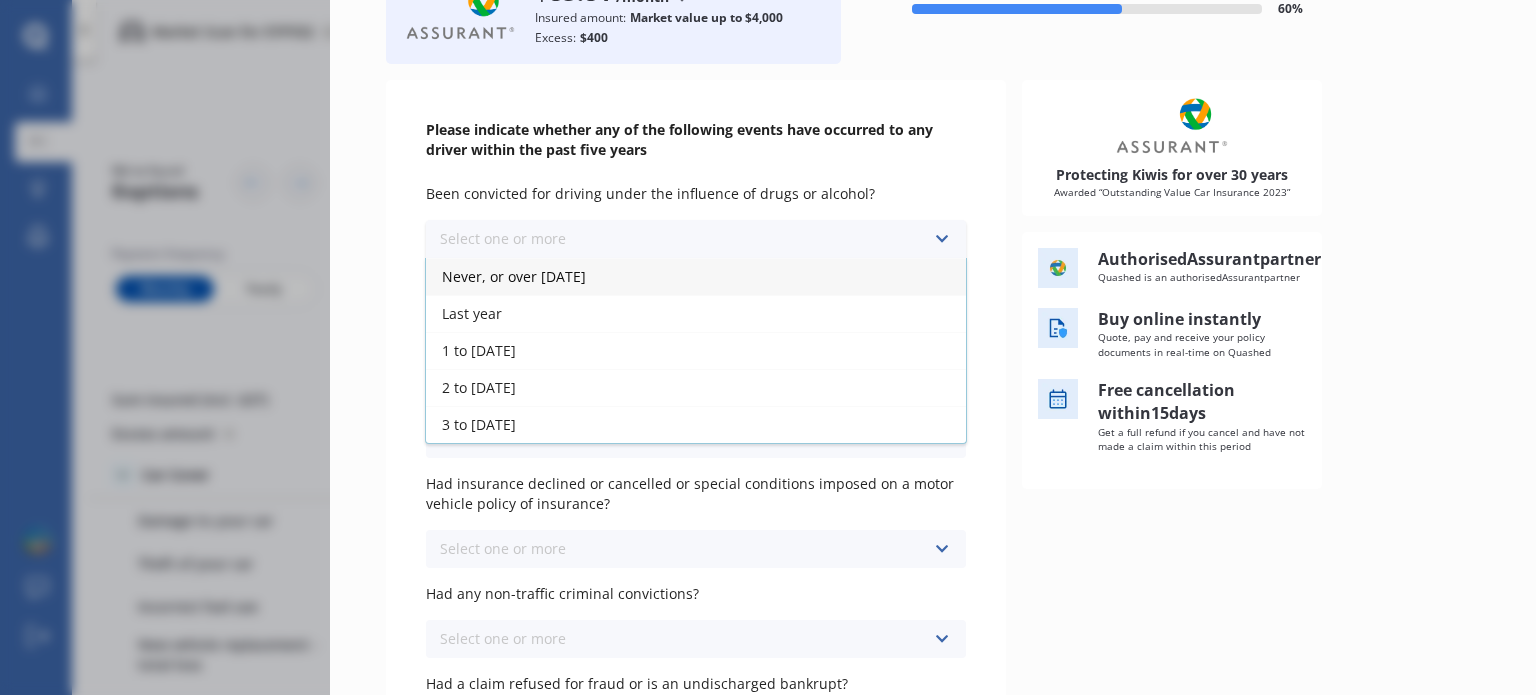 click on "Never, or over [DATE]" at bounding box center [514, 276] 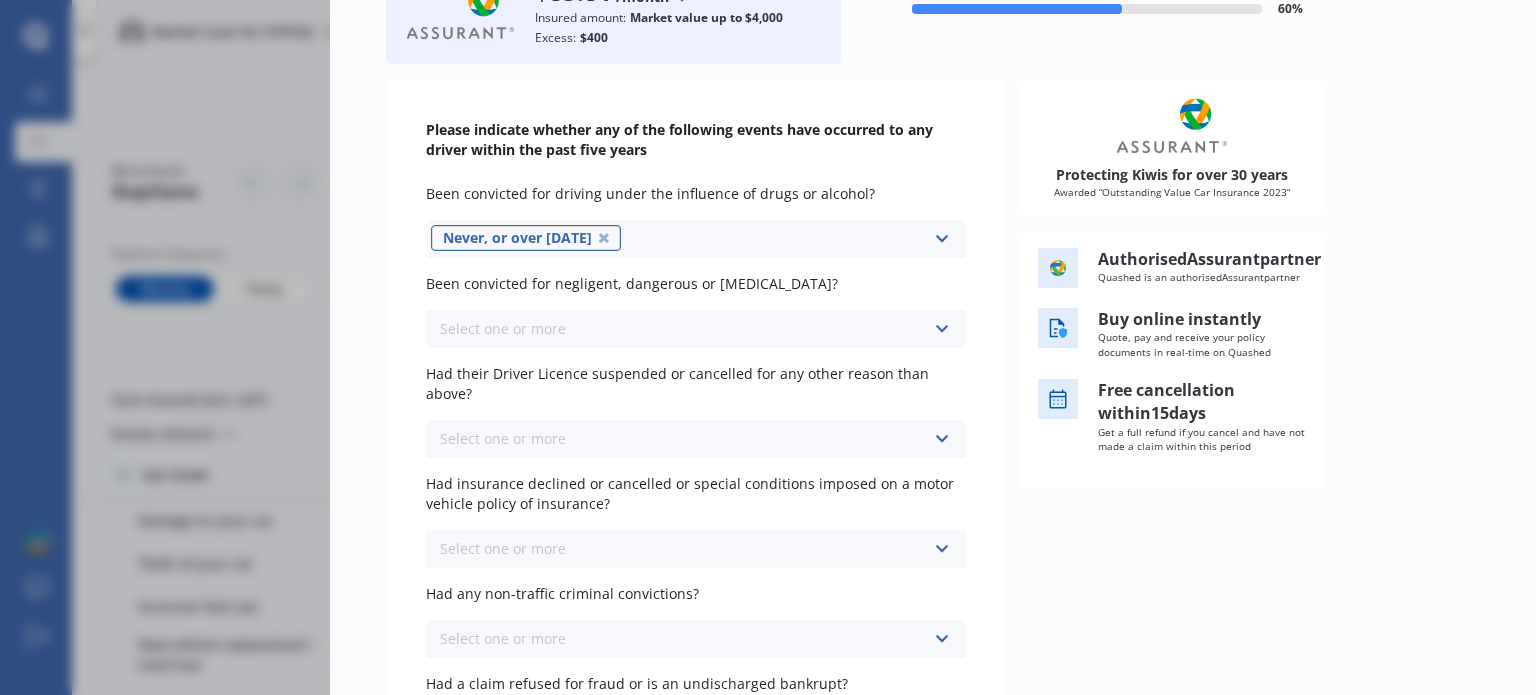 click on "Select one or more" at bounding box center (503, 328) 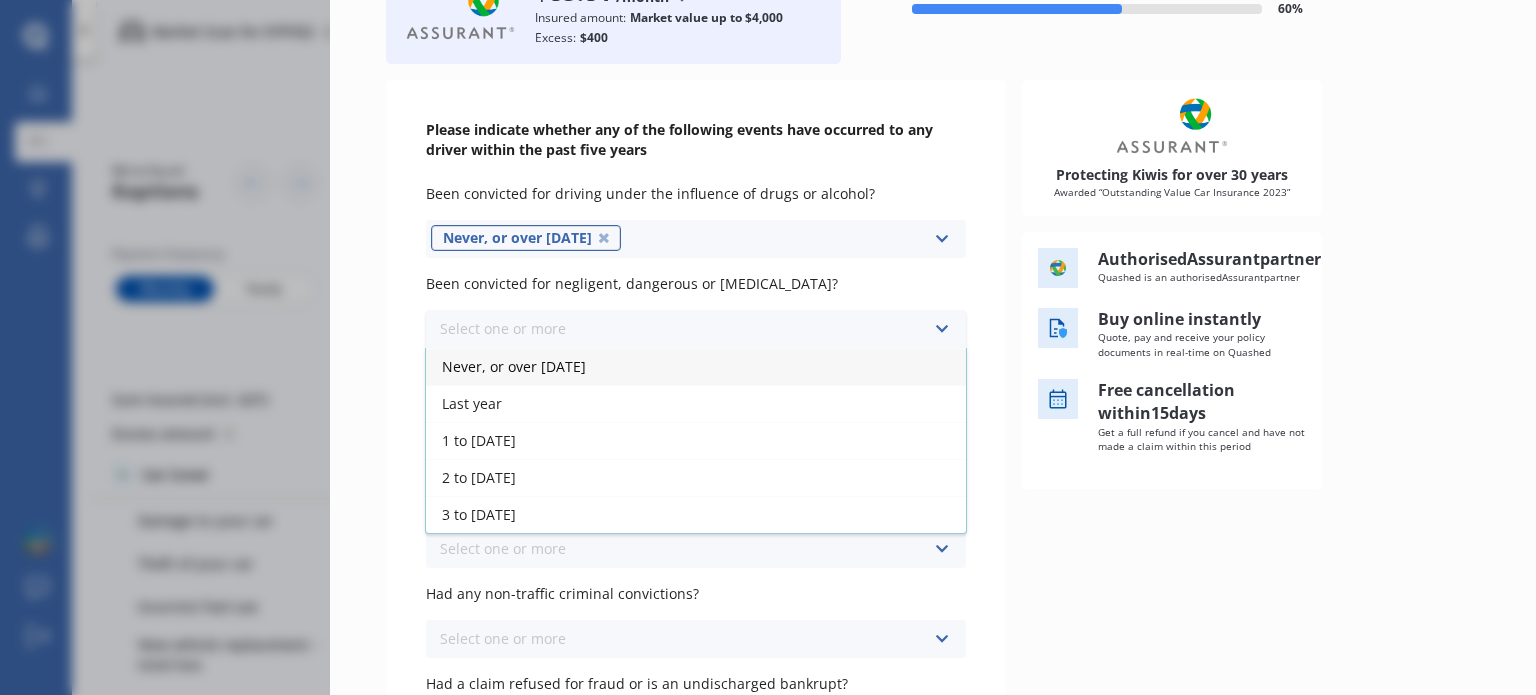 click on "Never, or over [DATE]" at bounding box center [696, 366] 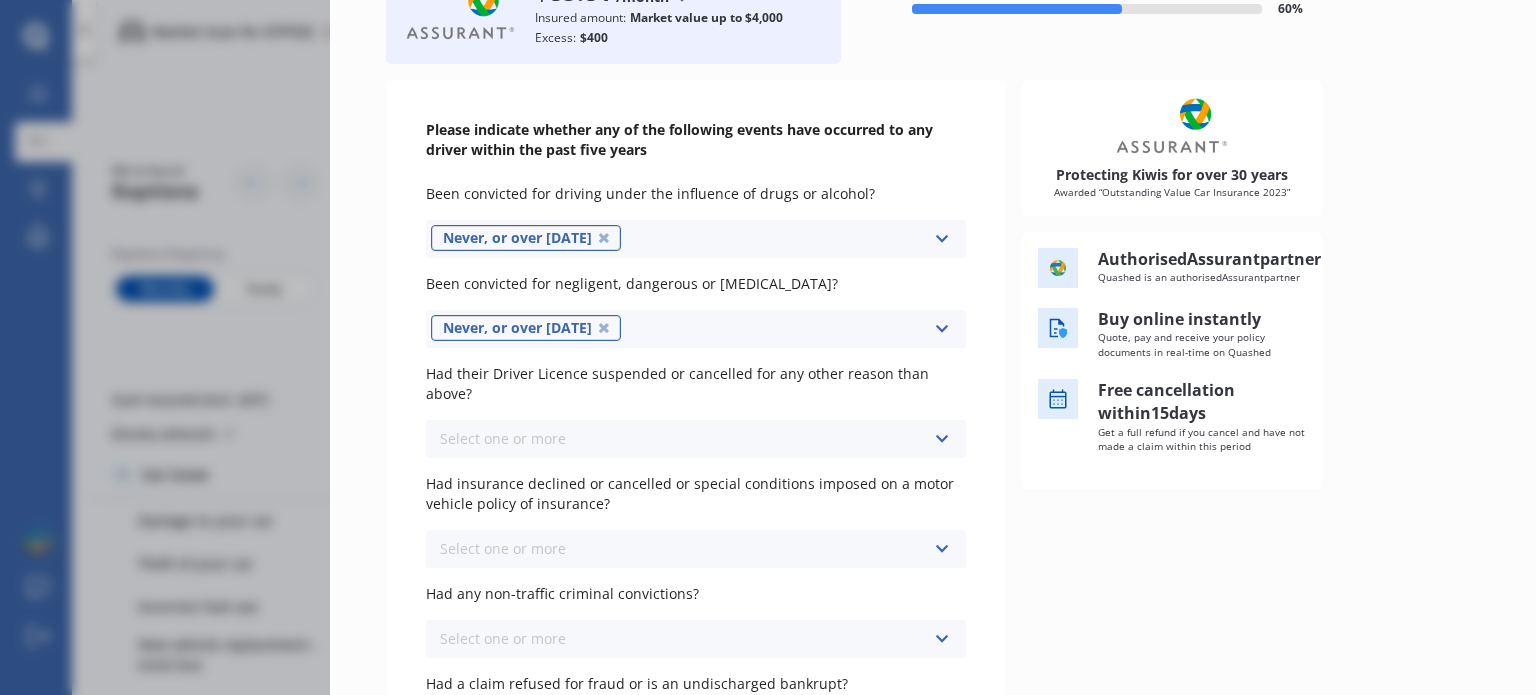 click on "Select one or more Never, or over [DATE] Last year 1 to [DATE] 2 to [DATE] 3 to [DATE]" at bounding box center (696, 439) 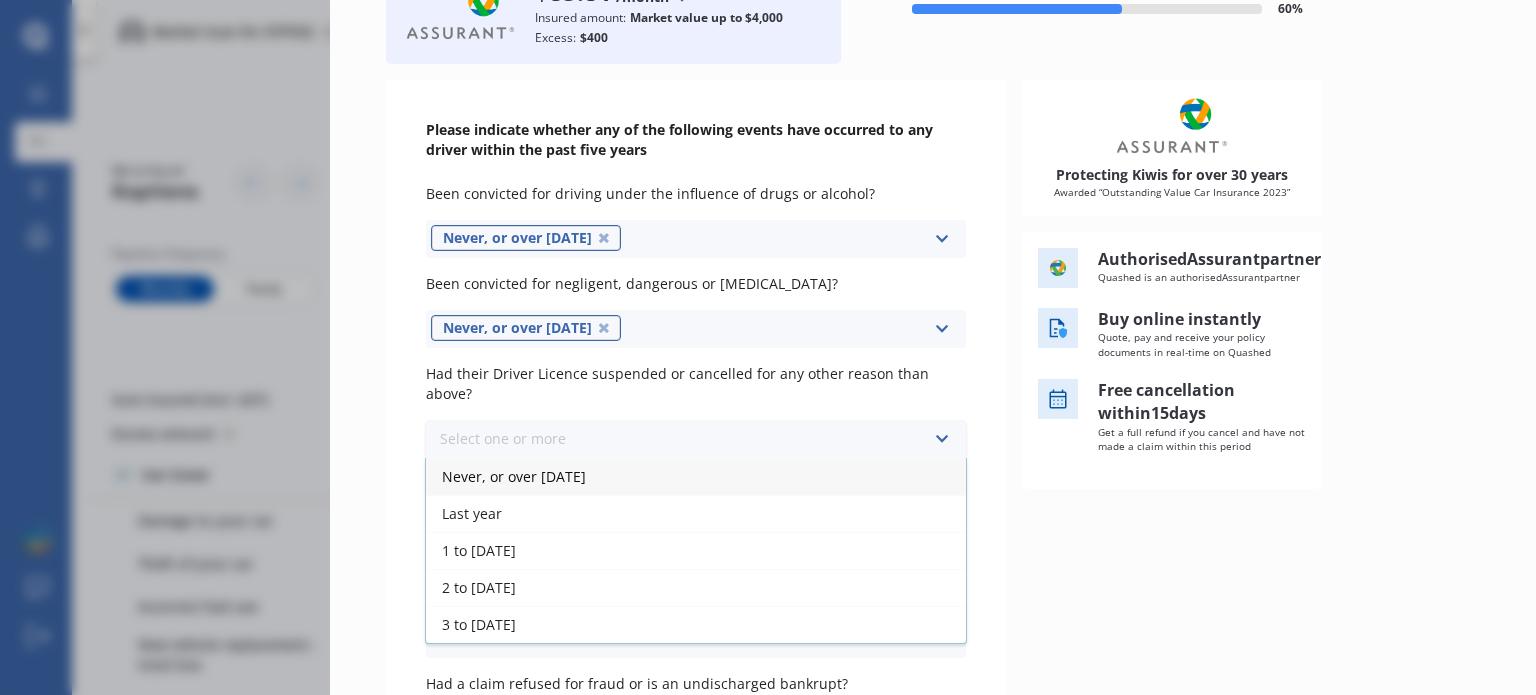 click on "Never, or over [DATE]" at bounding box center (514, 476) 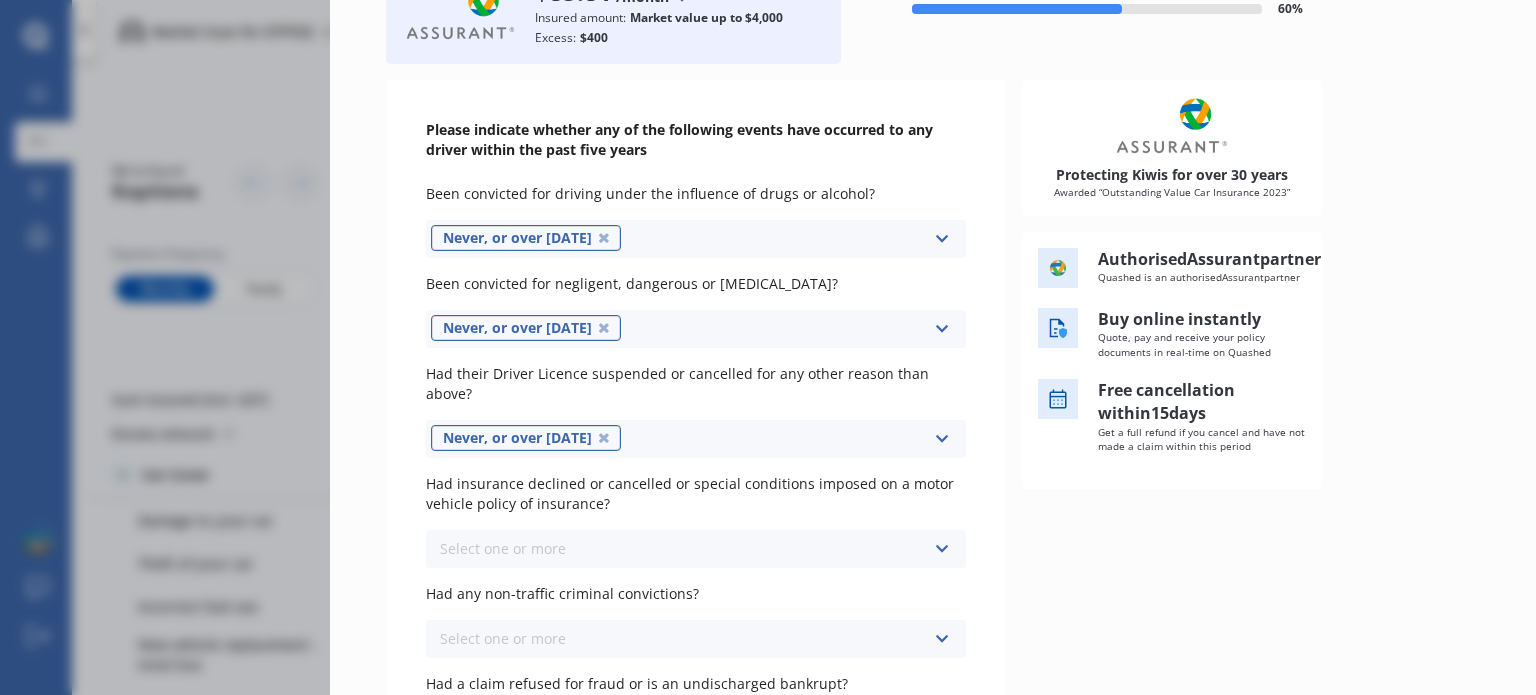 click on "Select one or more Never, or over [DATE] Last year 1 to [DATE] 2 to [DATE] 3 to [DATE]" at bounding box center [696, 549] 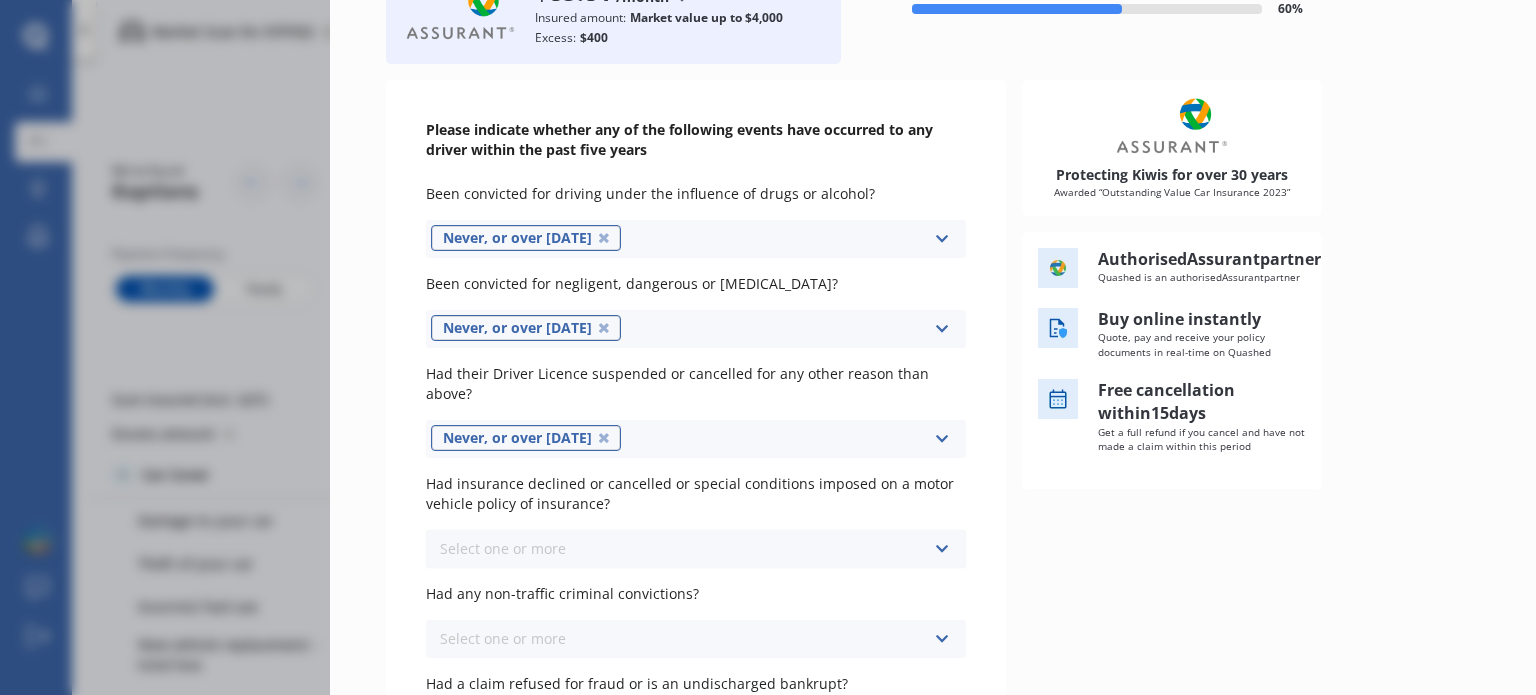 click on "Select one or more Never, or over [DATE] Last year 1 to [DATE] 2 to [DATE] 3 to [DATE]" at bounding box center (696, 549) 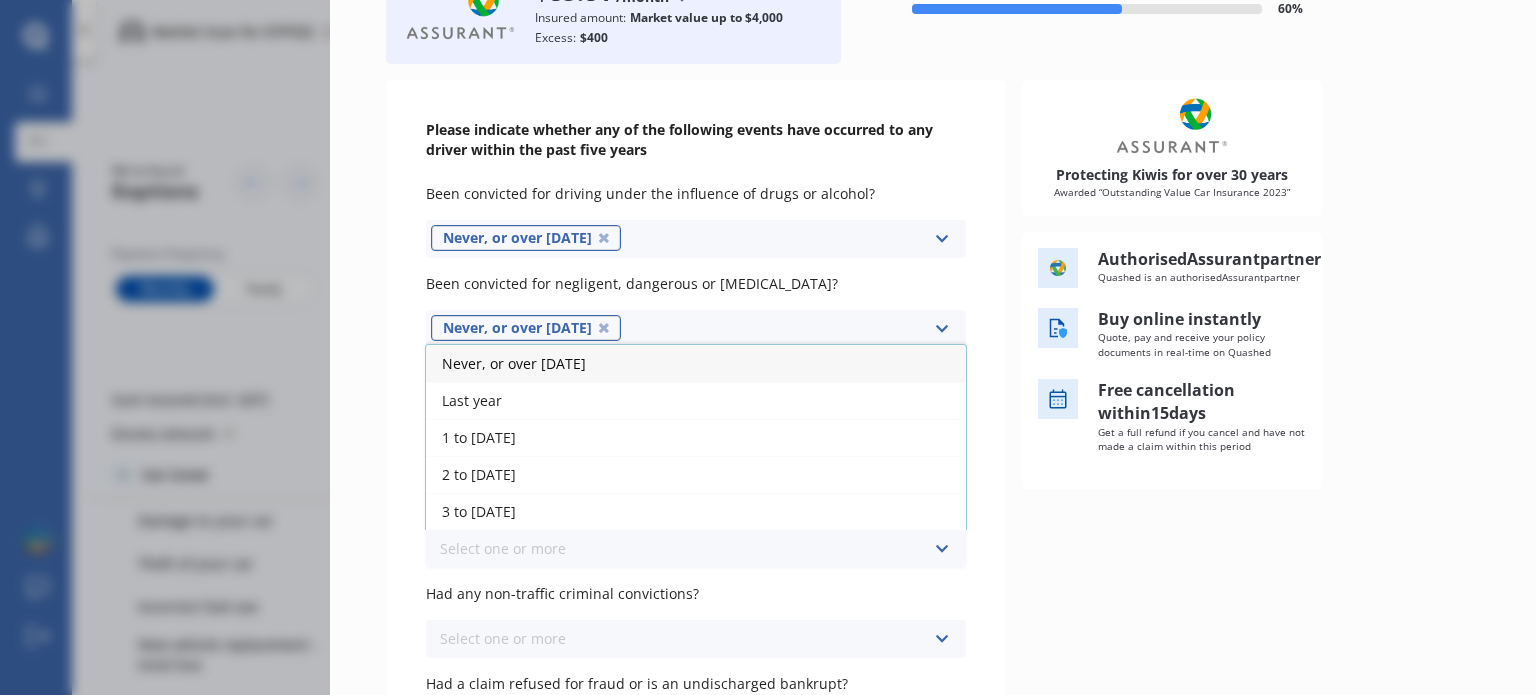 click on "Never, or over [DATE]" at bounding box center [514, 363] 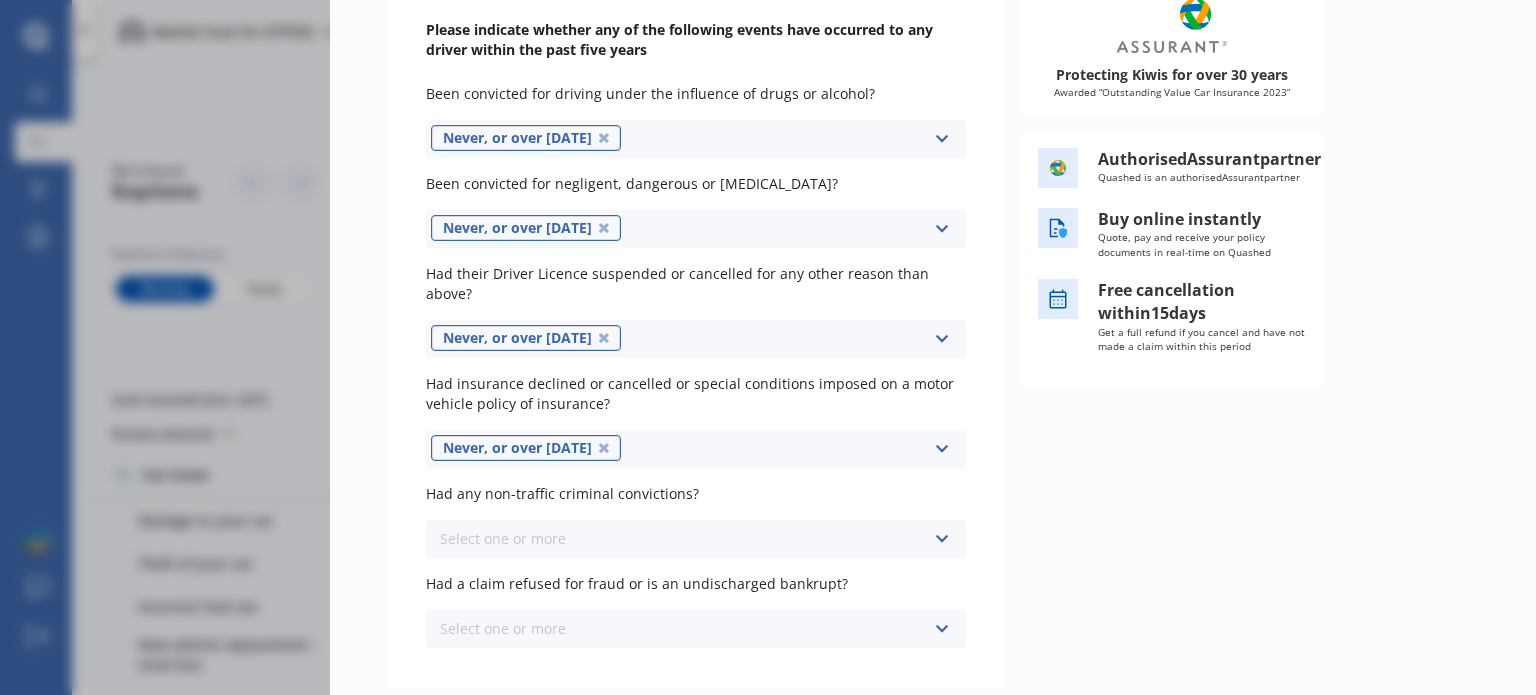 scroll, scrollTop: 260, scrollLeft: 0, axis: vertical 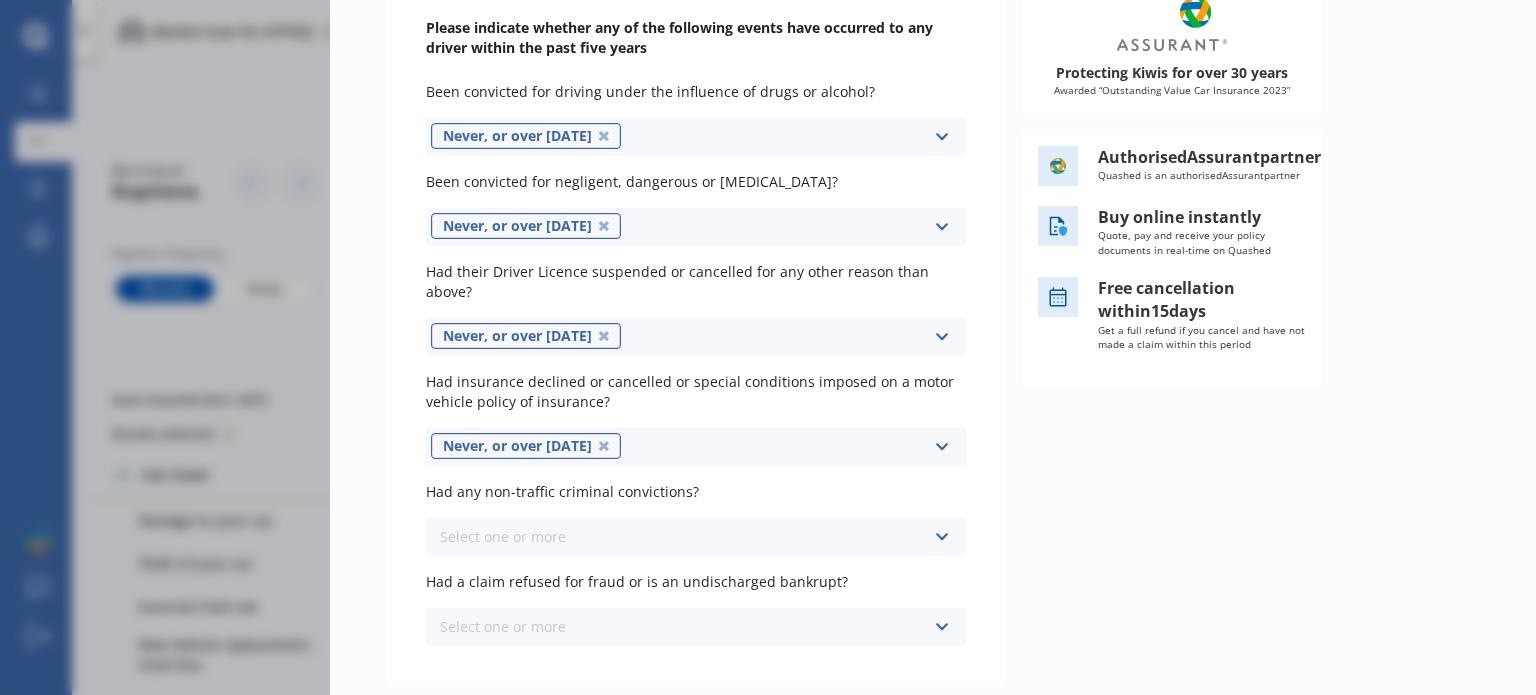 click on "Select one or more" at bounding box center [503, 536] 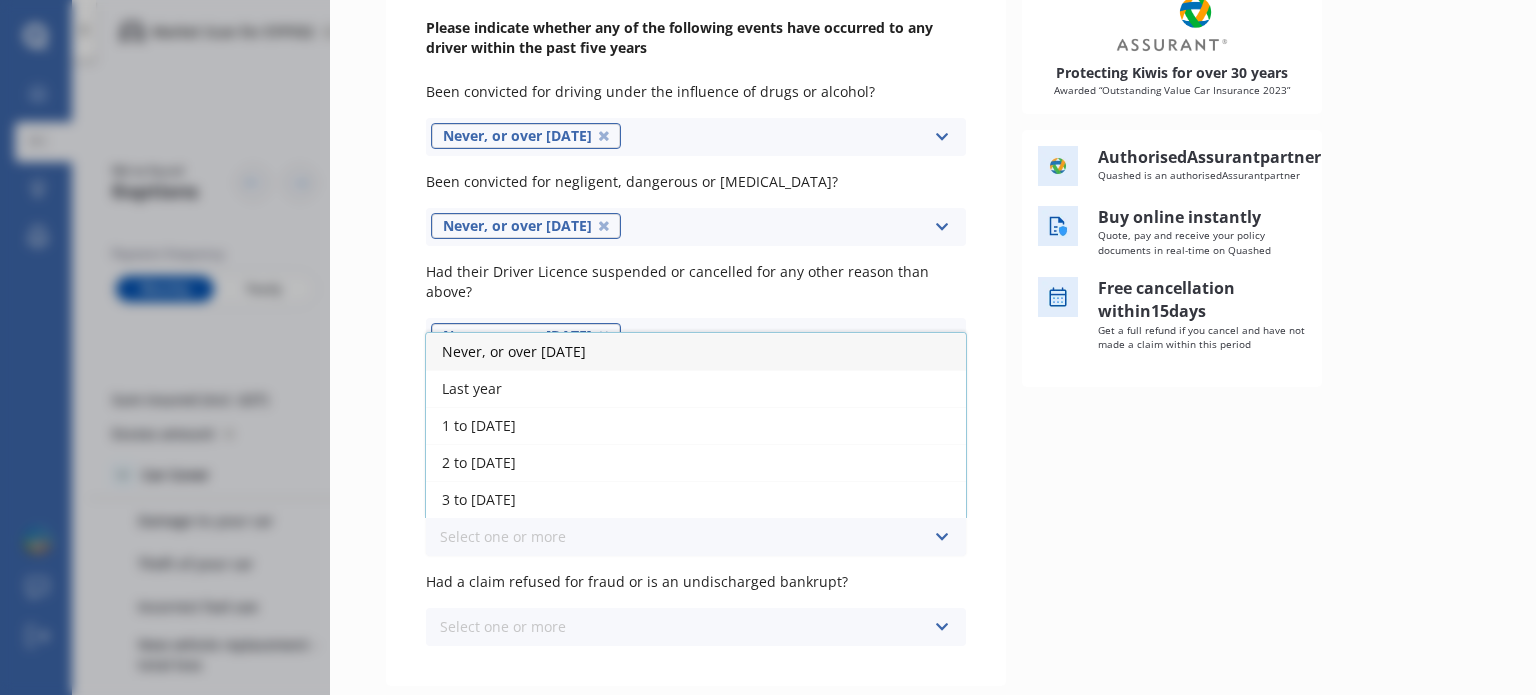 click on "Never, or over [DATE]" at bounding box center (514, 351) 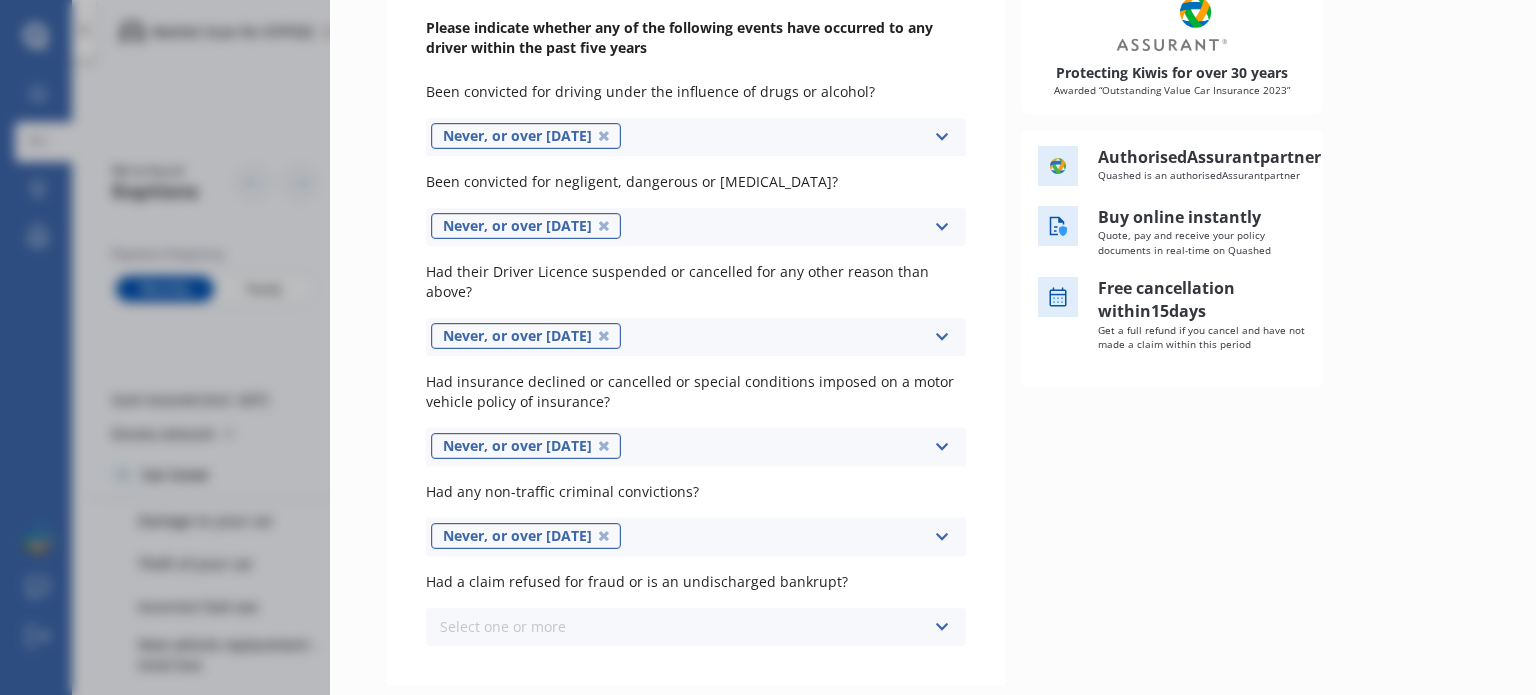 scroll, scrollTop: 367, scrollLeft: 0, axis: vertical 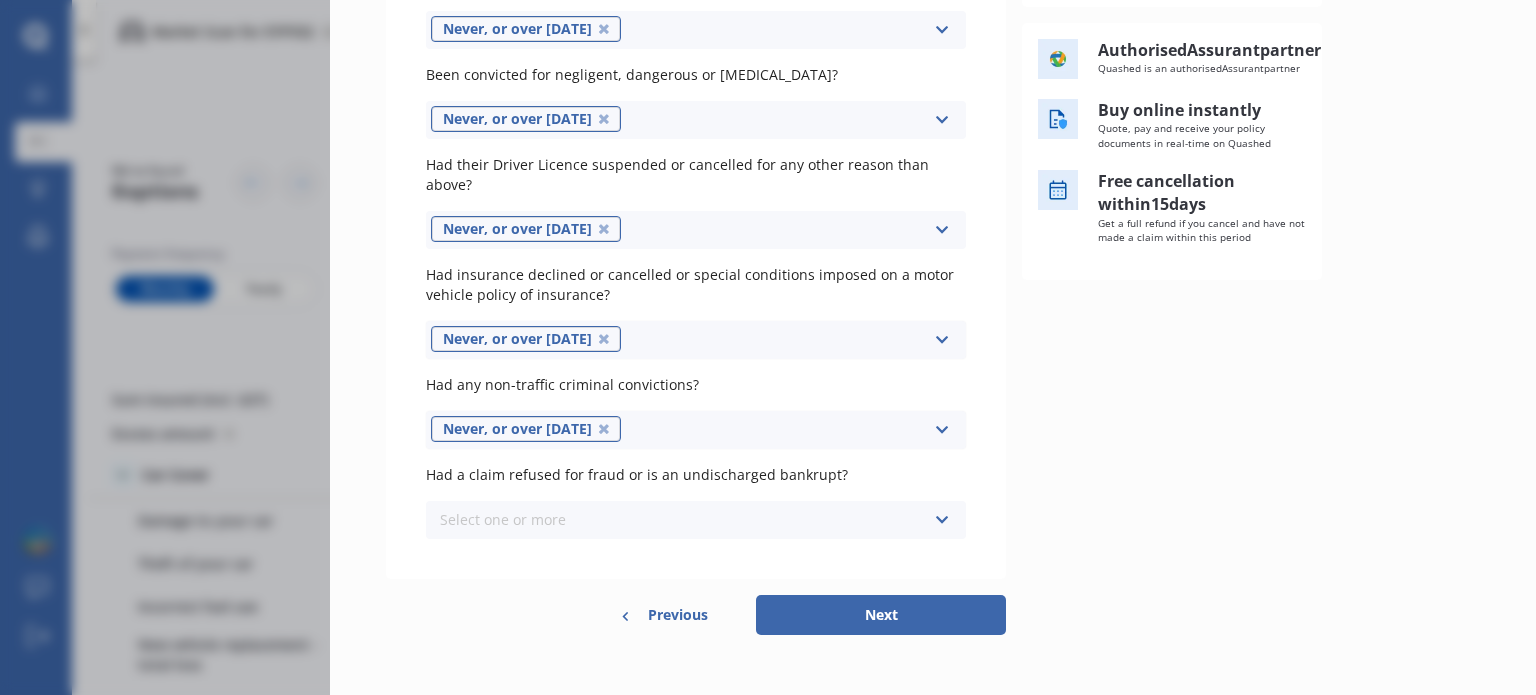 click on "Select one or more" at bounding box center (503, 519) 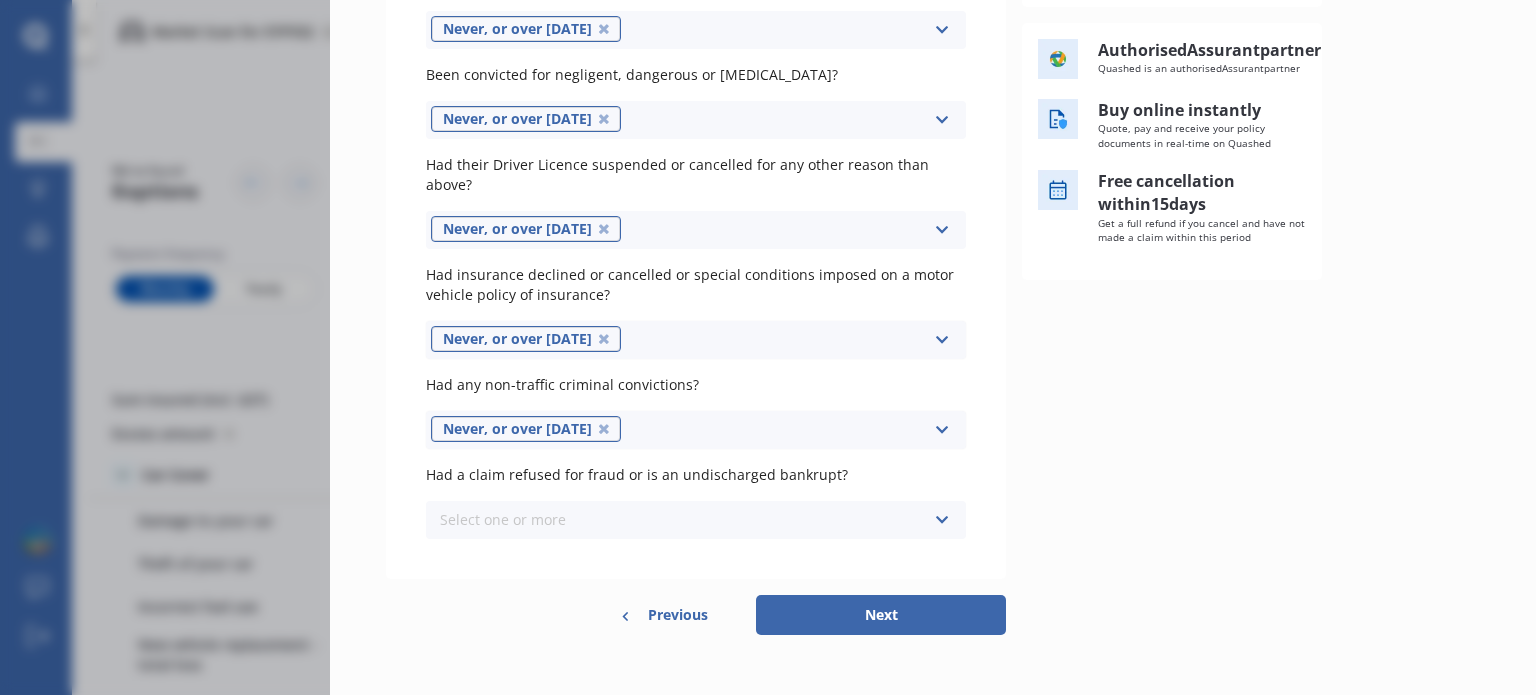click on "Please indicate whether any of the following events have occurred to any driver within the past five years Been convicted for driving under the influence of drugs or alcohol? Never, or over [DATE] Select one or more Last year 1 to [DATE] 2 to [DATE] 3 to [DATE] Been convicted for negligent, dangerous or [MEDICAL_DATA]? Never, or over [DATE] Select one or more Last year 1 to [DATE] 2 to [DATE] 3 to [DATE] Had their Driver Licence suspended or cancelled for any other reason than above? Never, or over [DATE] Select one or more Last year 1 to [DATE] 2 to [DATE] 3 to [DATE] Had insurance declined or cancelled or special conditions imposed on a motor vehicle policy of insurance? Never, or over [DATE] Select one or more Last year 1 to [DATE] 2 to [DATE] 3 to [DATE] Had any non-traffic criminal convictions? Never, or over [DATE] Select one or more Last year 1 to [DATE] 2 to [DATE] 3 to [DATE] Select one or more" at bounding box center (696, 225) 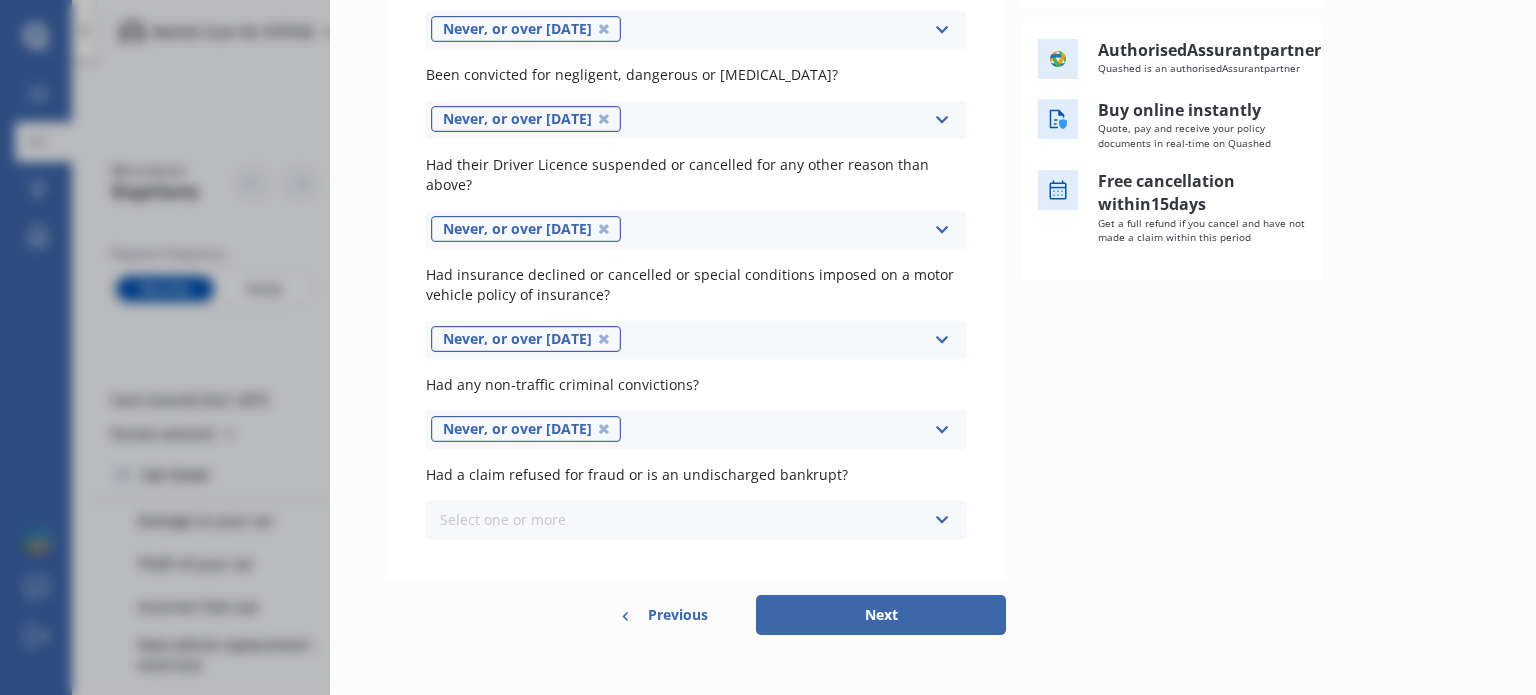 click on "Select one or more" at bounding box center (503, 519) 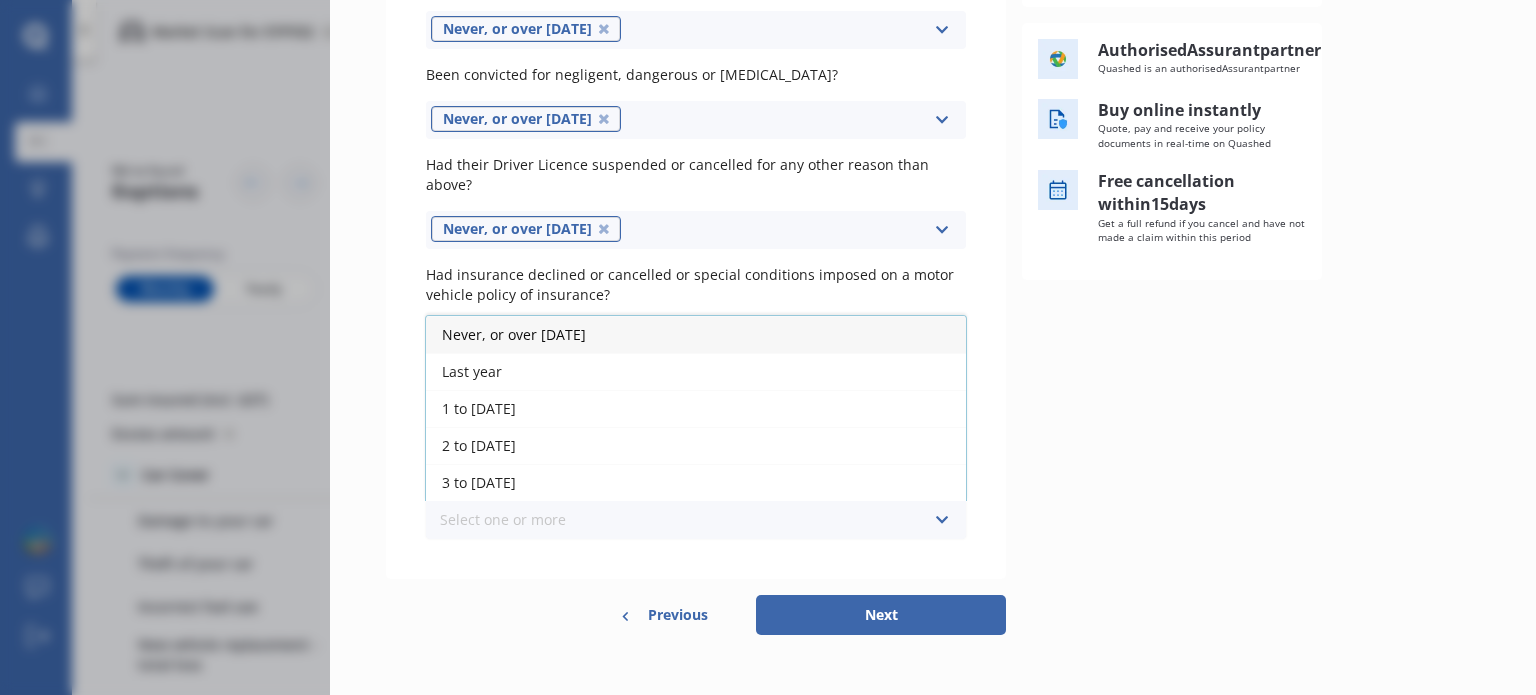 click on "Never, or over [DATE]" at bounding box center [514, 334] 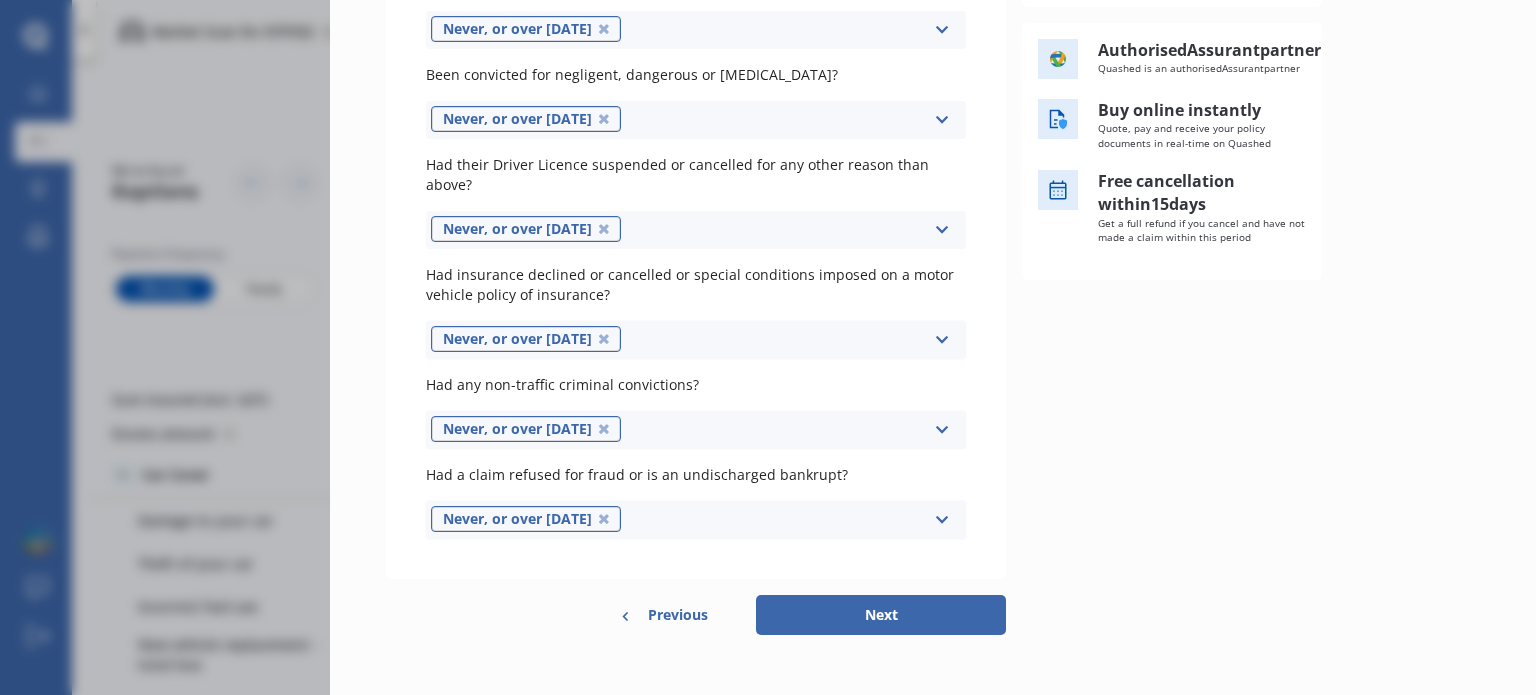 click on "Protecting Kiwis for over 30 years Awarded “Outstanding Value Car Insurance 2023” Authorised  Assurant  partner Quashed is an authorised  Assurant  partner Buy online instantly Quote, pay and receive your policy documents in real-time on Quashed Free cancellation [DATE] Get a full refund if you cancel and have not made a claim within this period" at bounding box center (1251, 225) 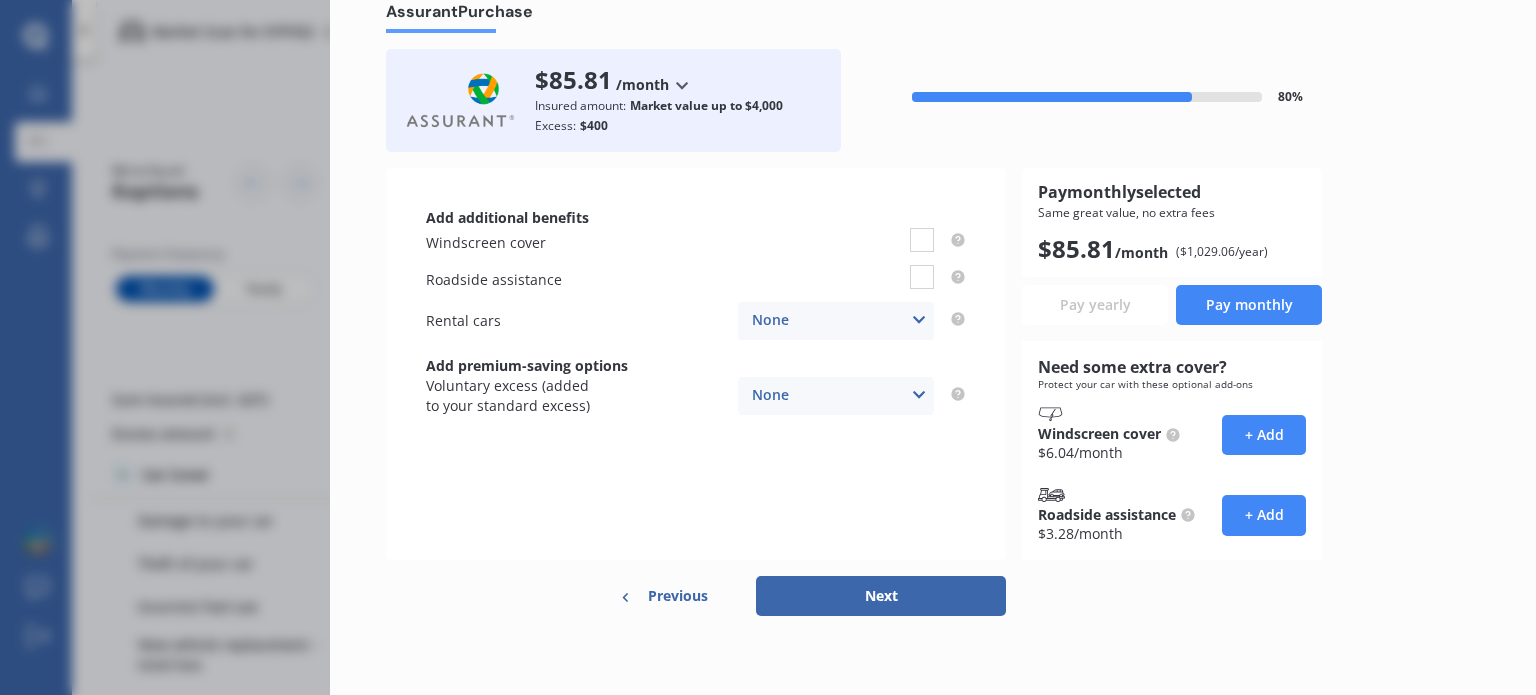 scroll, scrollTop: 0, scrollLeft: 0, axis: both 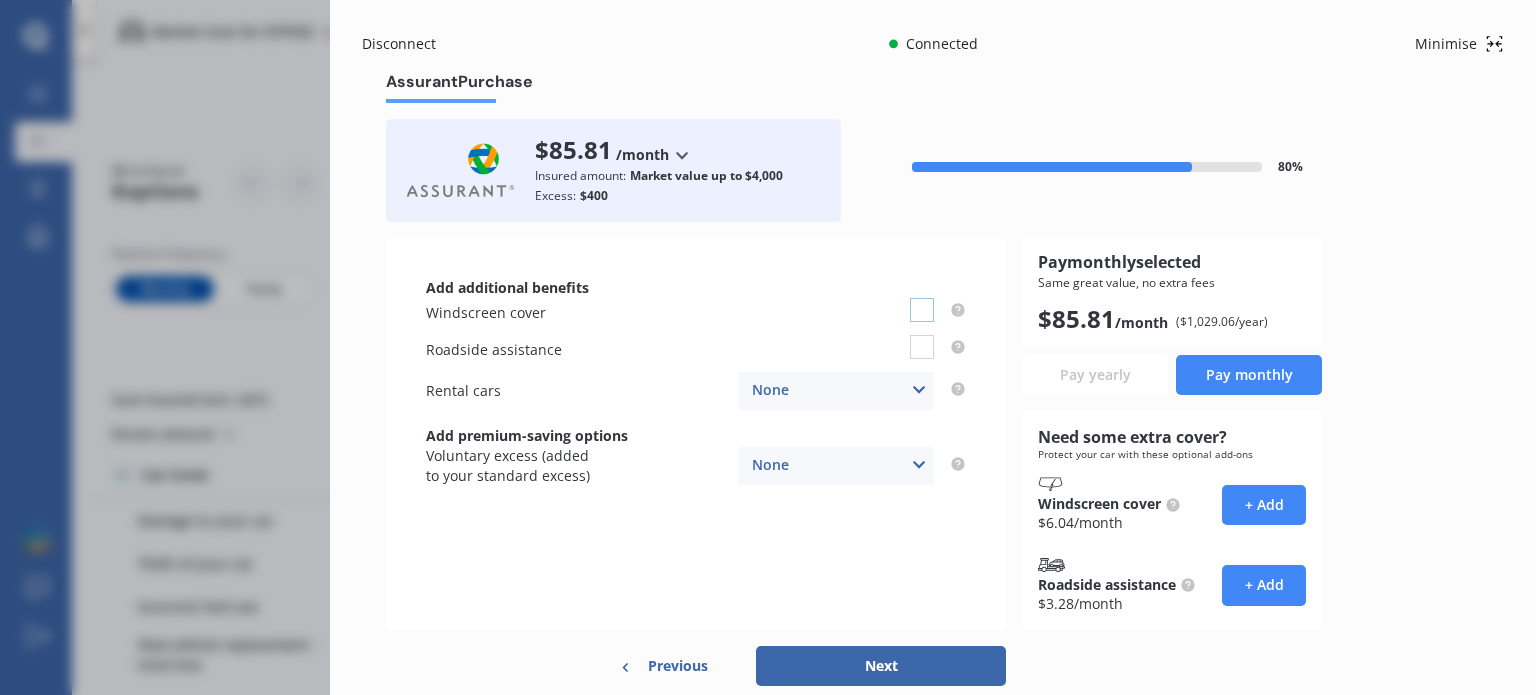 click at bounding box center (922, 298) 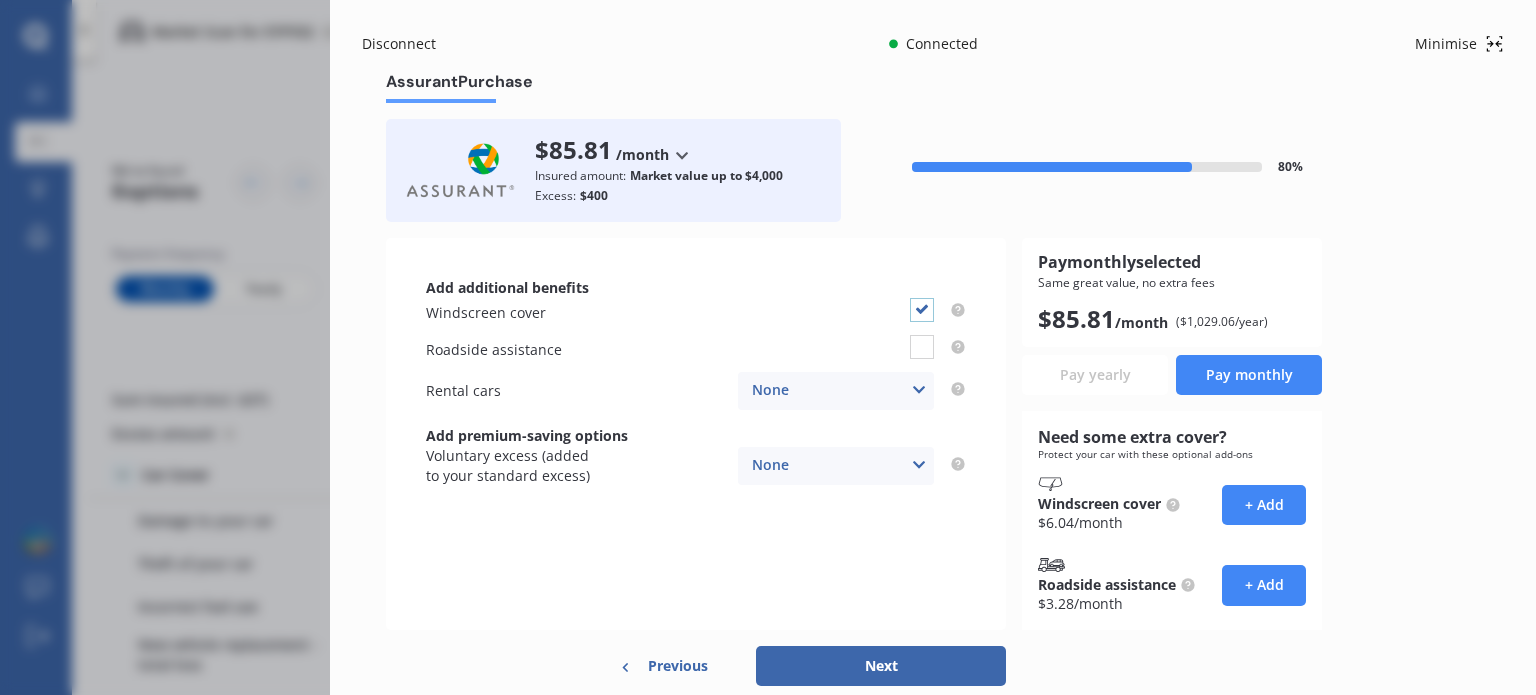 checkbox on "true" 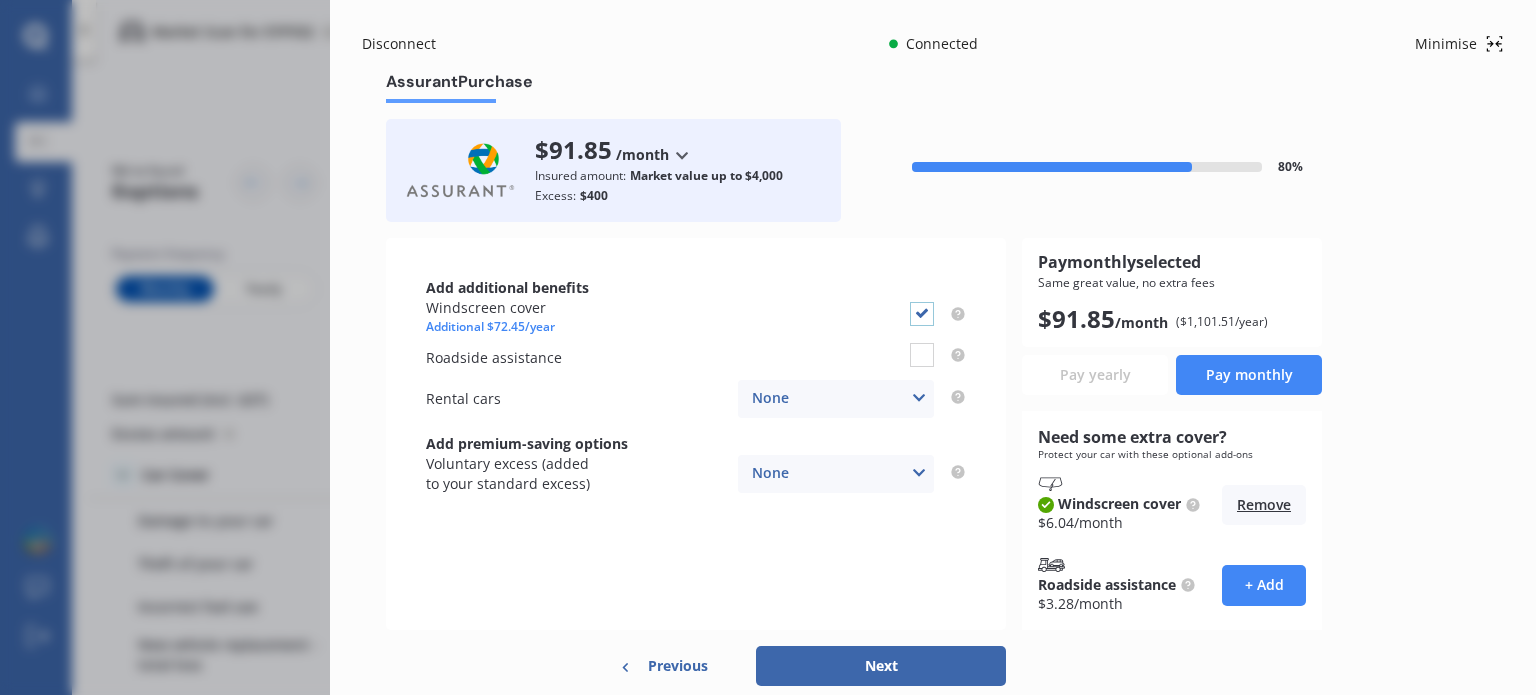 scroll, scrollTop: 70, scrollLeft: 0, axis: vertical 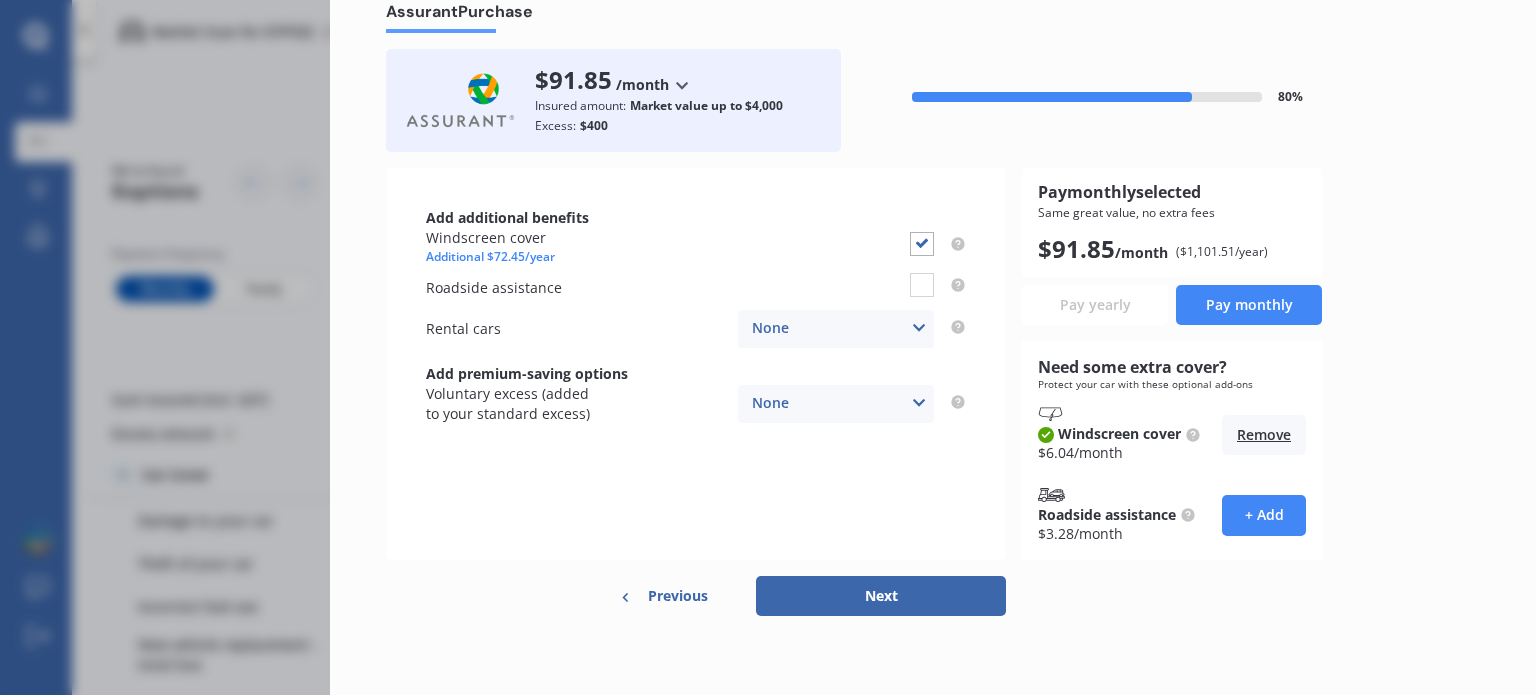 click on "Previous" at bounding box center [678, 596] 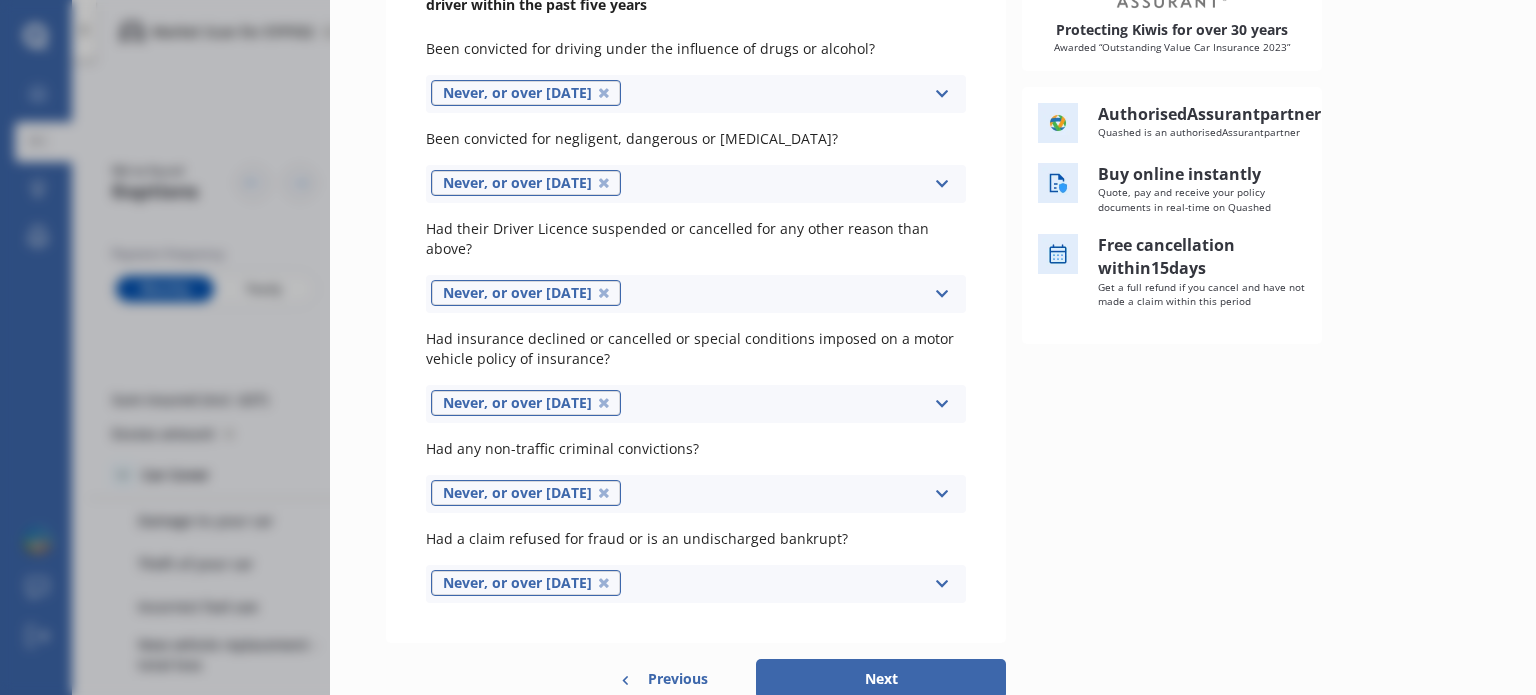 scroll, scrollTop: 367, scrollLeft: 0, axis: vertical 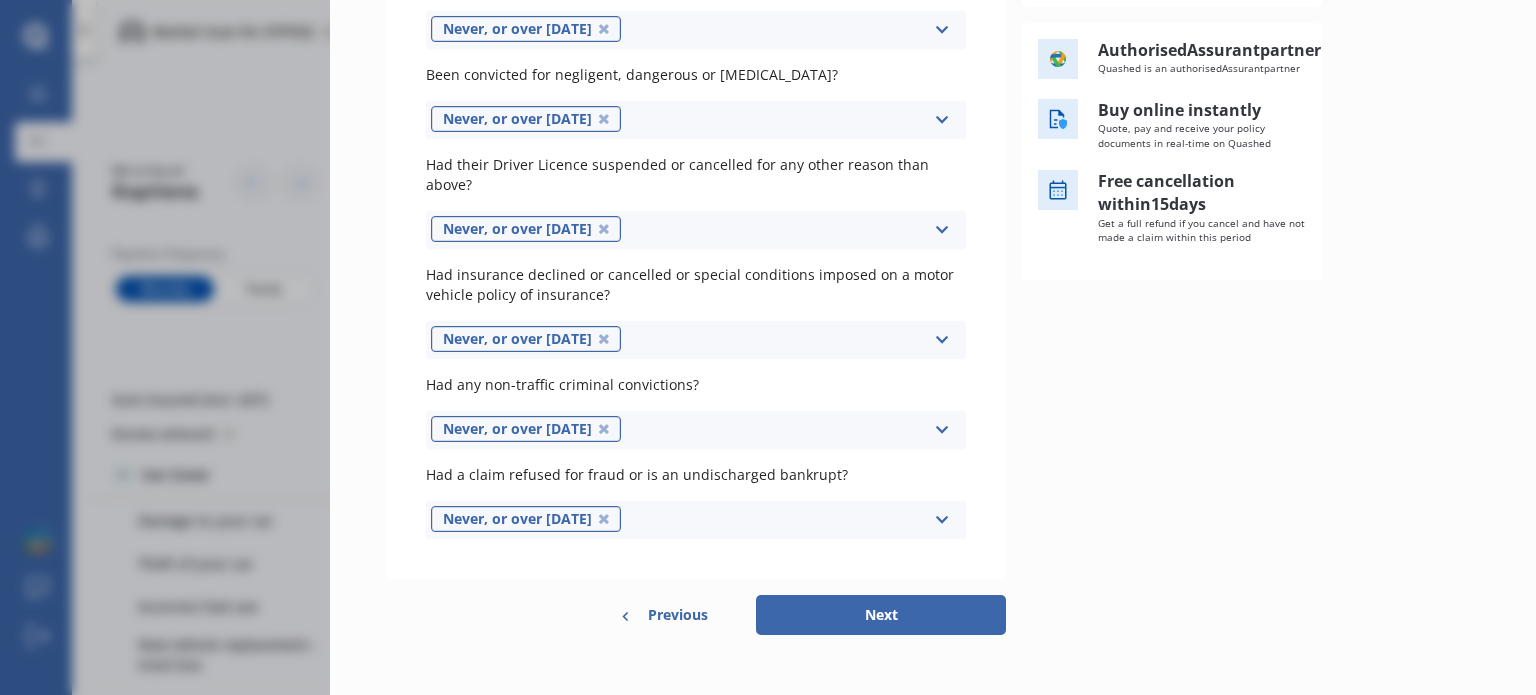 click on "Previous" at bounding box center [678, 615] 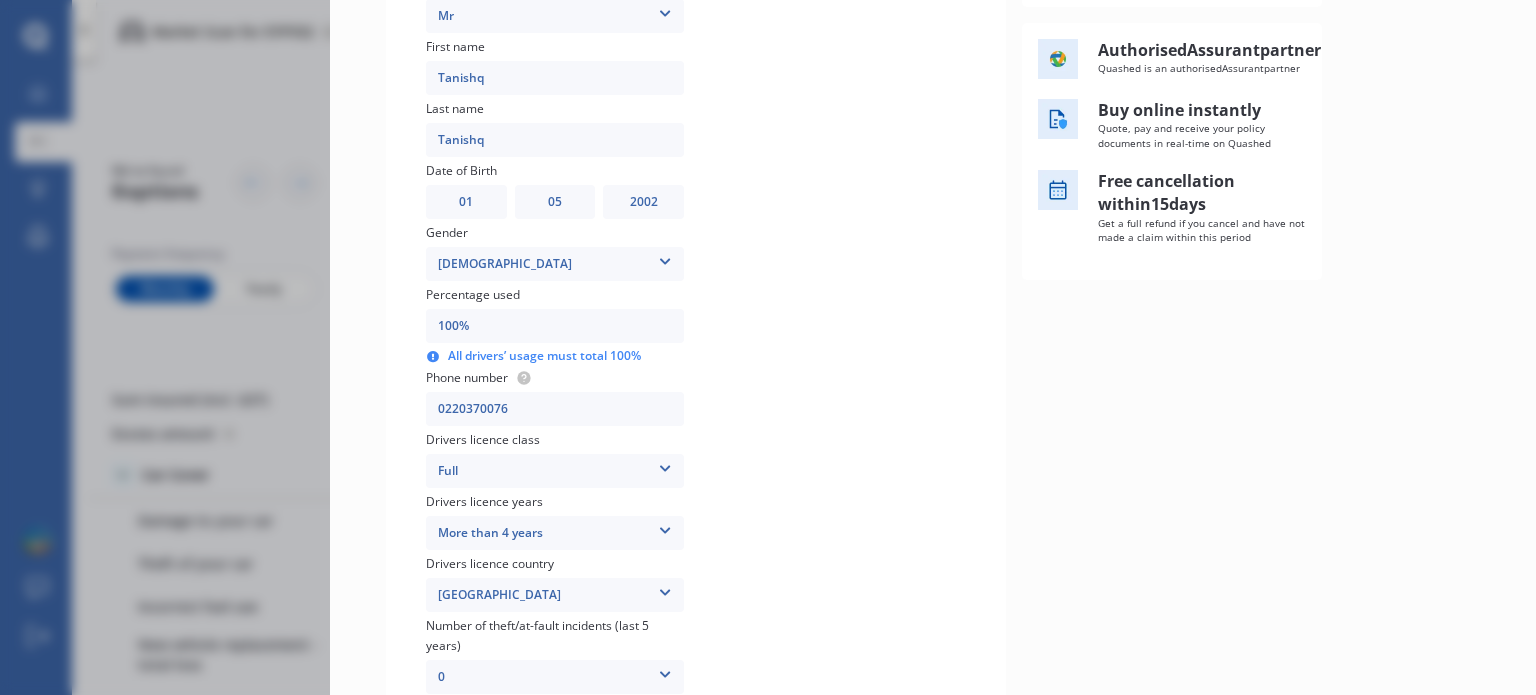 click at bounding box center [665, 589] 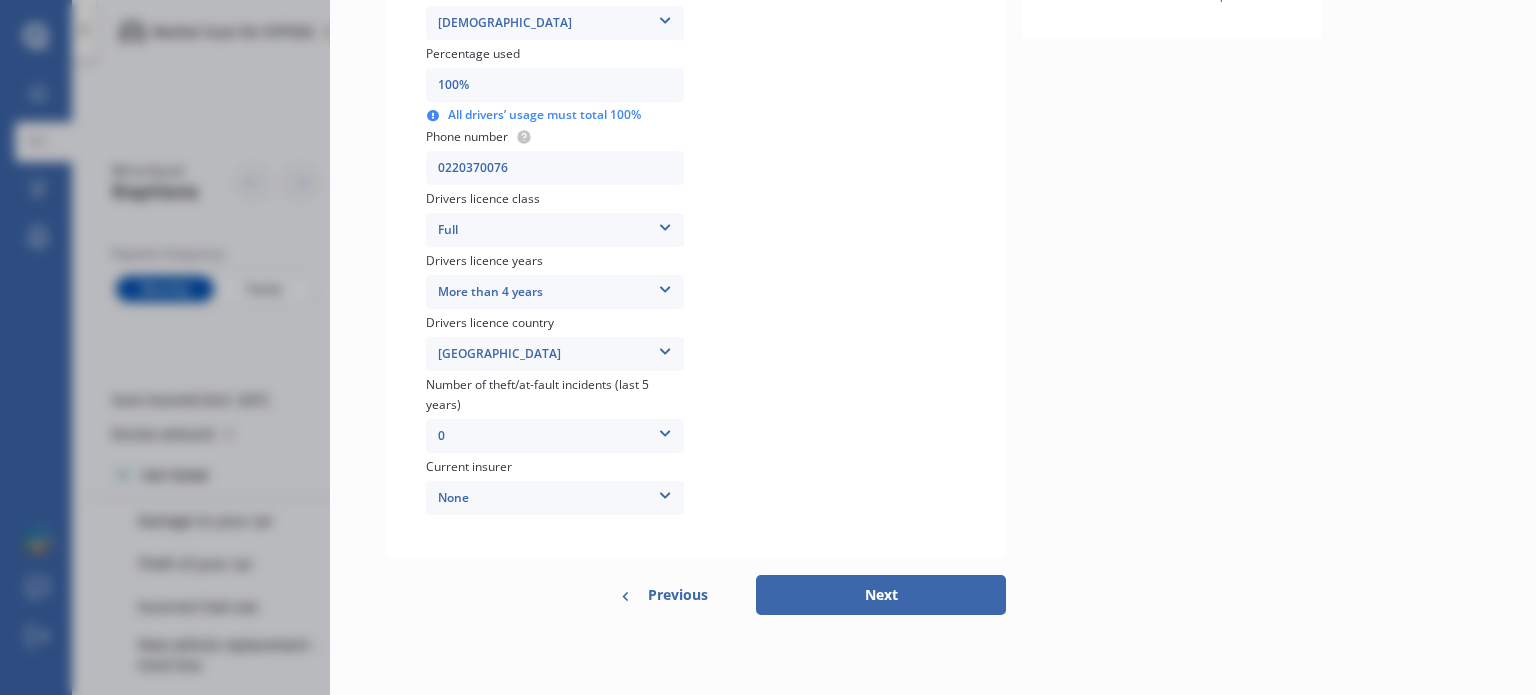click on "Previous" at bounding box center [678, 595] 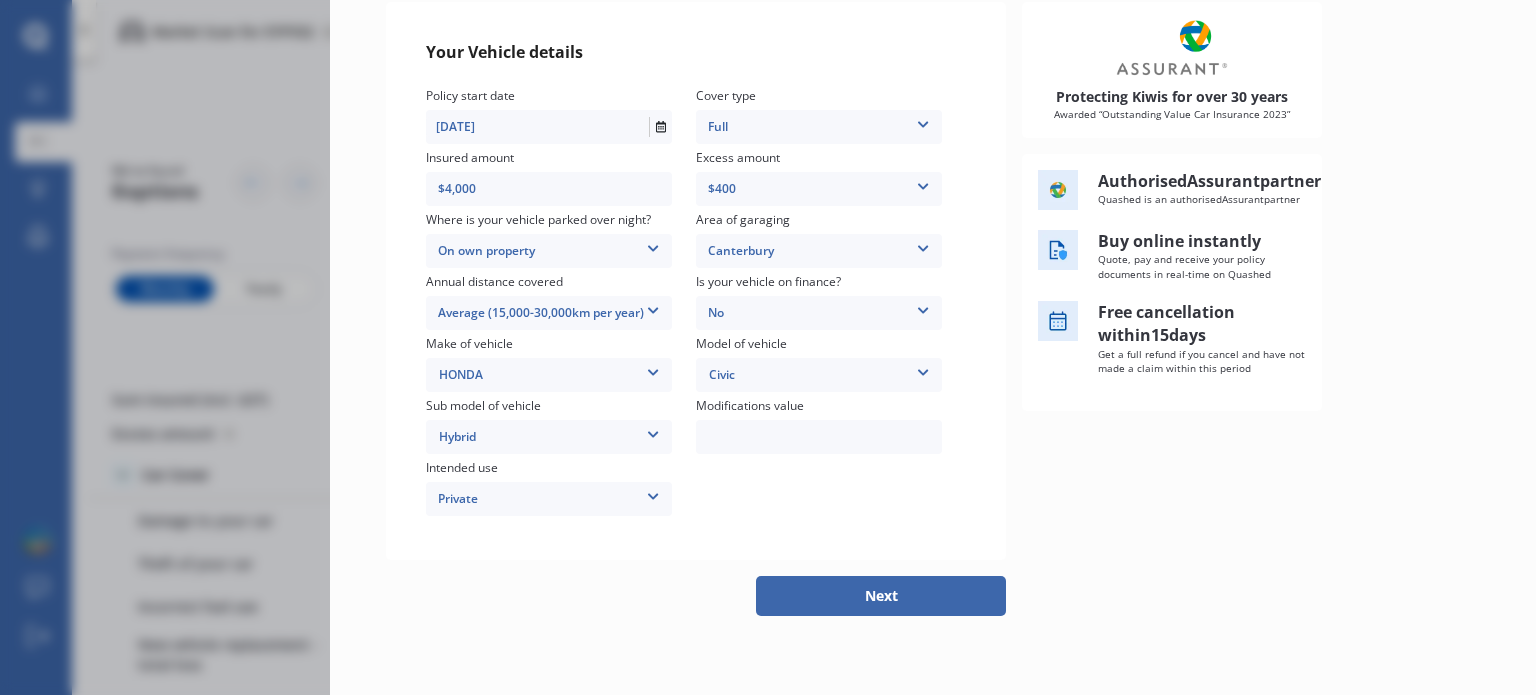 scroll, scrollTop: 0, scrollLeft: 0, axis: both 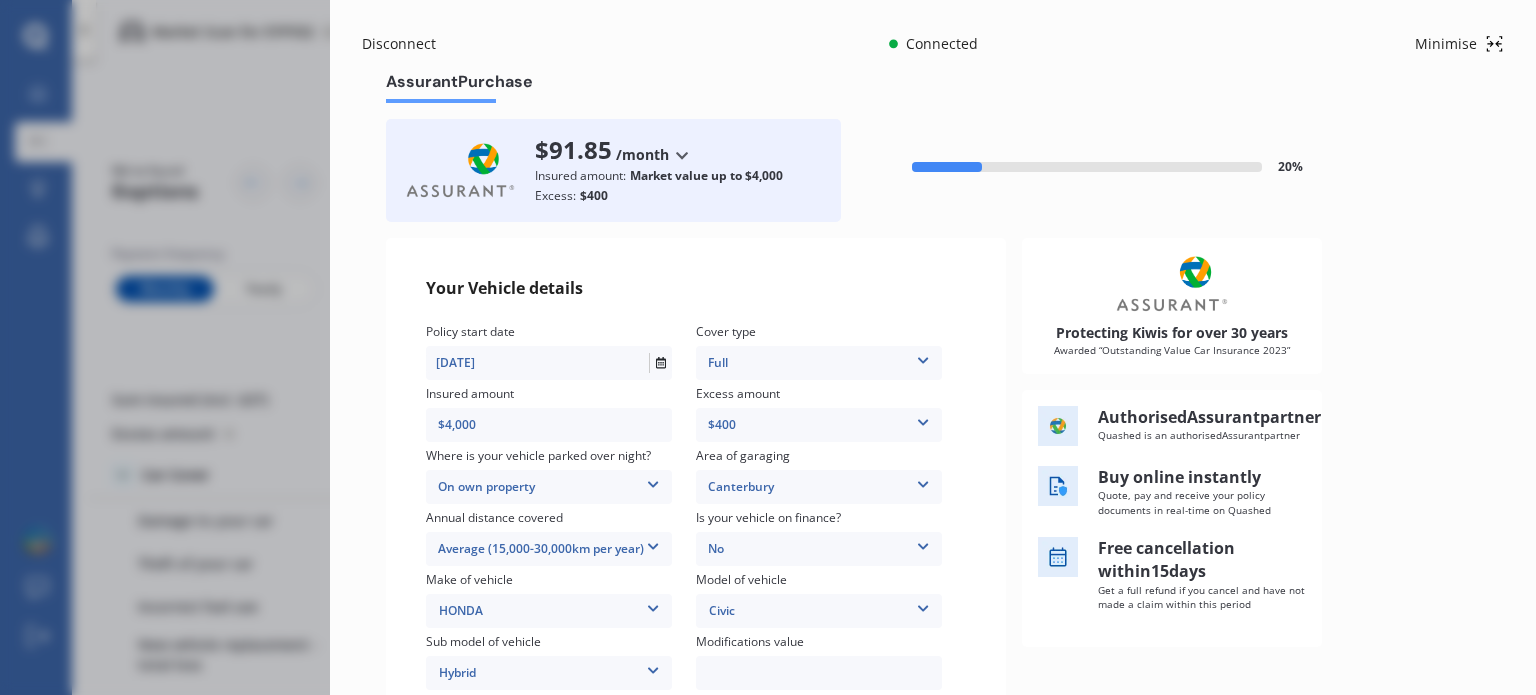 click 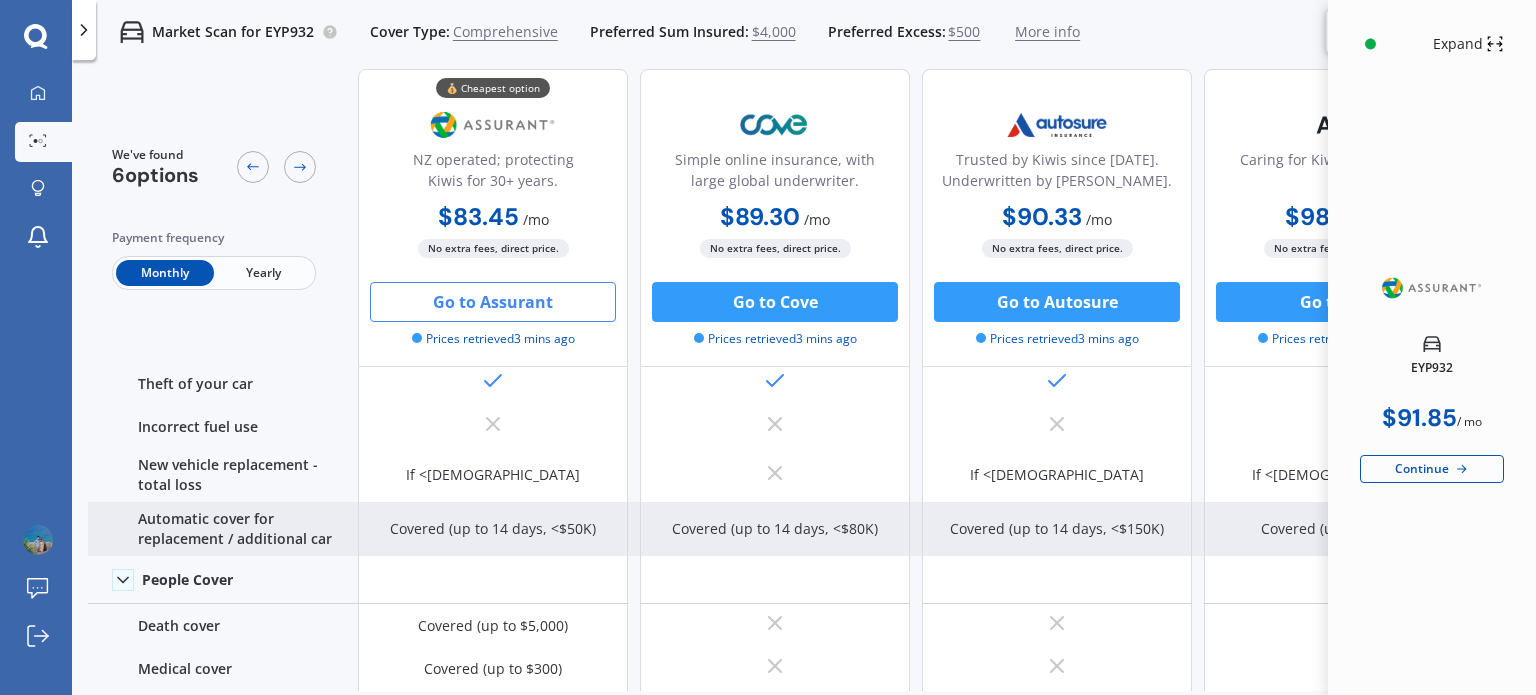 scroll, scrollTop: 182, scrollLeft: 0, axis: vertical 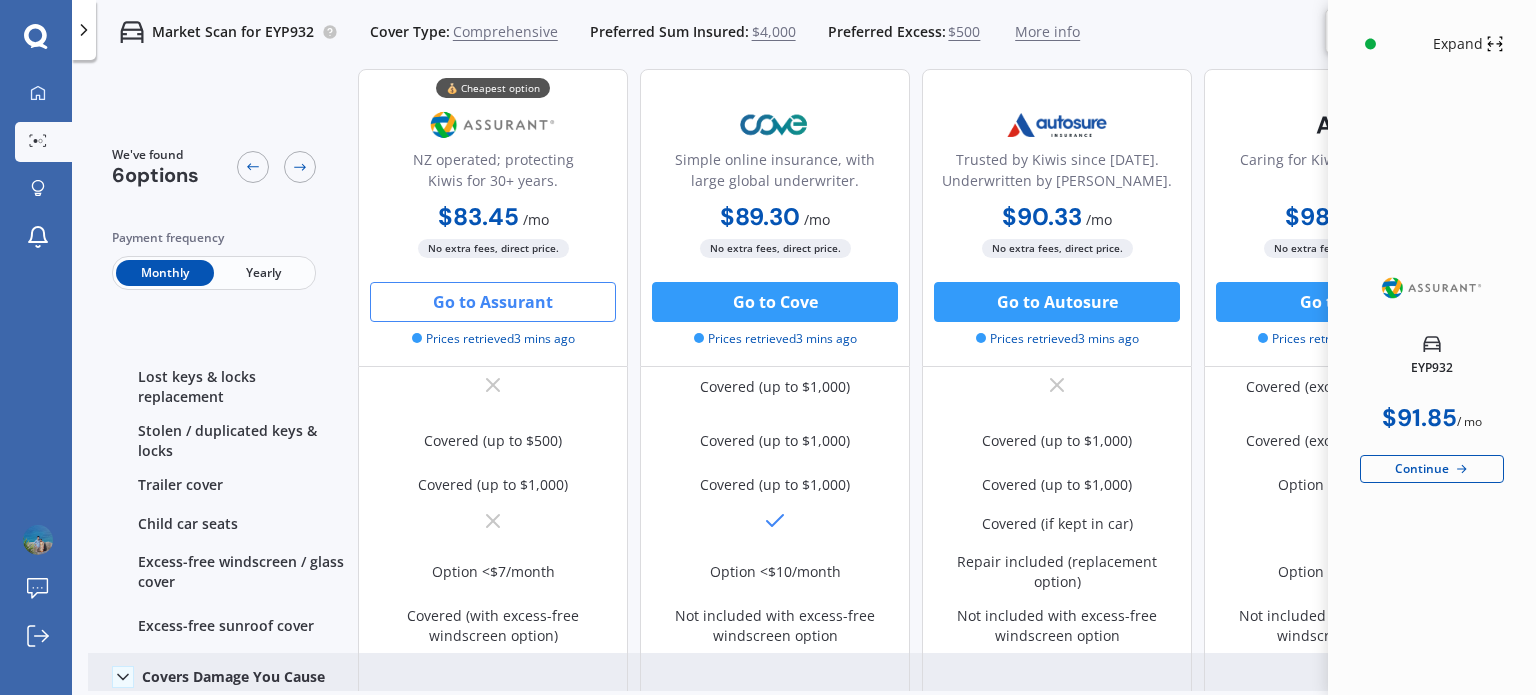 drag, startPoint x: 471, startPoint y: 692, endPoint x: 644, endPoint y: 673, distance: 174.04022 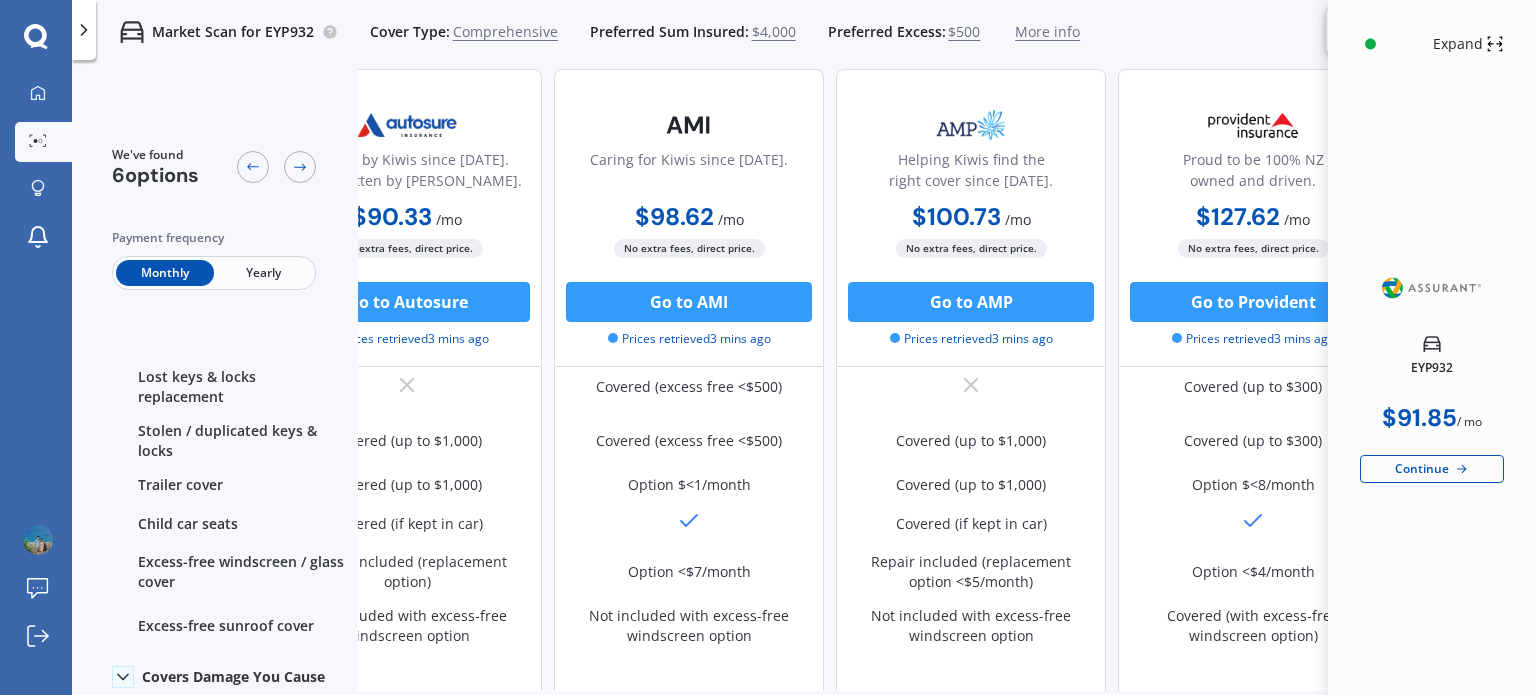 scroll, scrollTop: 791, scrollLeft: 720, axis: both 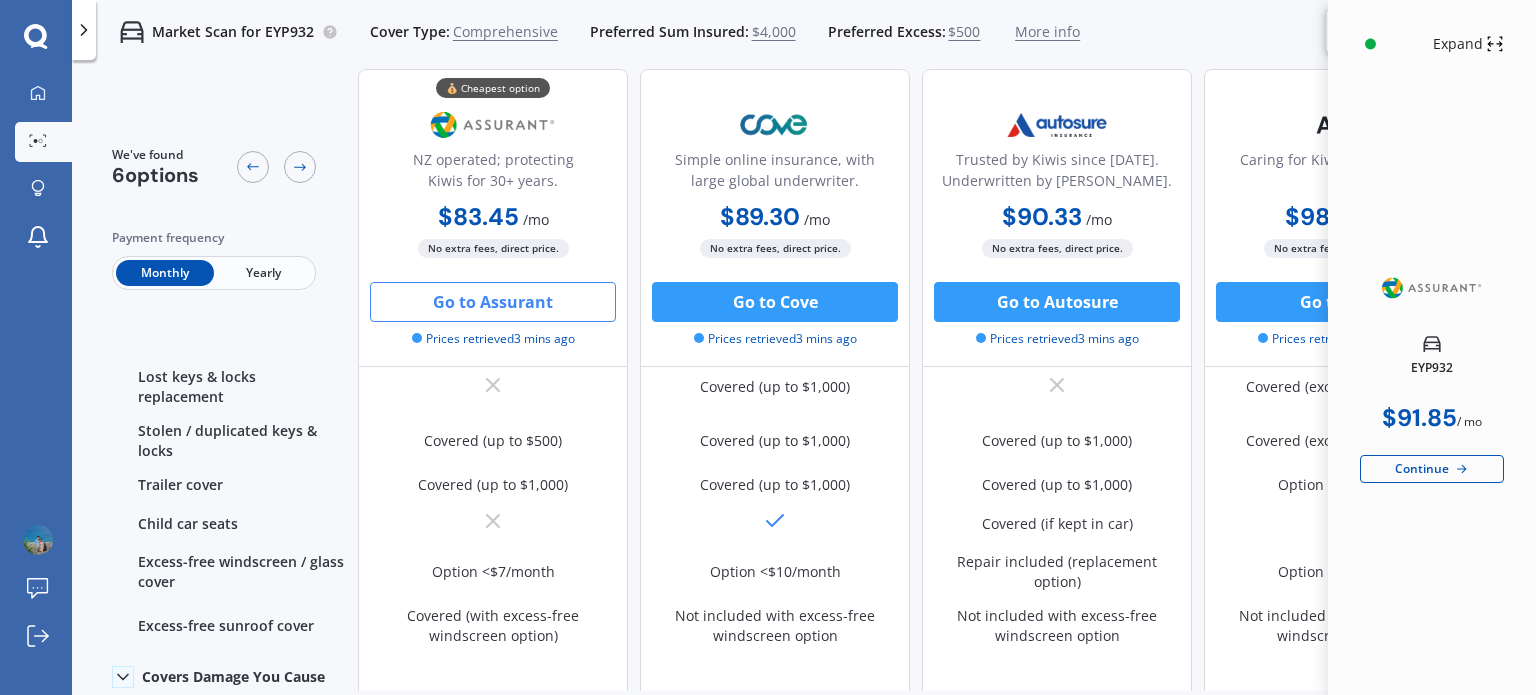 click 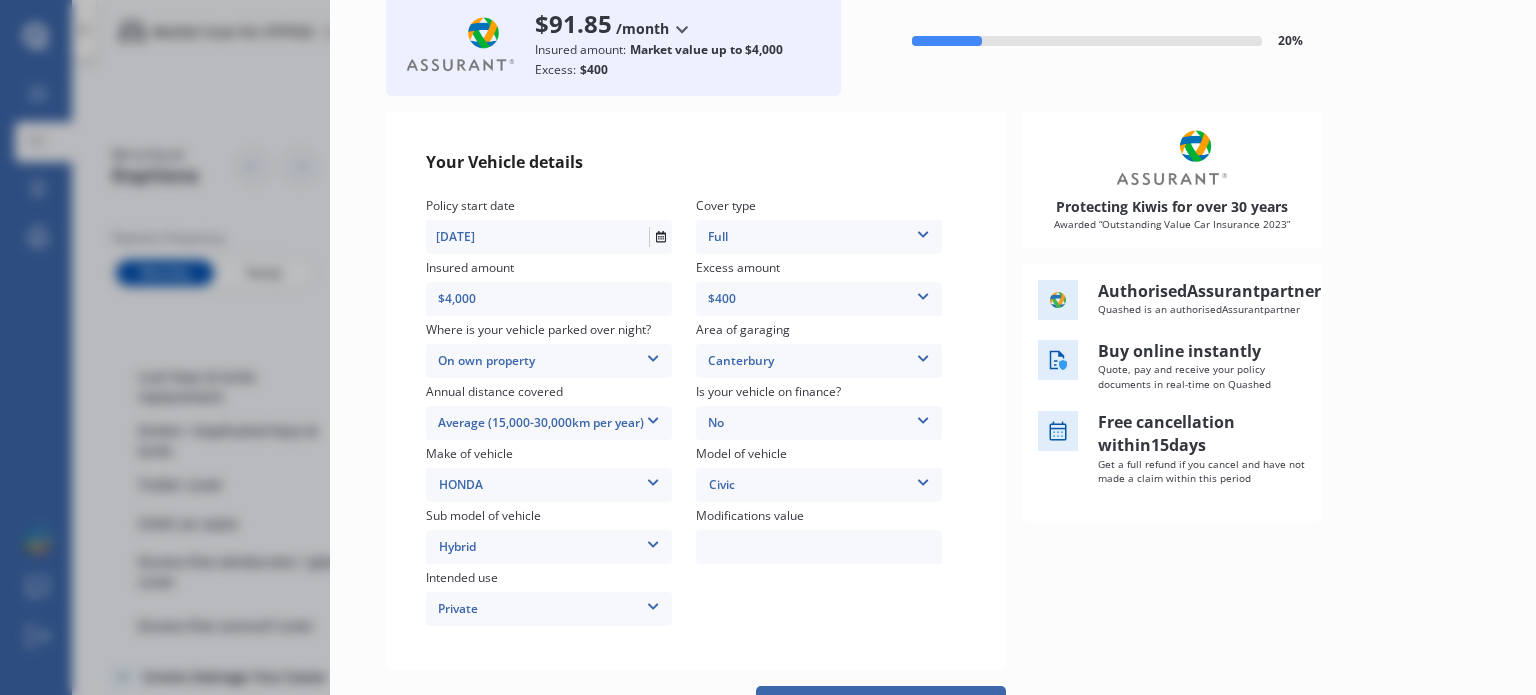 scroll, scrollTop: 236, scrollLeft: 0, axis: vertical 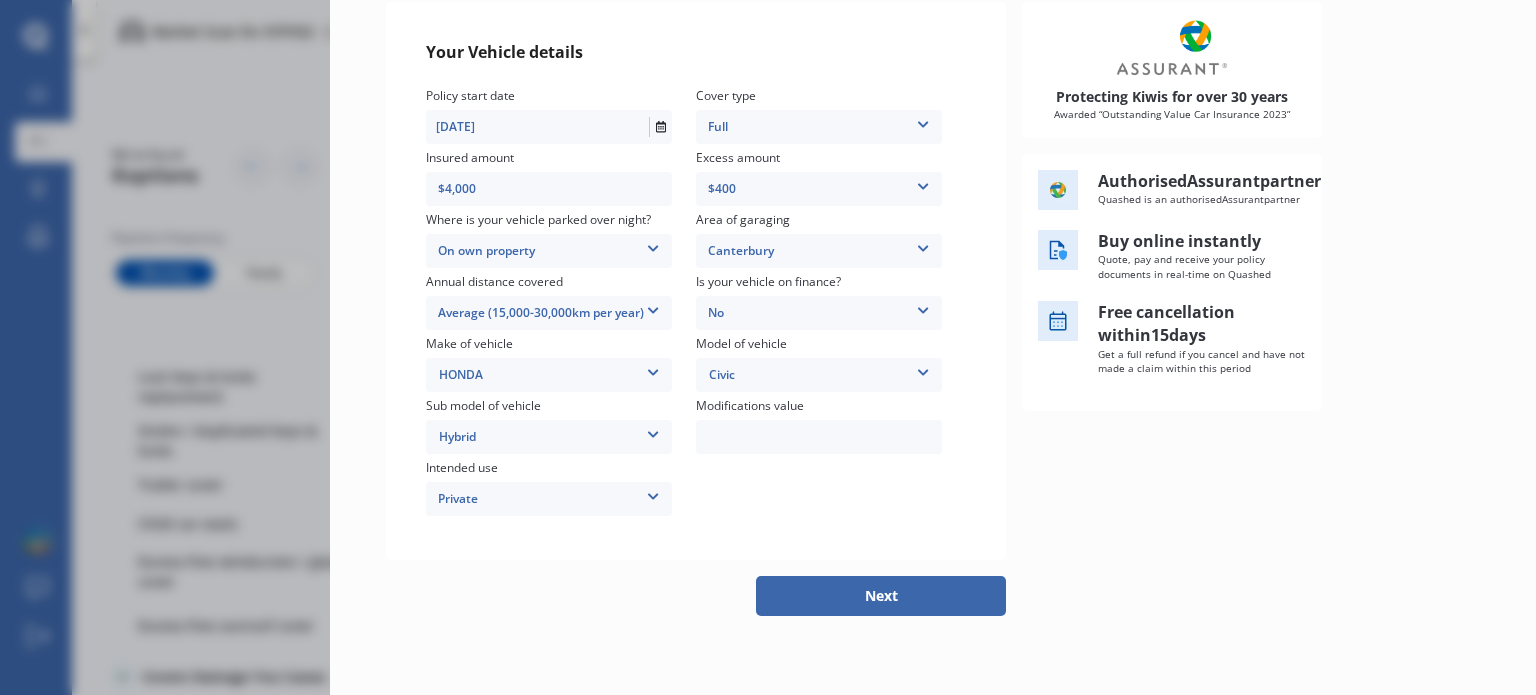 click on "Next" at bounding box center [881, 596] 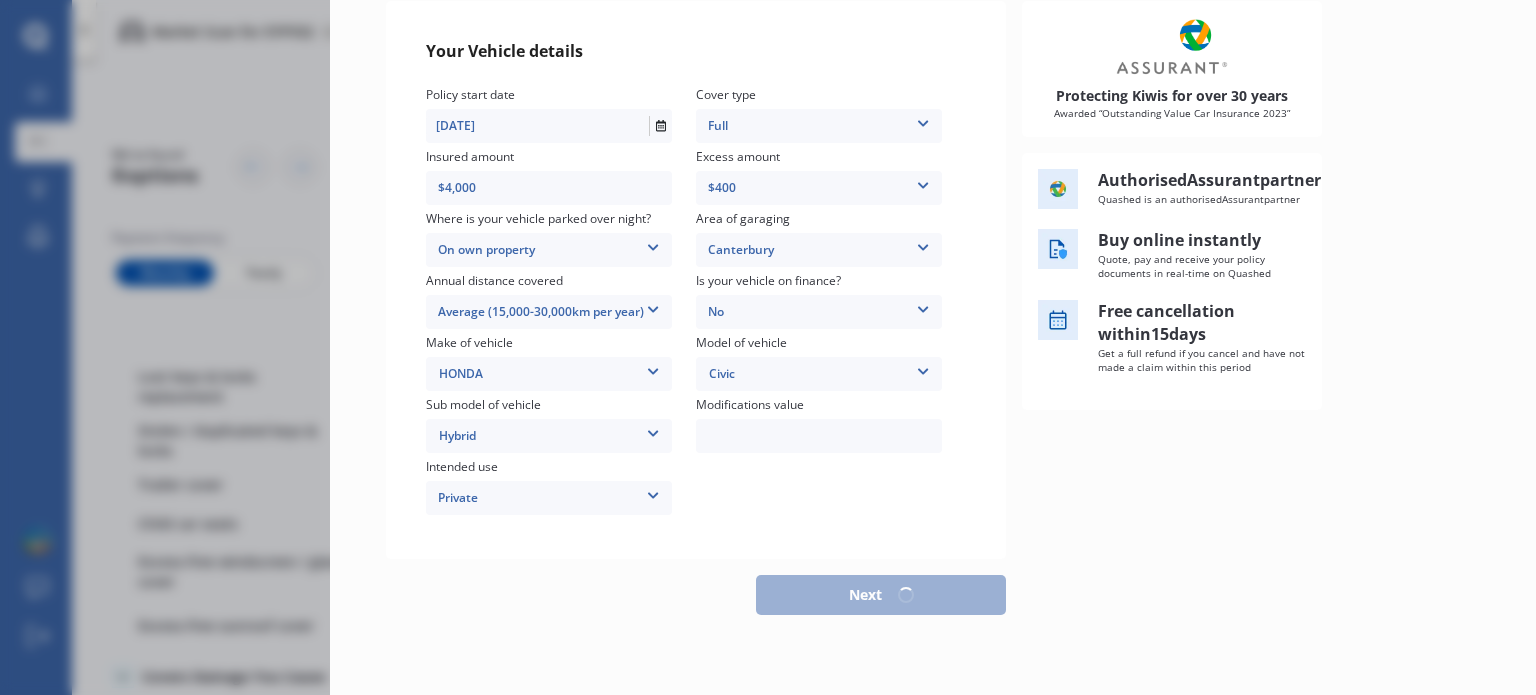 scroll, scrollTop: 225, scrollLeft: 0, axis: vertical 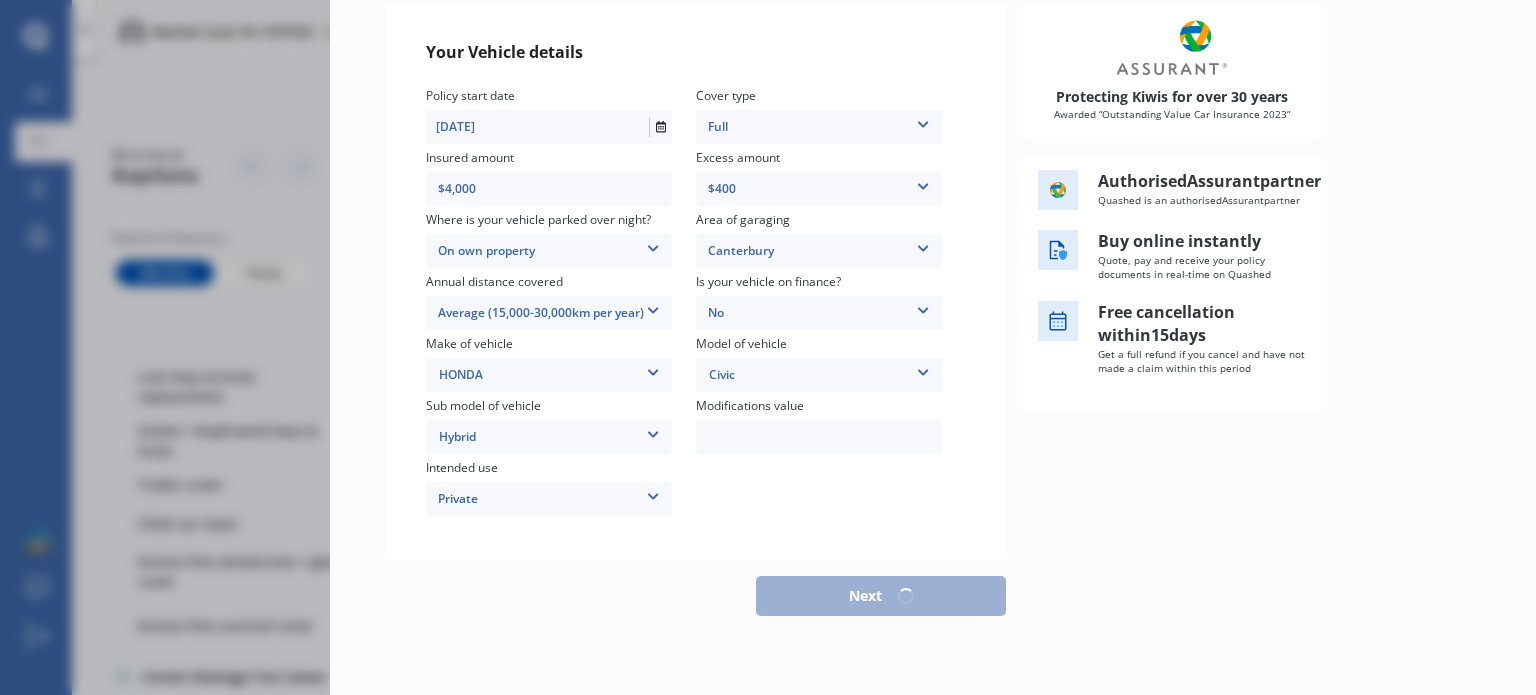 select on "01" 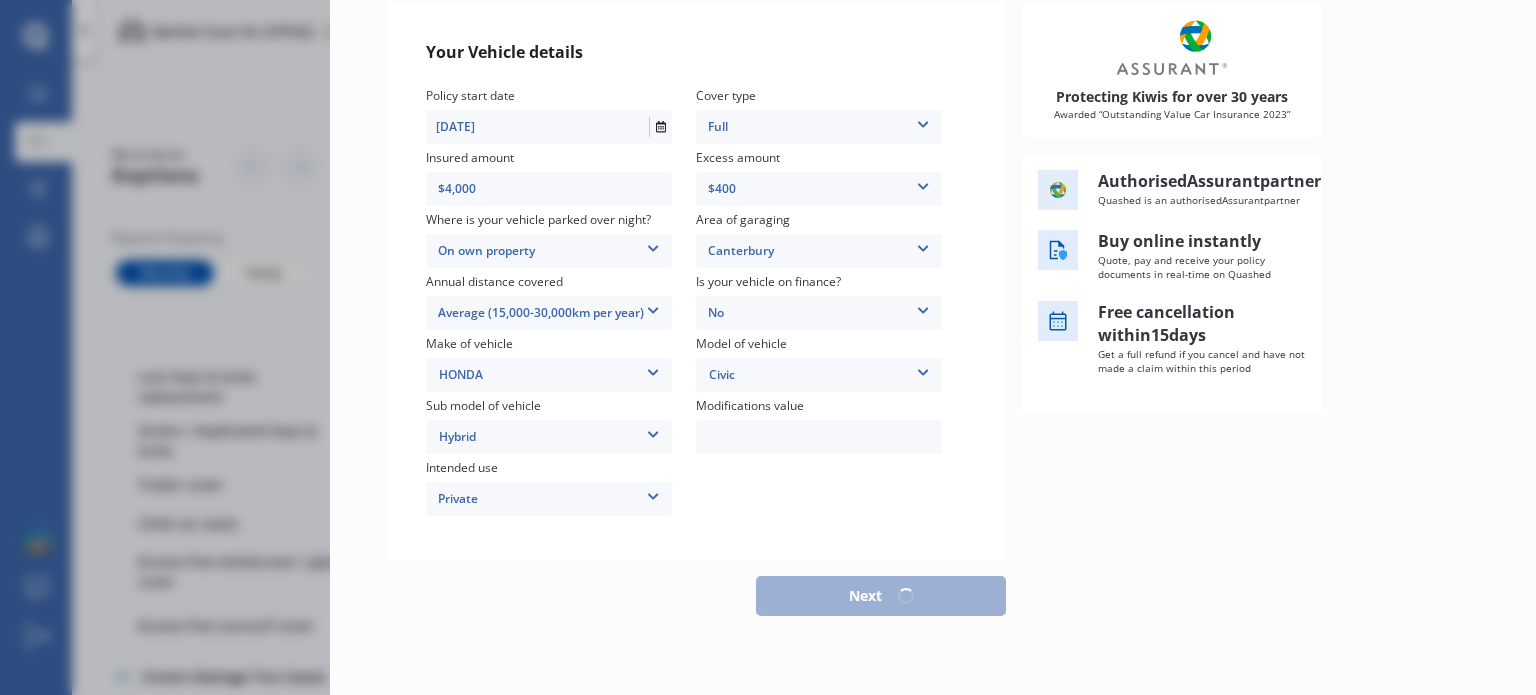 select on "2002" 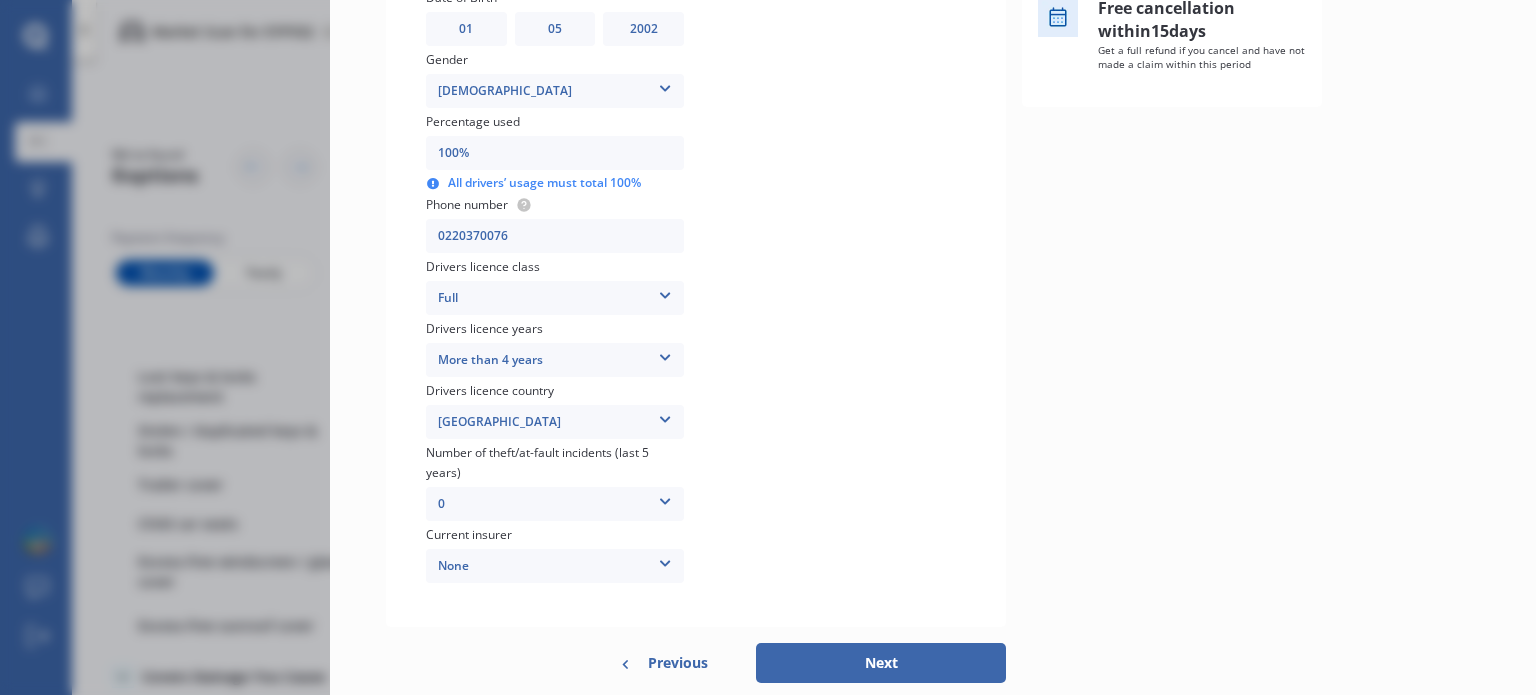scroll, scrollTop: 608, scrollLeft: 0, axis: vertical 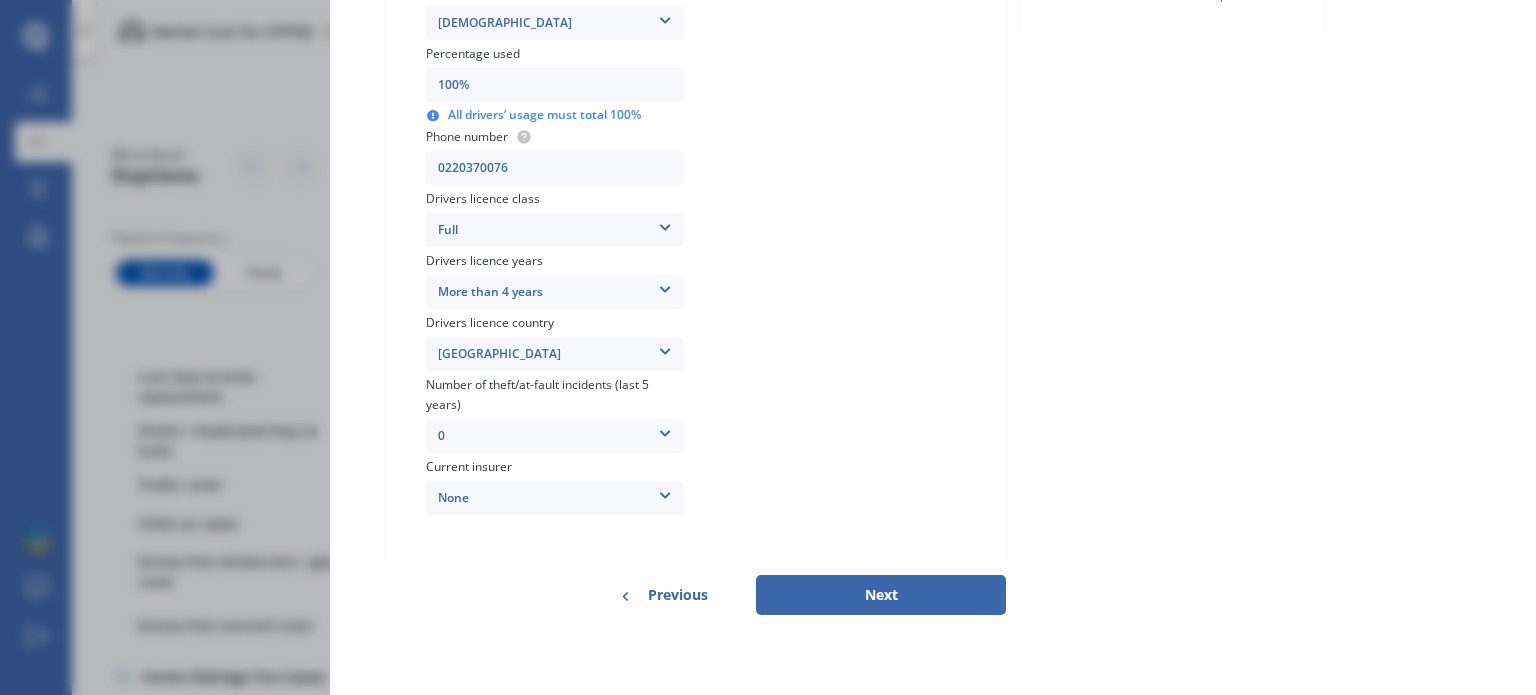 click on "Next" at bounding box center [881, 595] 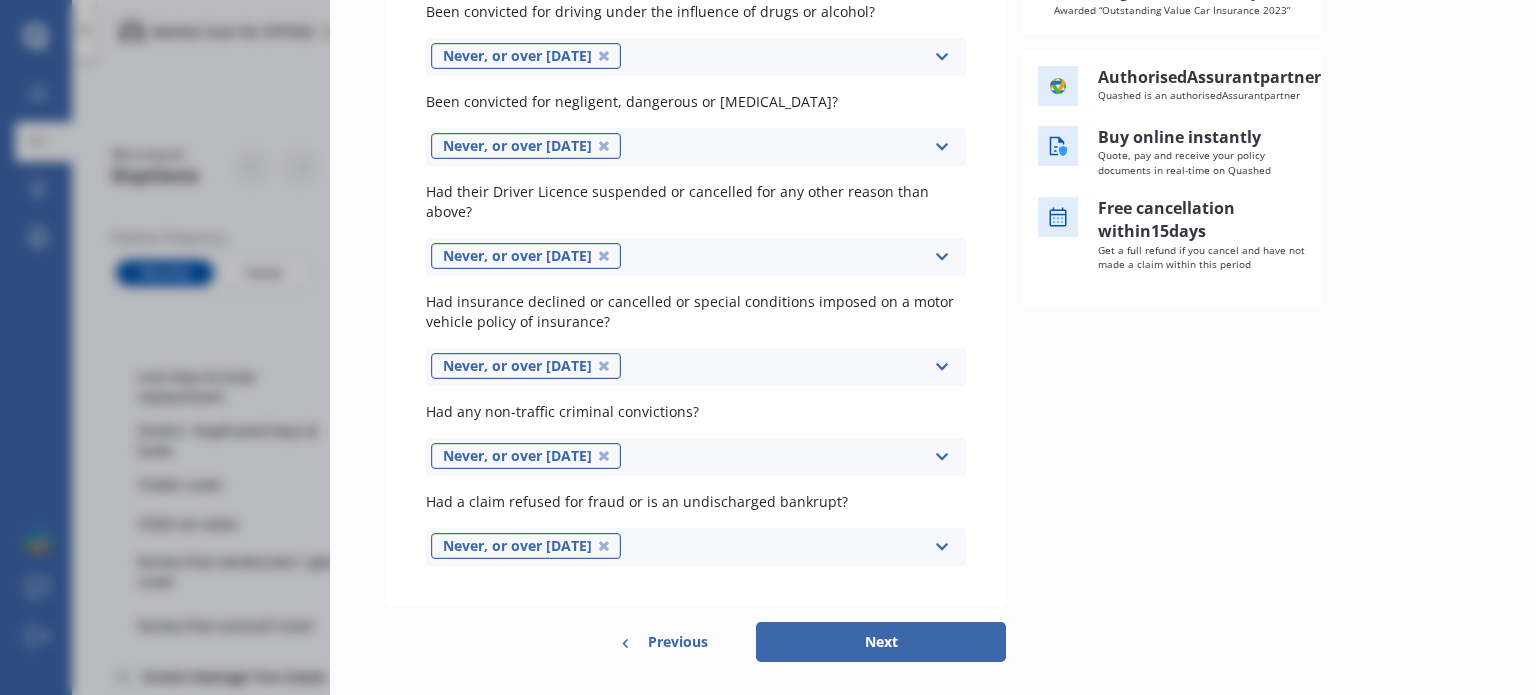 scroll, scrollTop: 367, scrollLeft: 0, axis: vertical 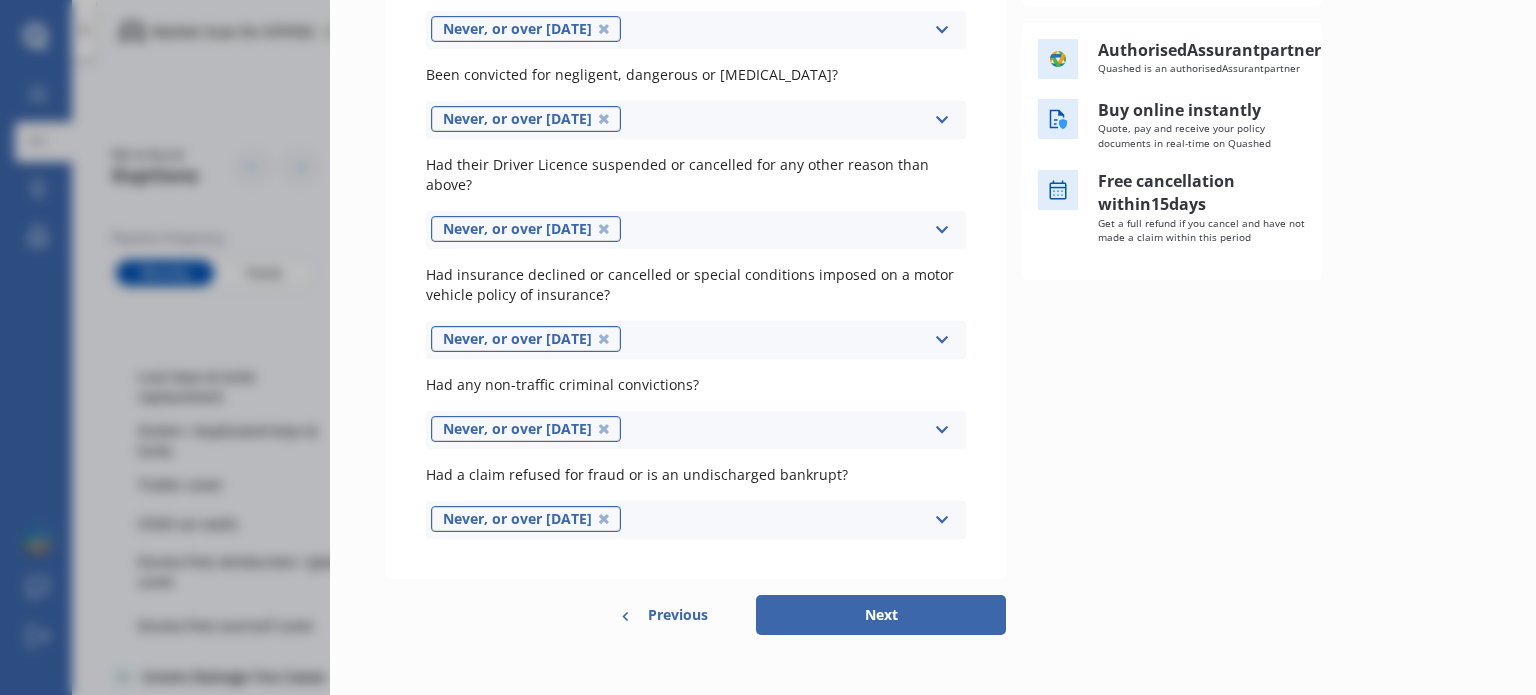 click on "Next" at bounding box center [881, 615] 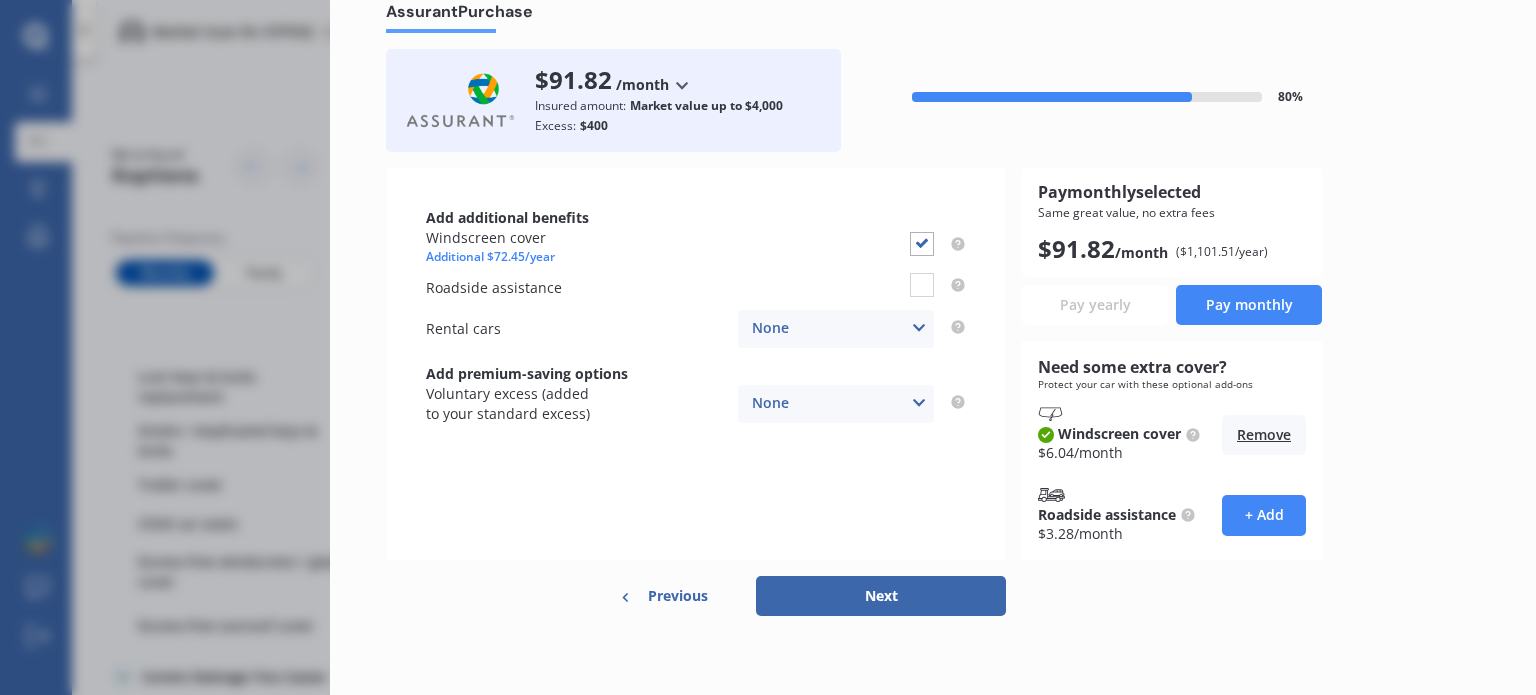 scroll, scrollTop: 0, scrollLeft: 0, axis: both 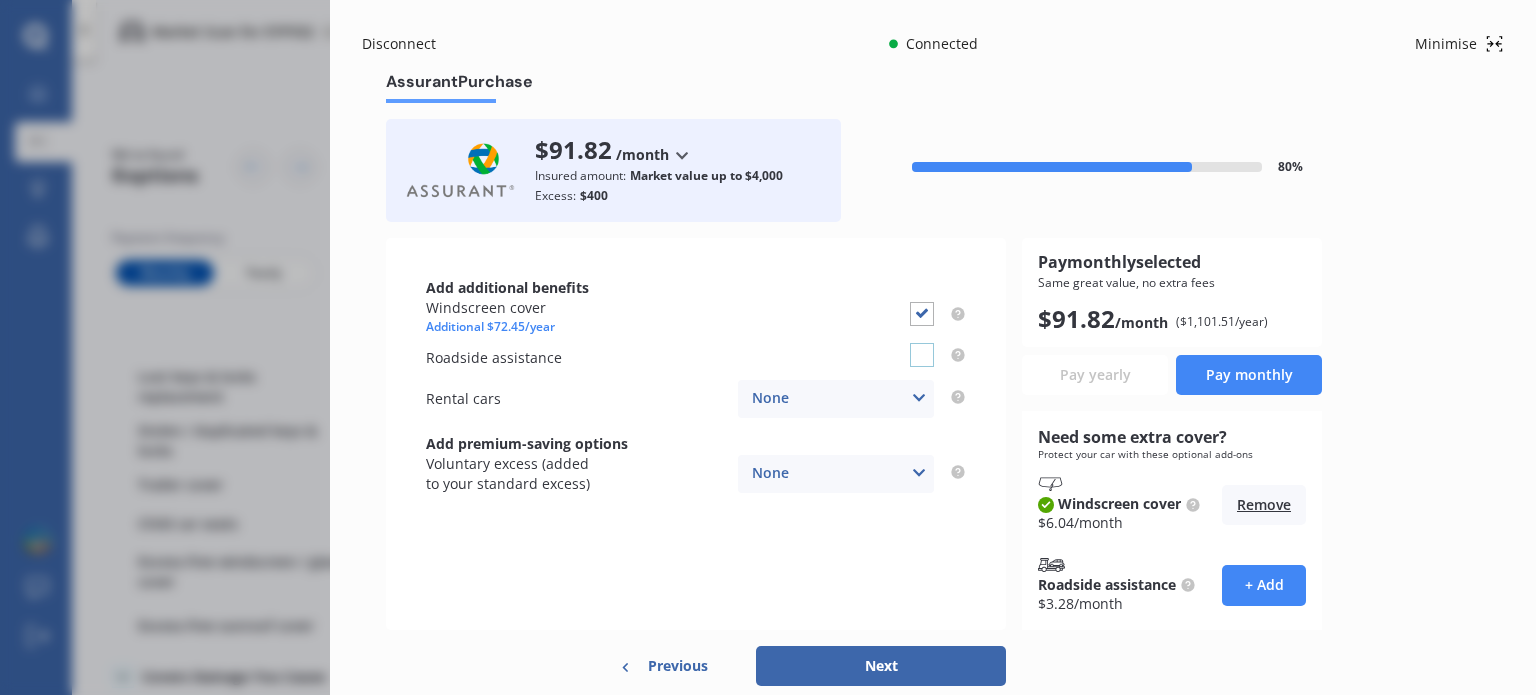click at bounding box center (922, 343) 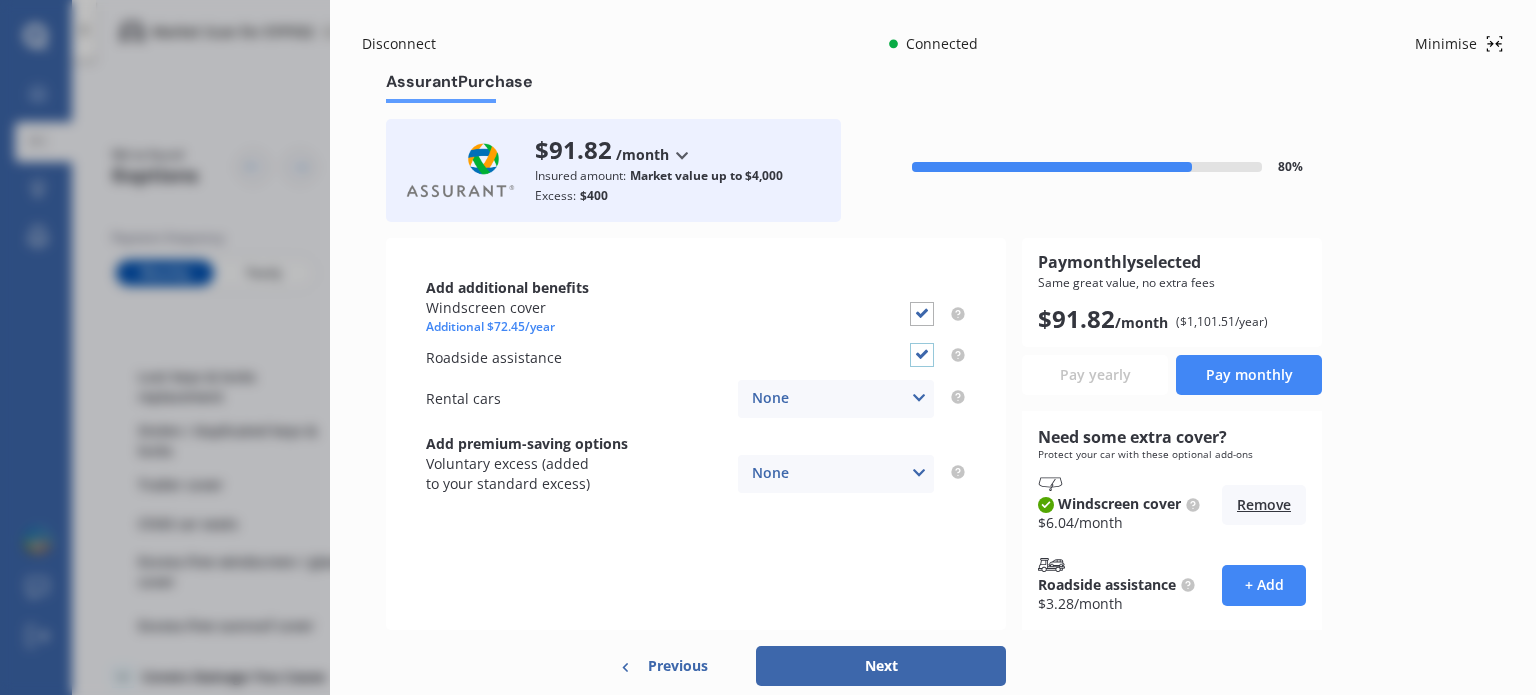 checkbox on "true" 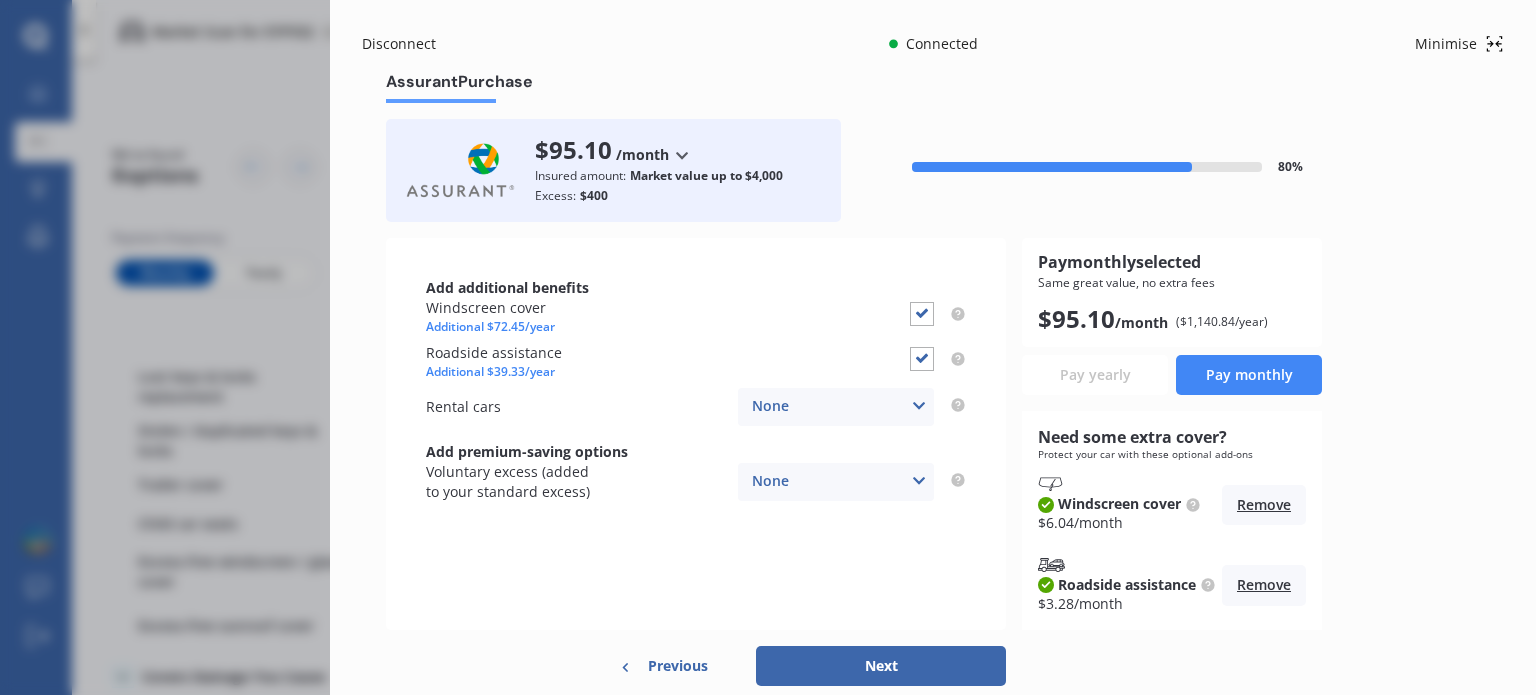 click on "None None $2,500 $5,000" at bounding box center [836, 407] 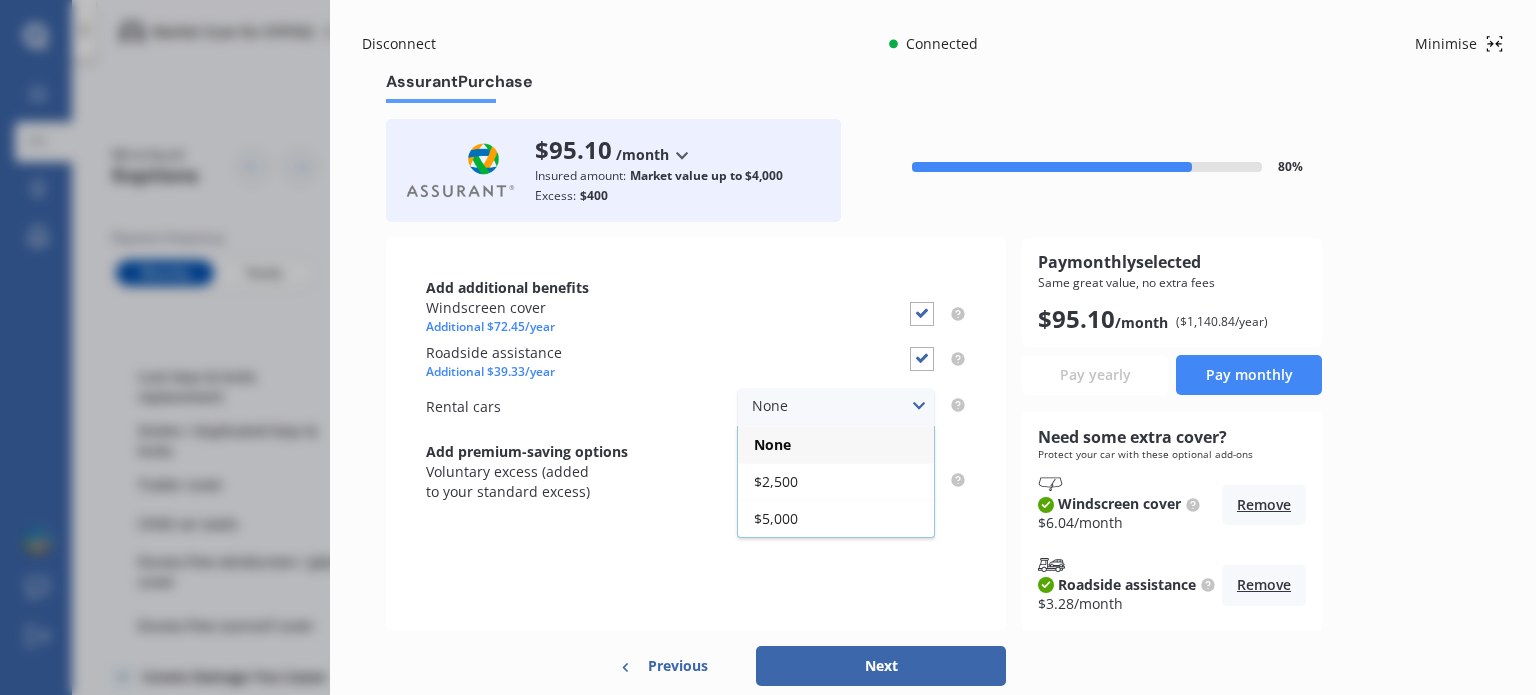 click on "None None $2,500 $5,000" at bounding box center [836, 407] 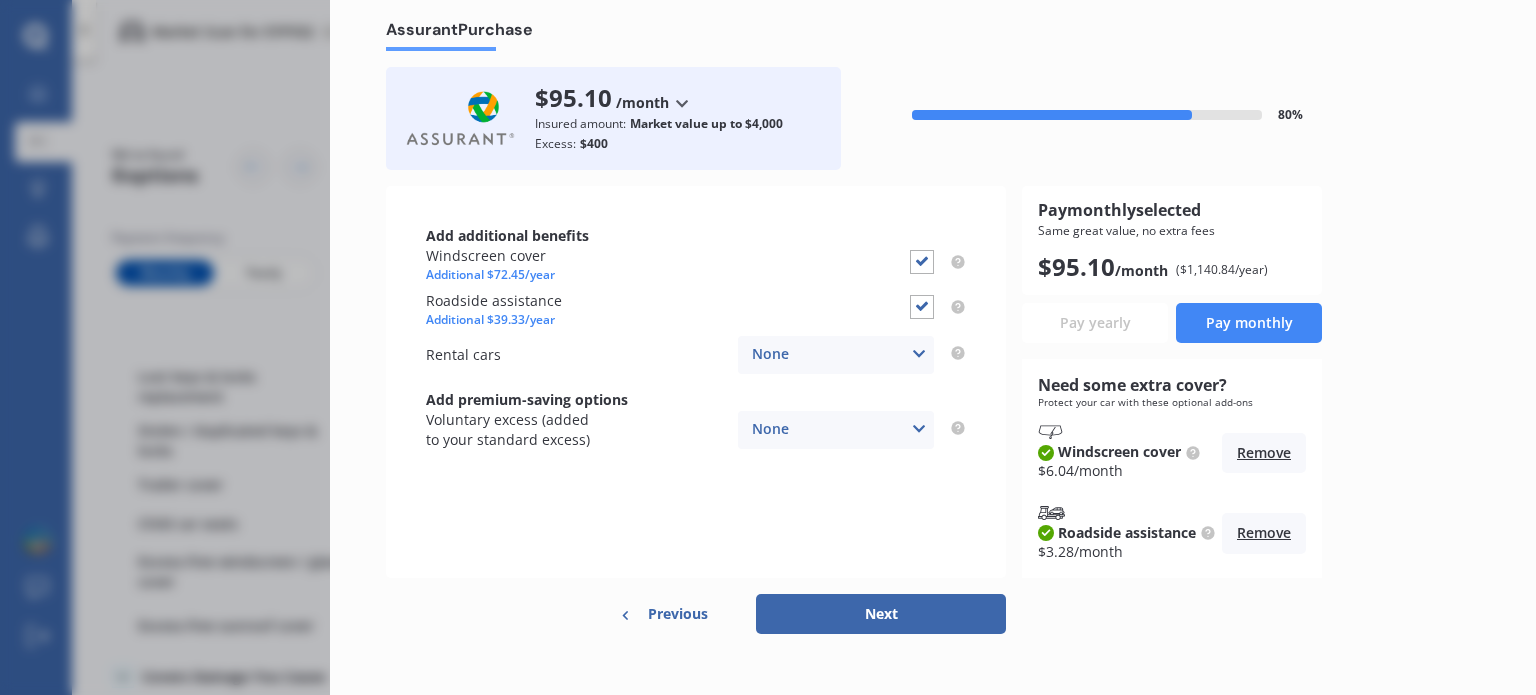 scroll, scrollTop: 70, scrollLeft: 0, axis: vertical 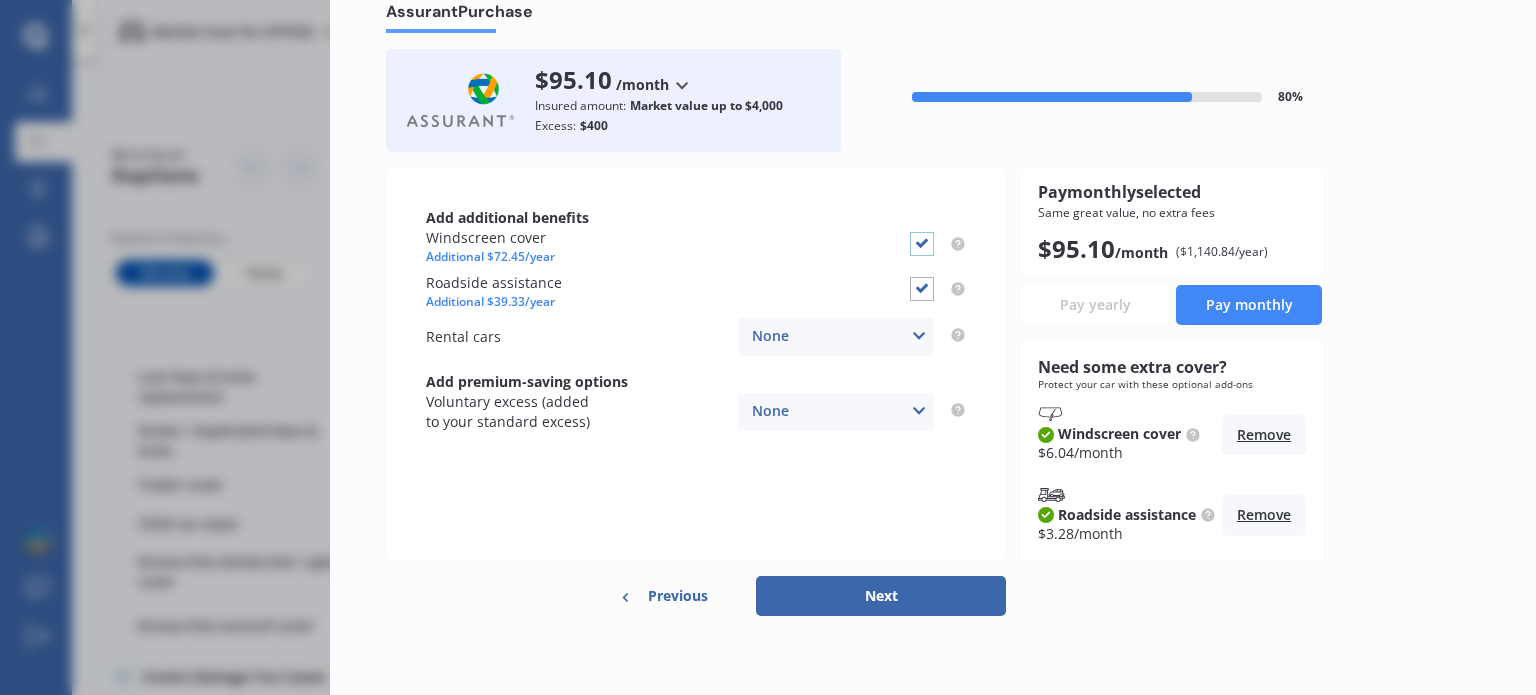 click at bounding box center (922, 232) 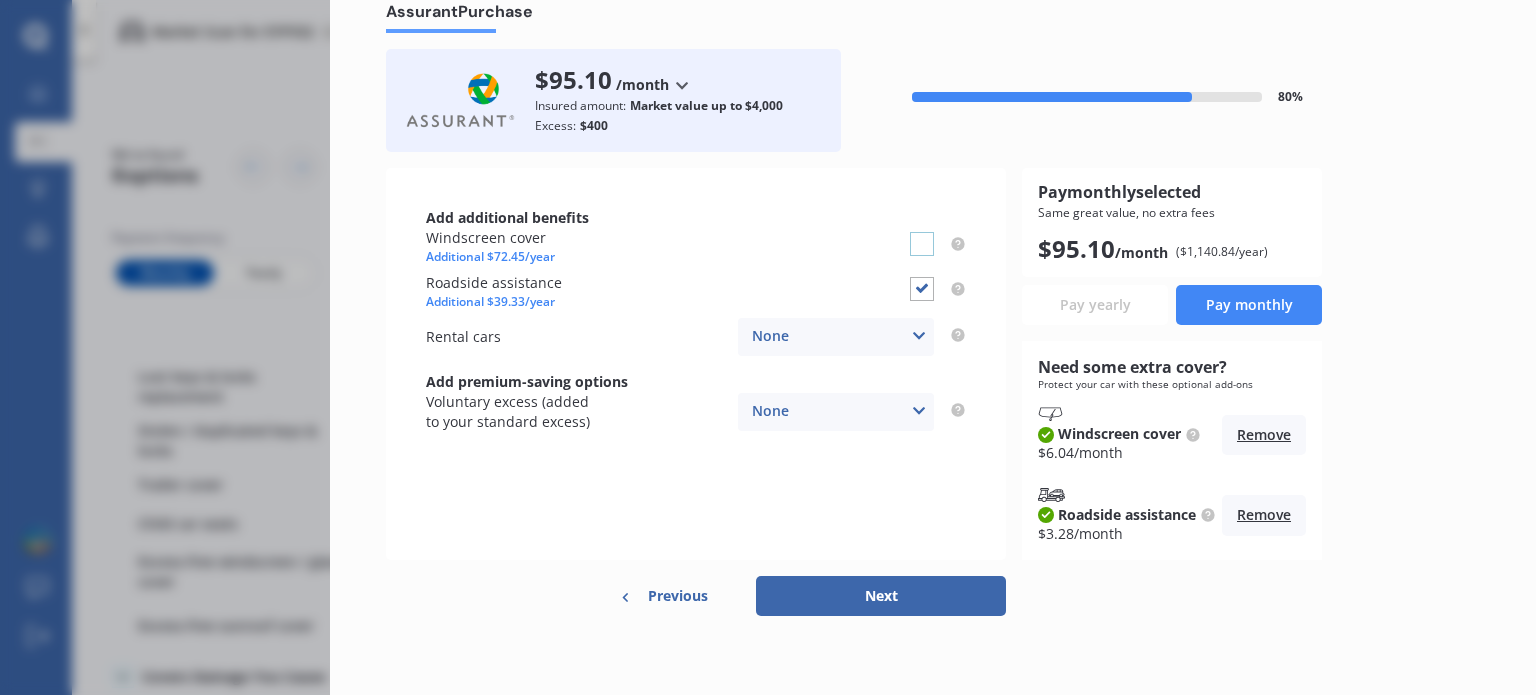 checkbox on "false" 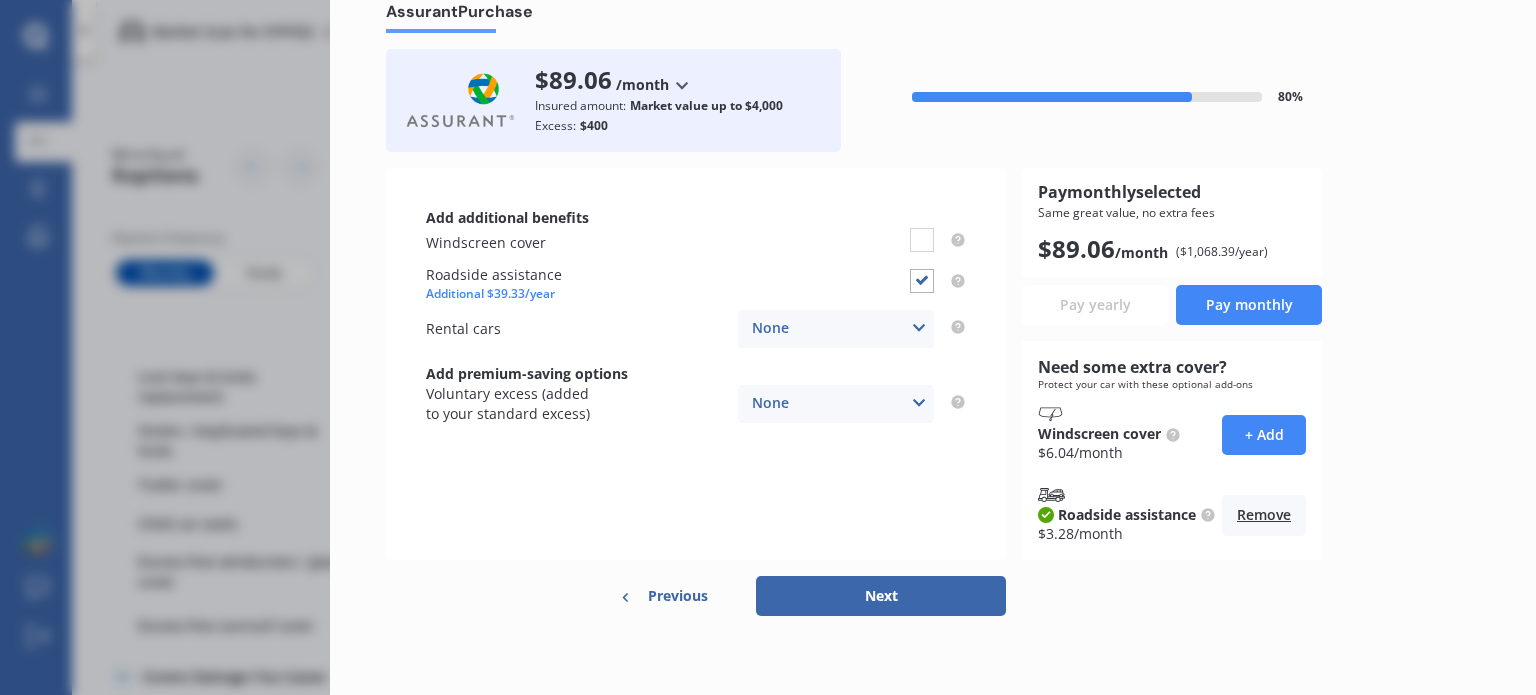 click on "Pay monthly" at bounding box center [1249, 305] 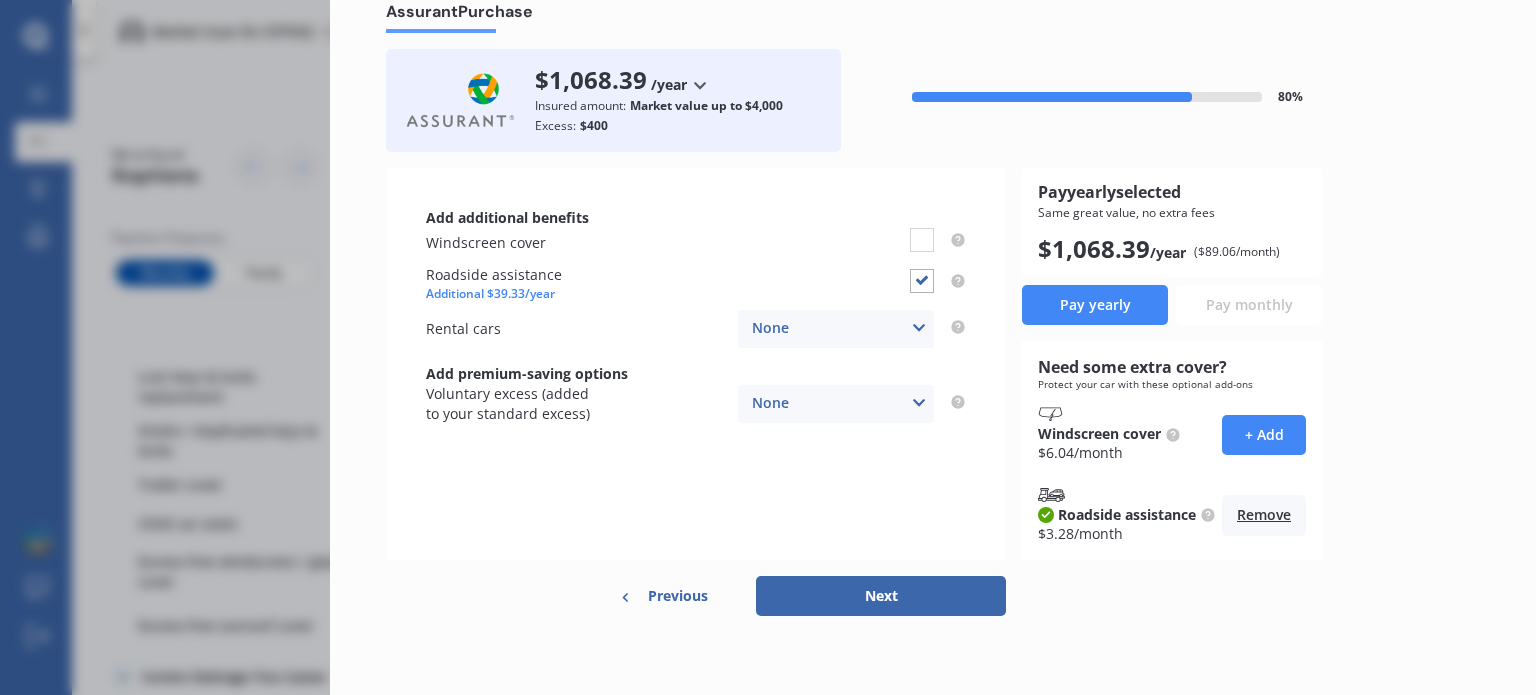 click on "Pay monthly" at bounding box center [1249, 305] 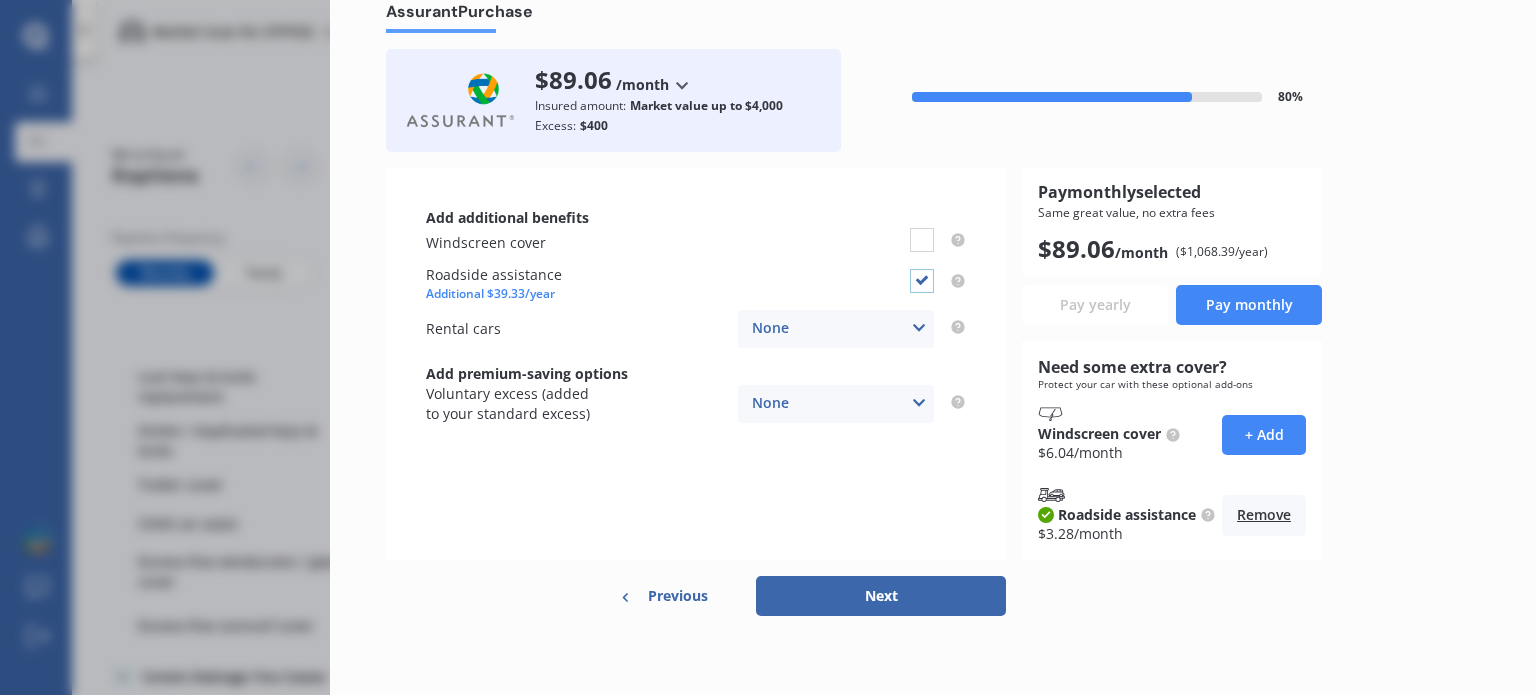click at bounding box center (922, 269) 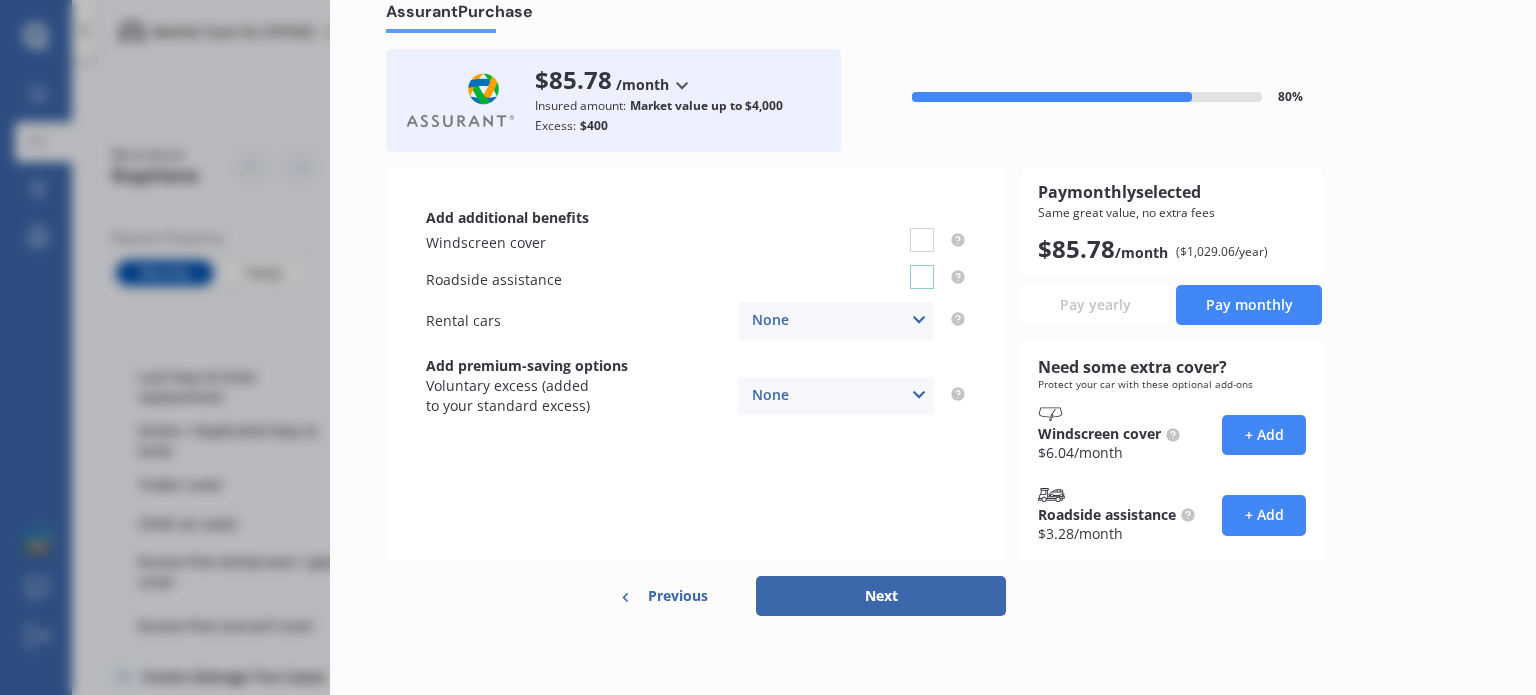 click at bounding box center [922, 265] 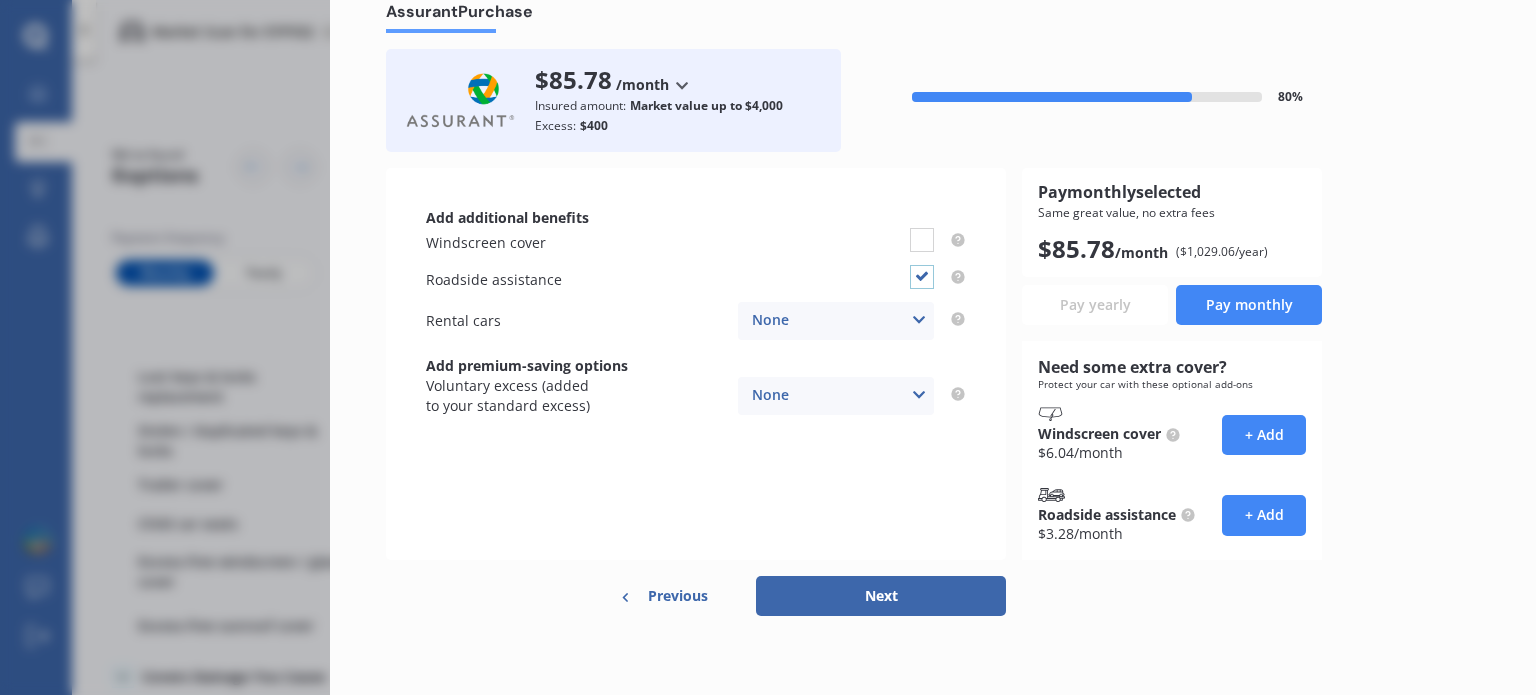 checkbox on "true" 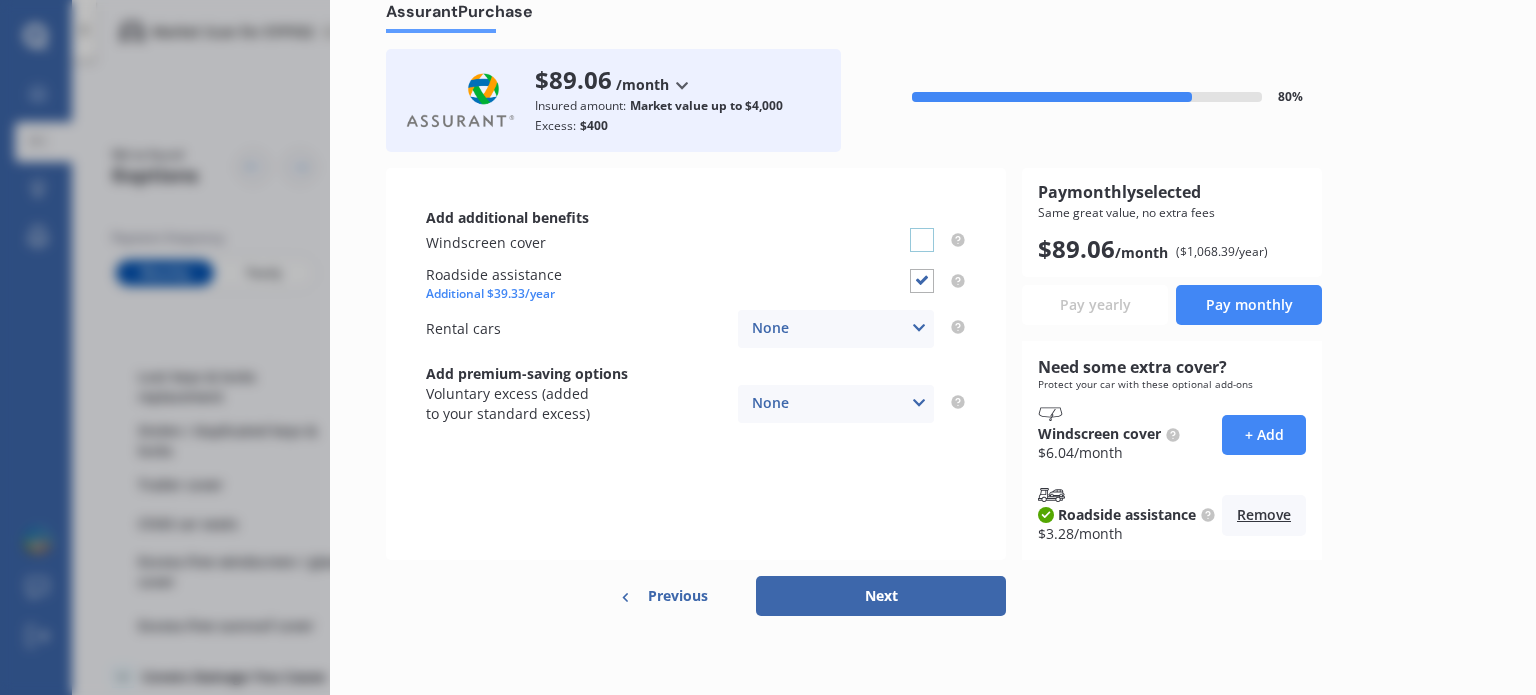 click at bounding box center [922, 228] 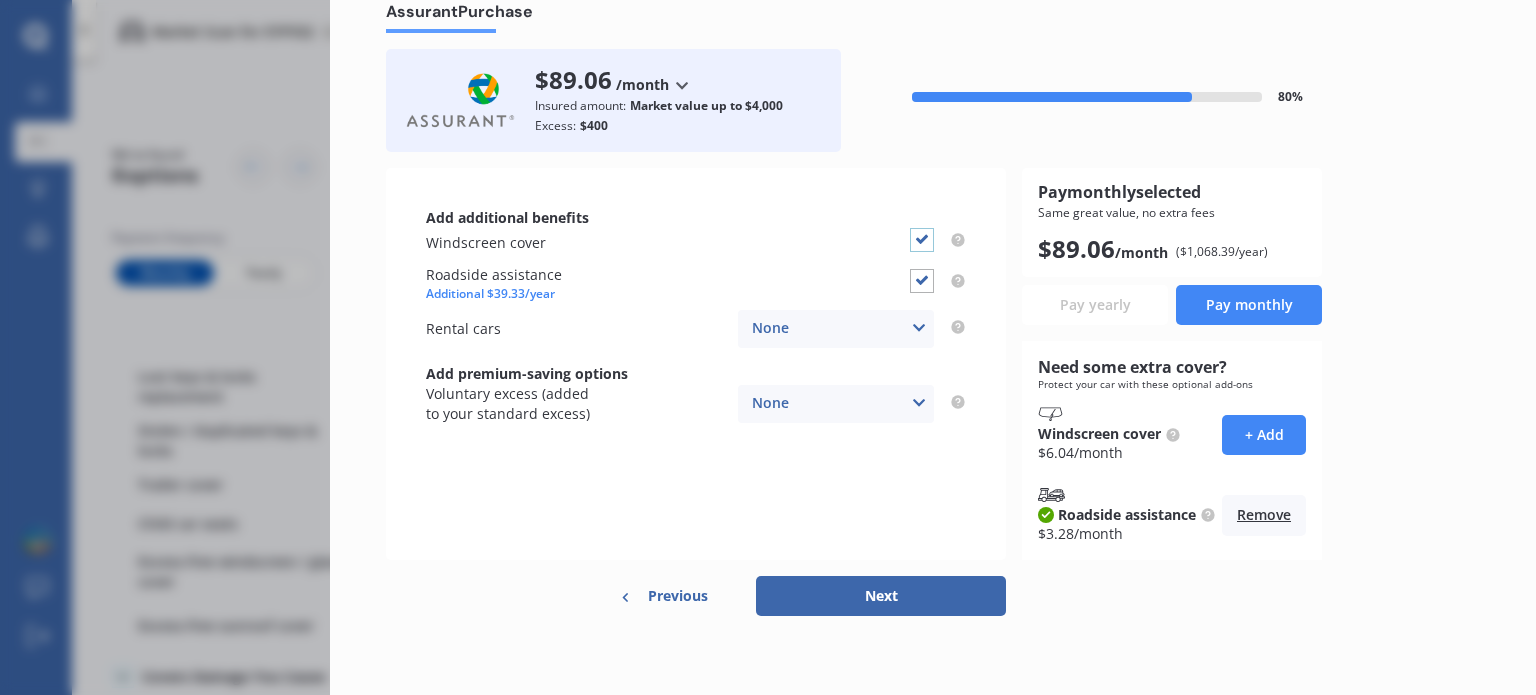 checkbox on "true" 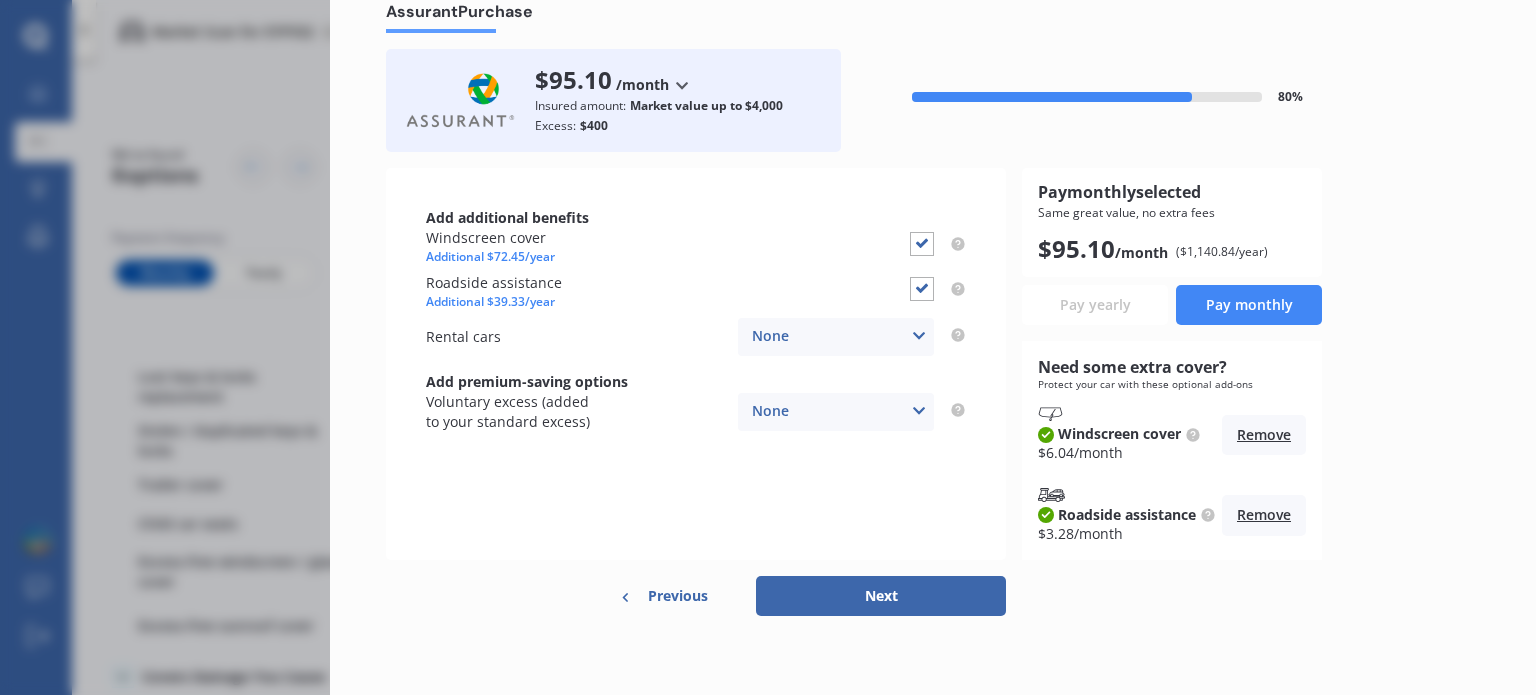 click on "Next" at bounding box center [881, 596] 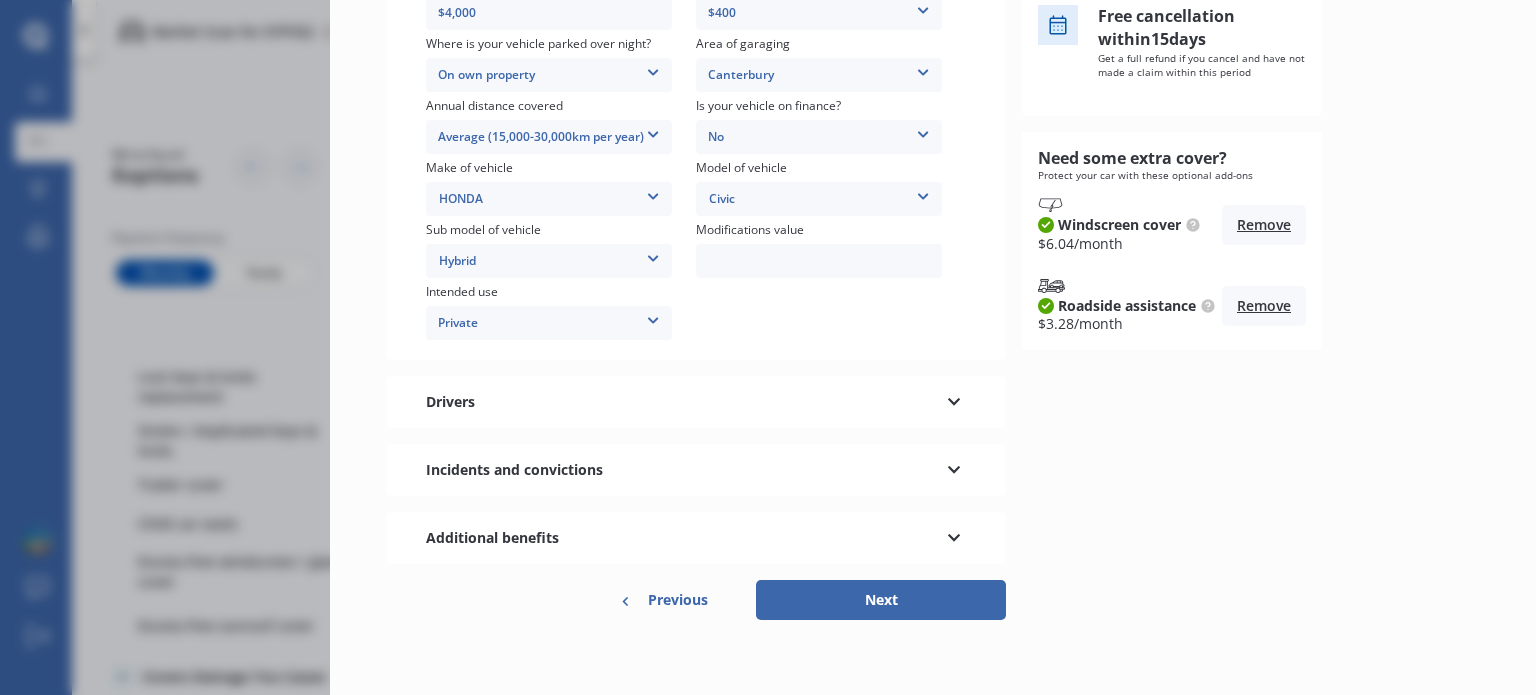 scroll, scrollTop: 384, scrollLeft: 0, axis: vertical 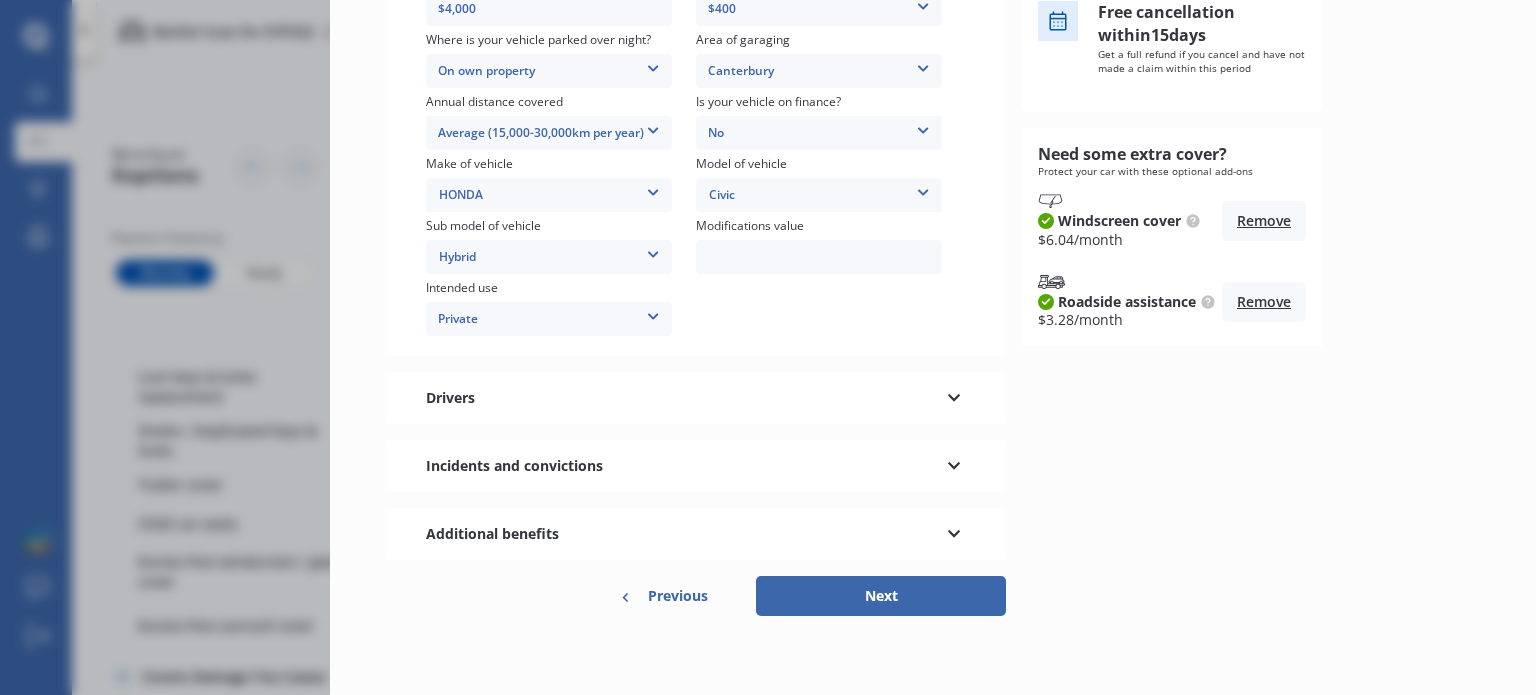 click at bounding box center (653, 313) 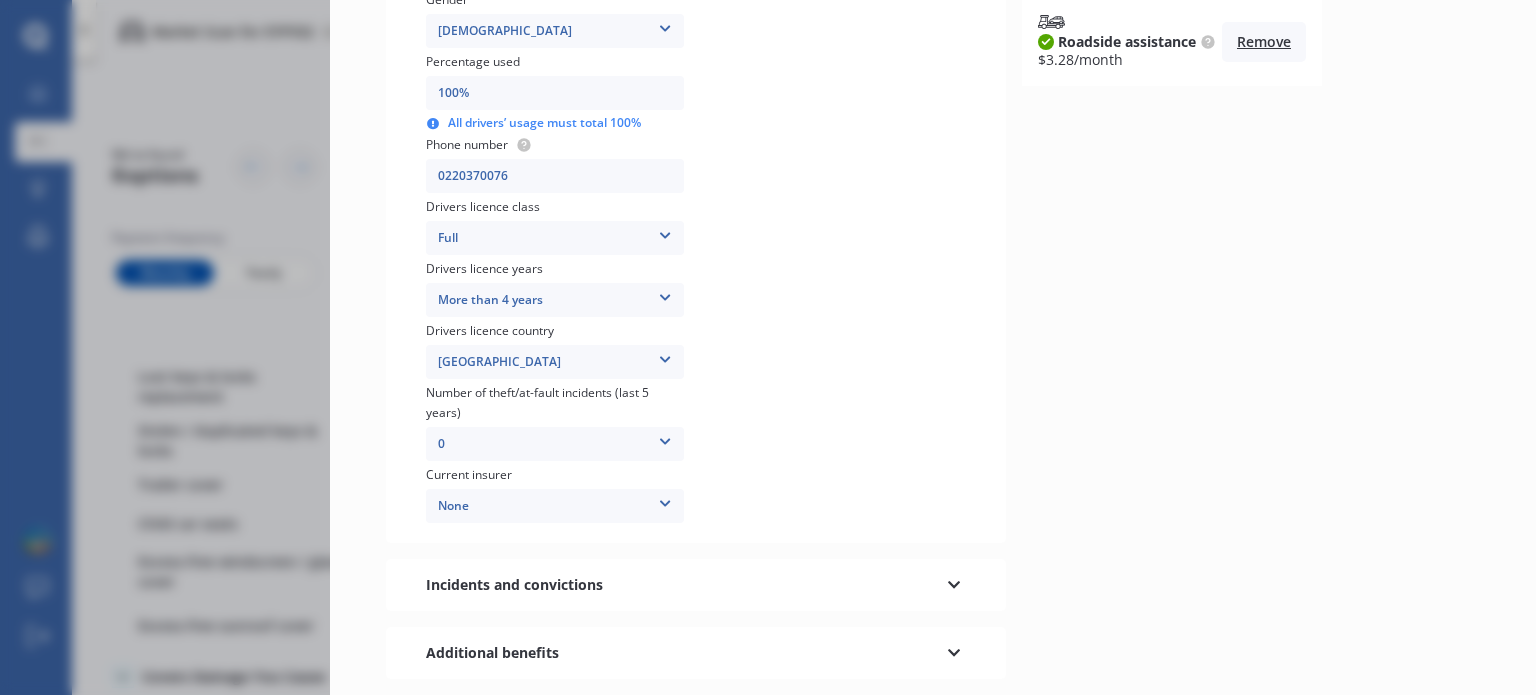 scroll, scrollTop: 764, scrollLeft: 0, axis: vertical 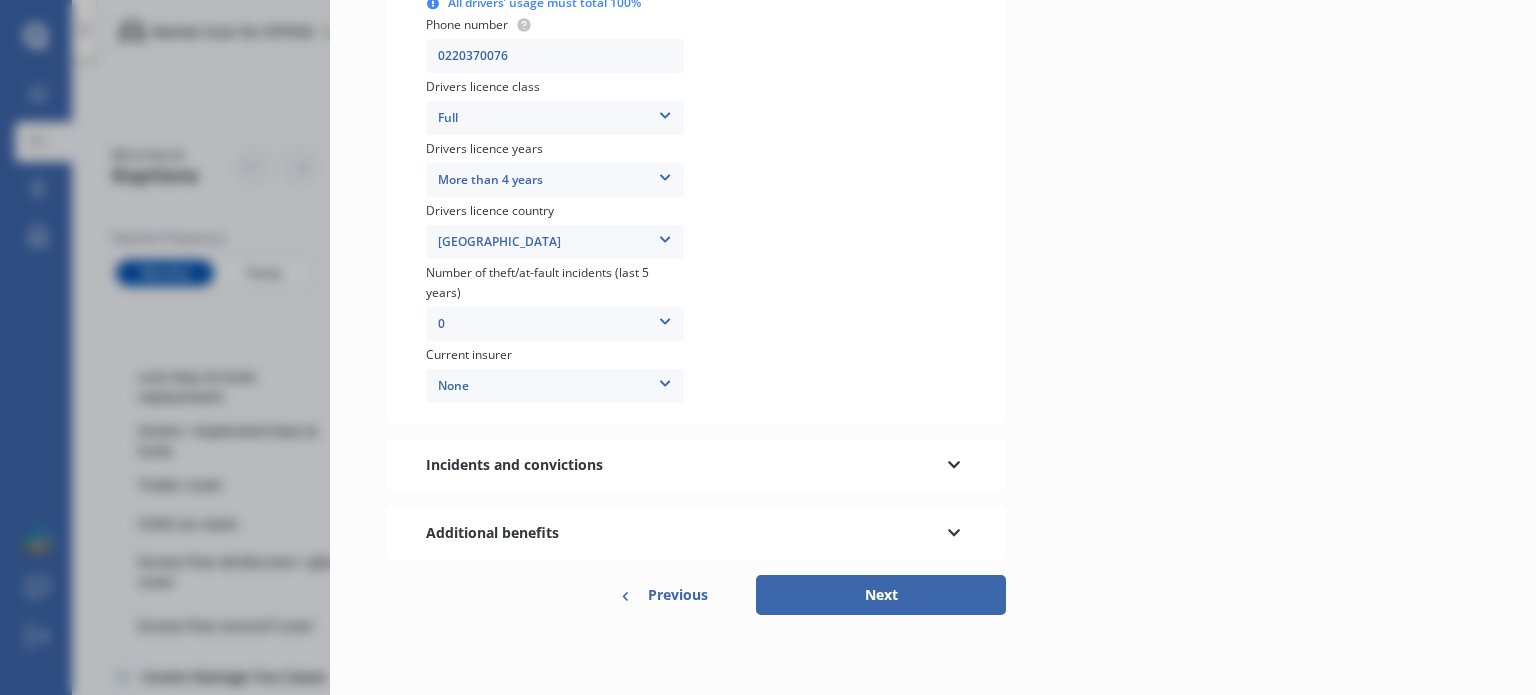 click on "Next" at bounding box center [881, 595] 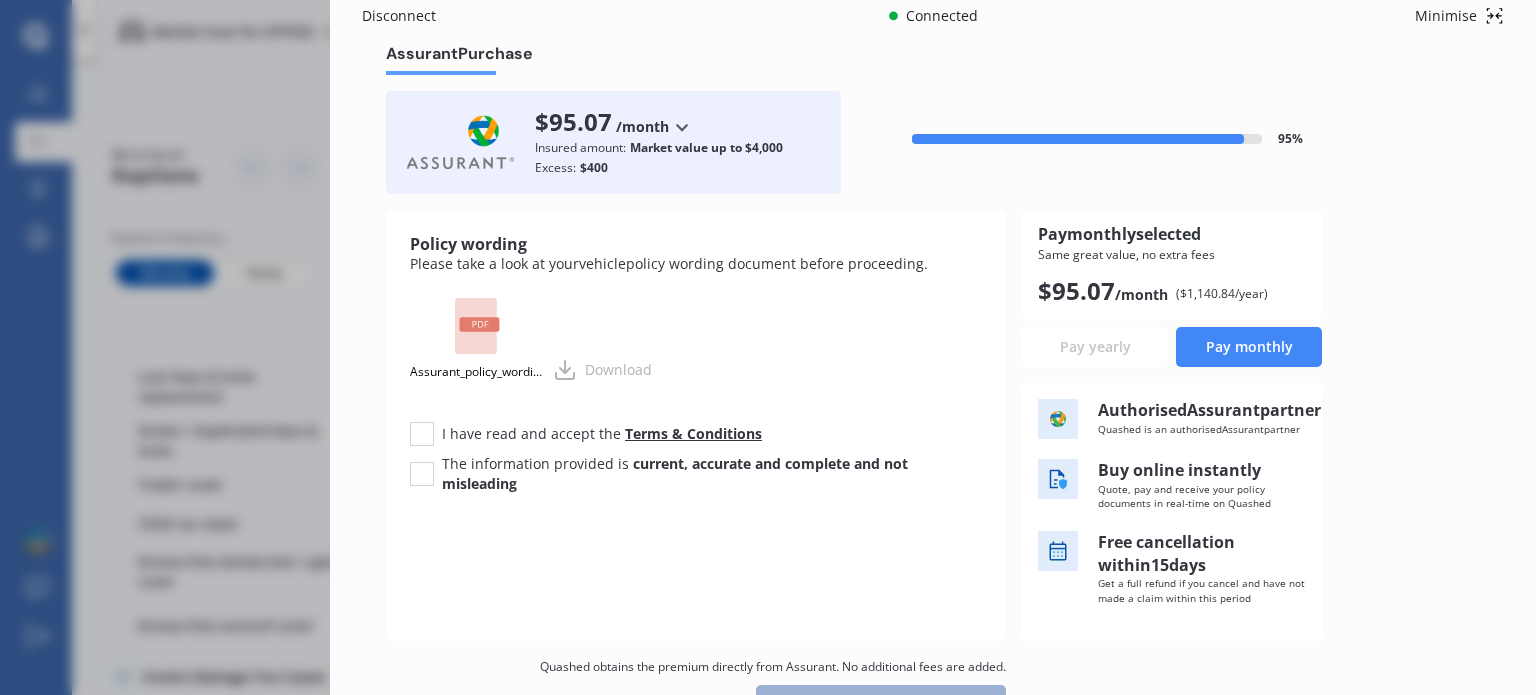 scroll, scrollTop: 0, scrollLeft: 0, axis: both 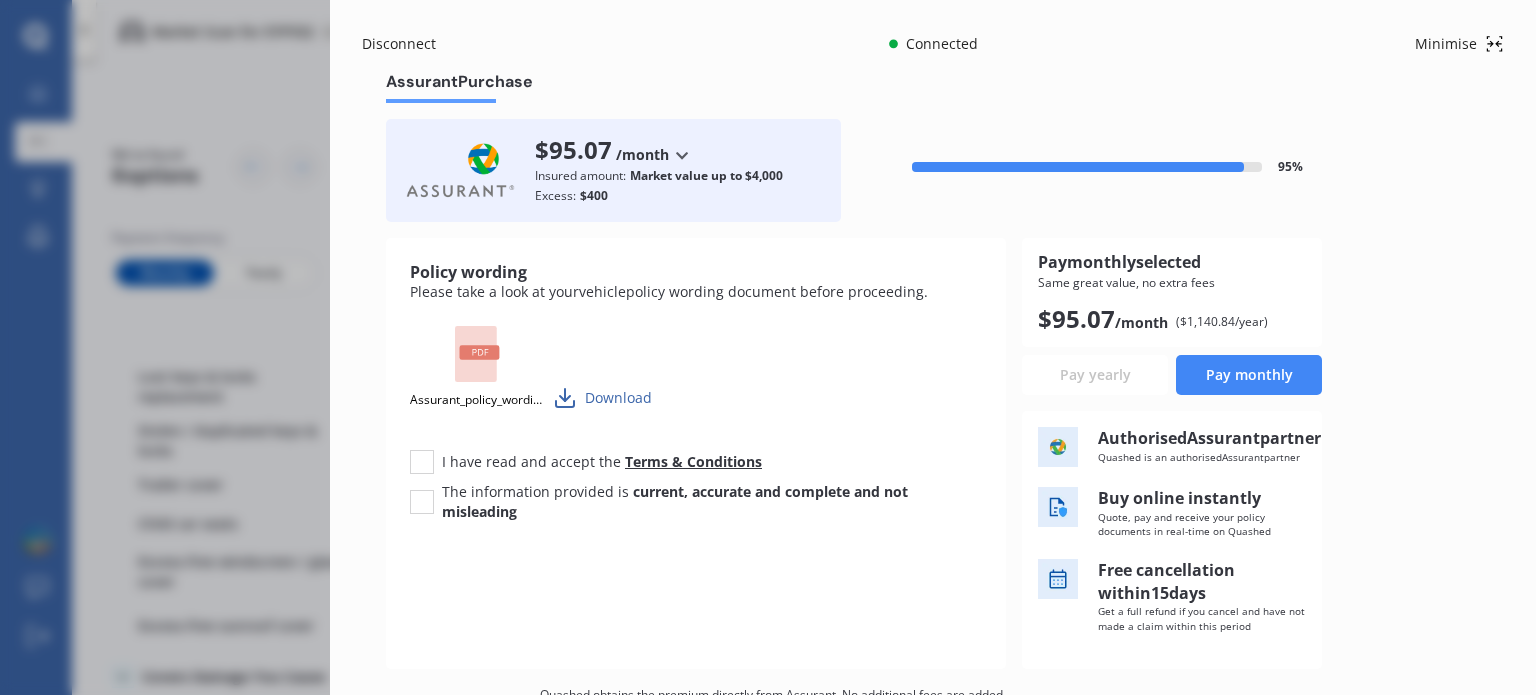 click on "Download" at bounding box center (602, 398) 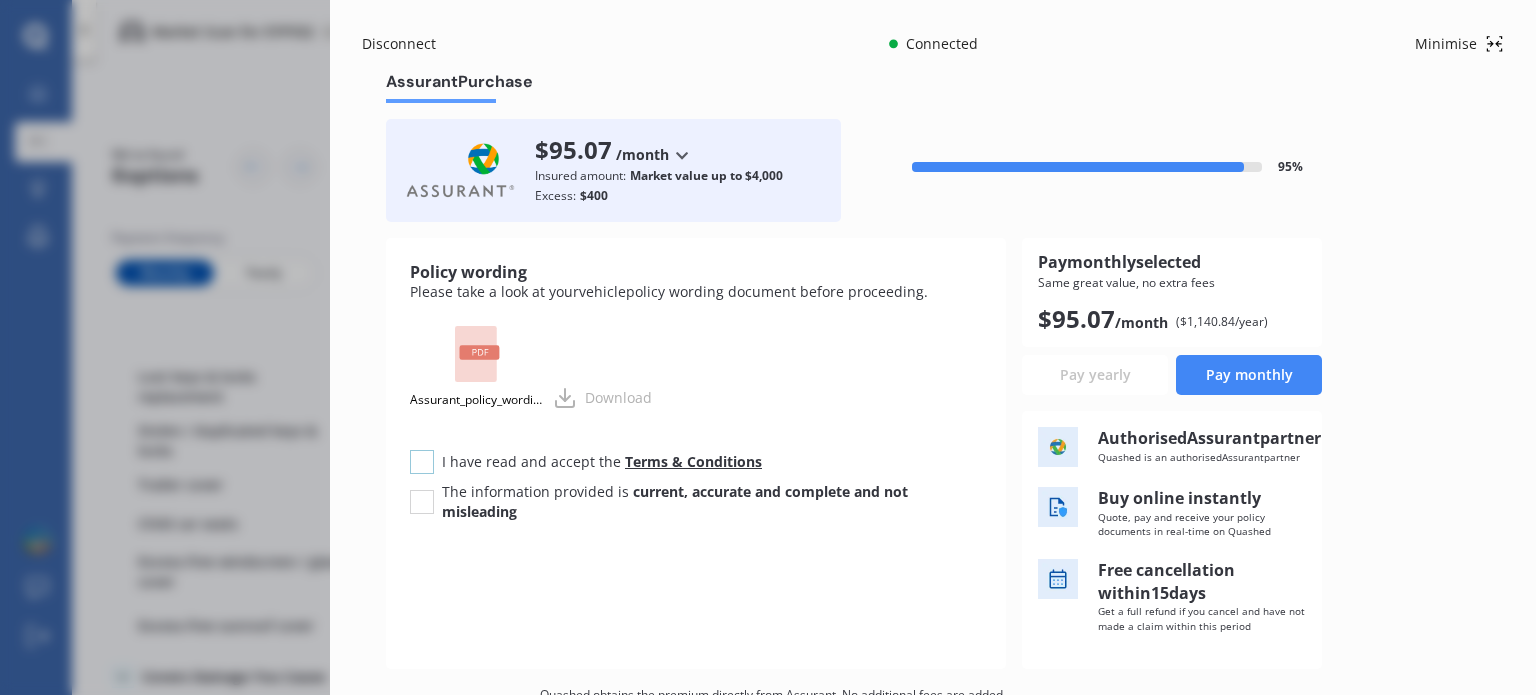 click at bounding box center [422, 450] 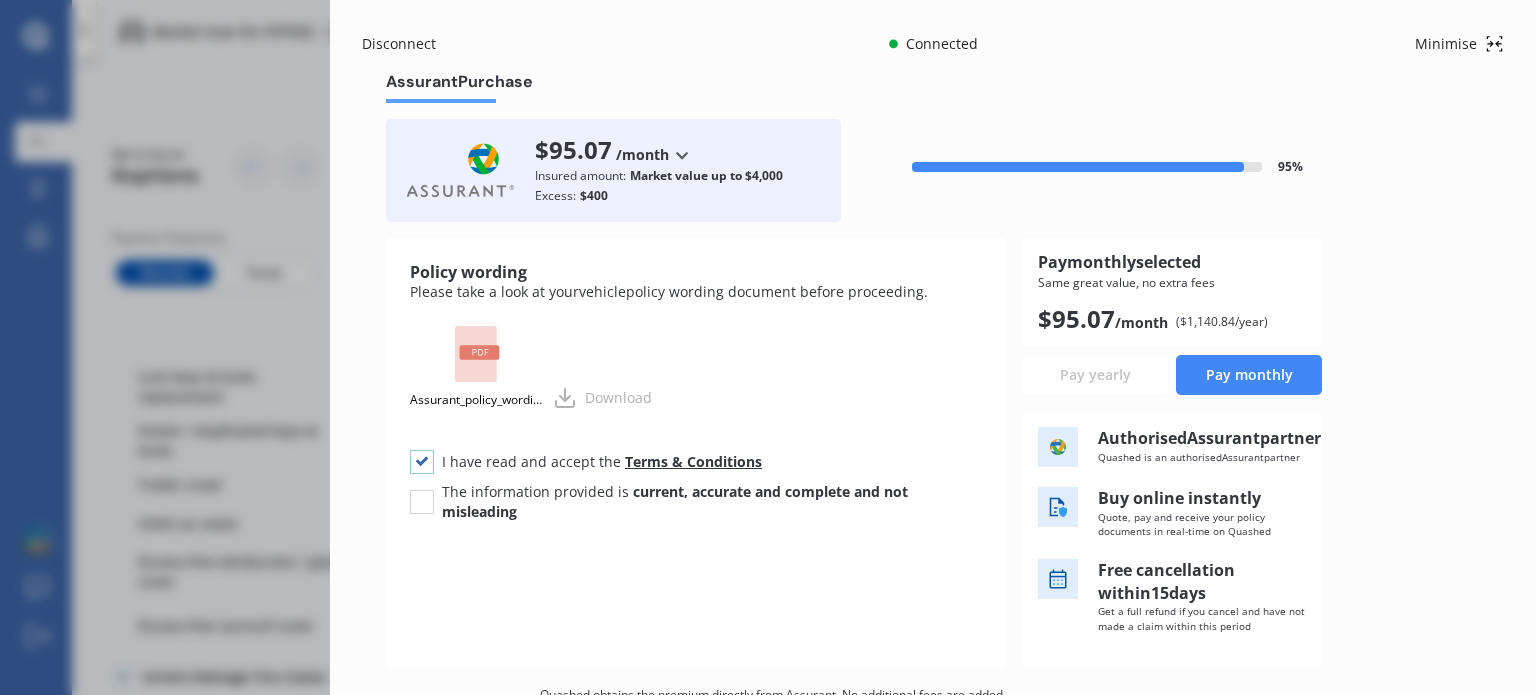 checkbox on "true" 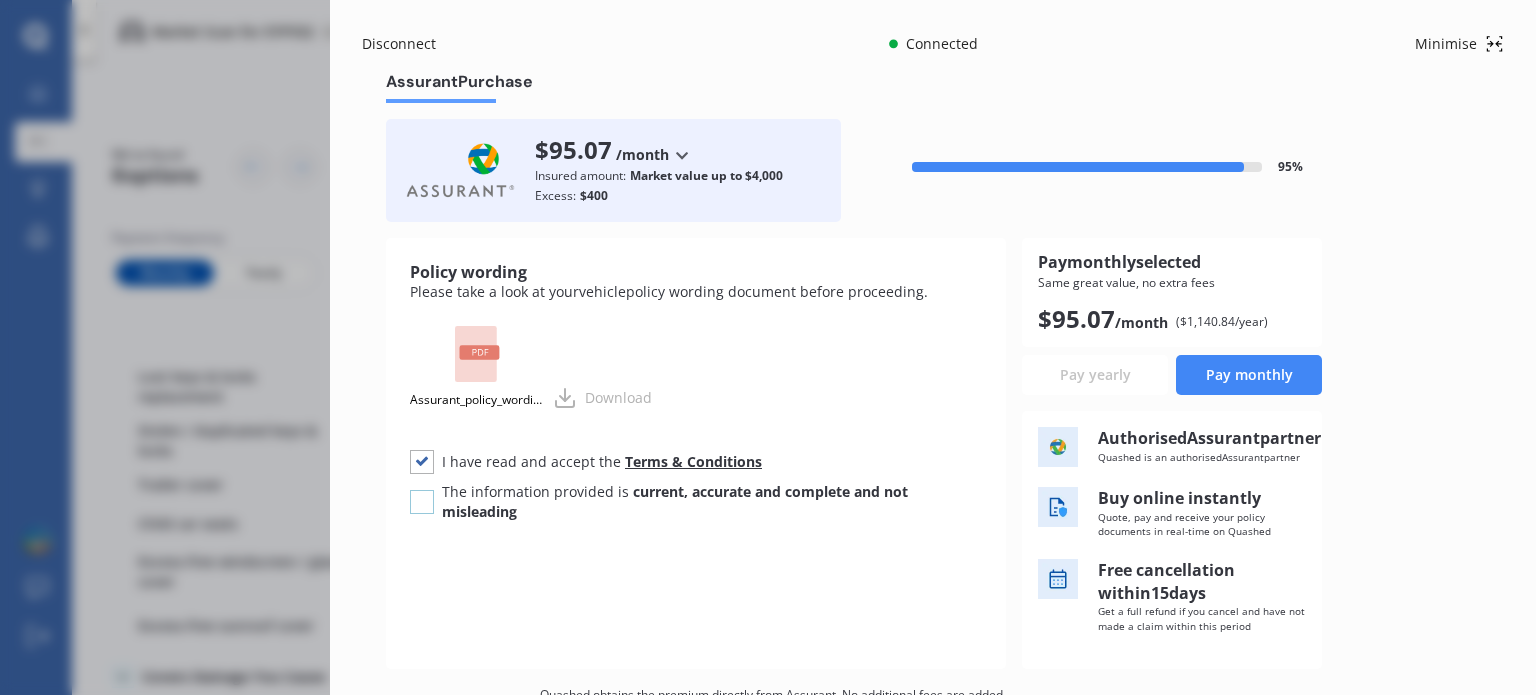 click at bounding box center [422, 490] 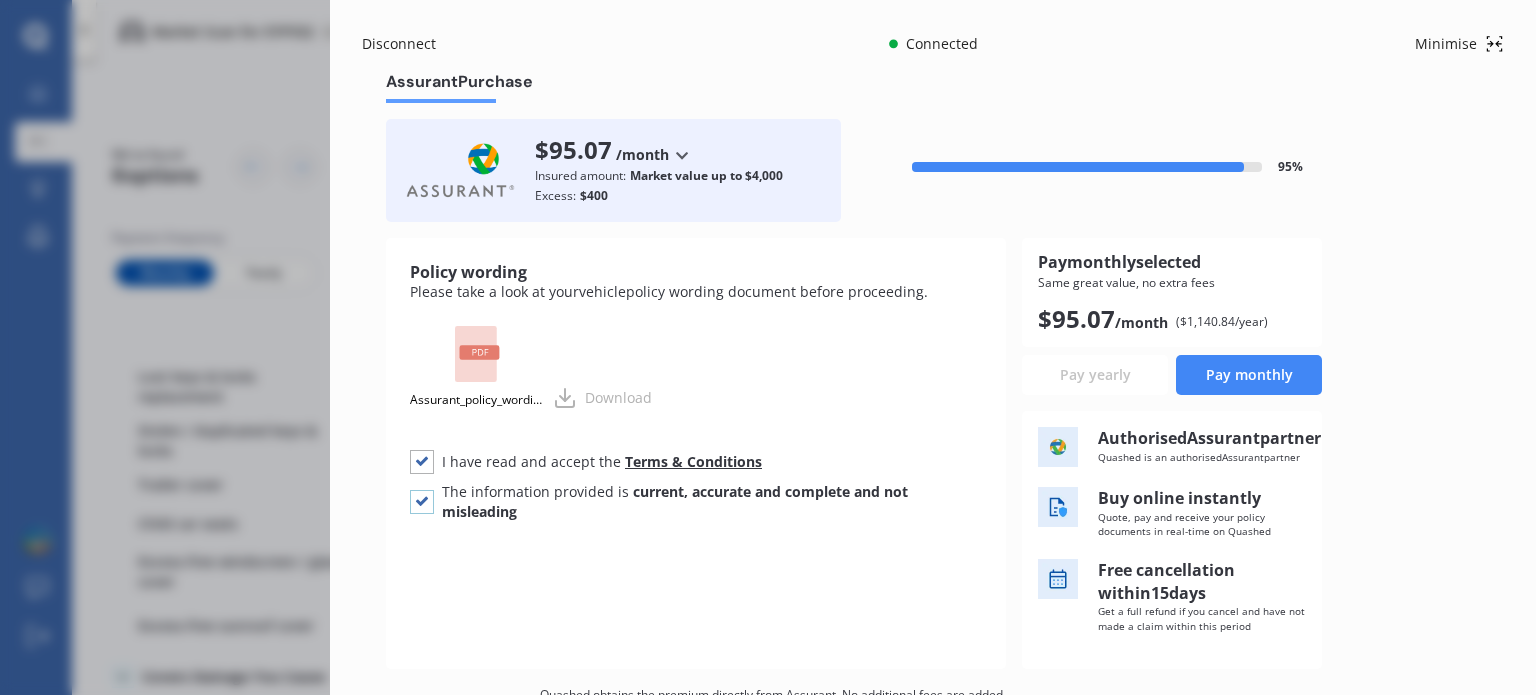 scroll, scrollTop: 173, scrollLeft: 0, axis: vertical 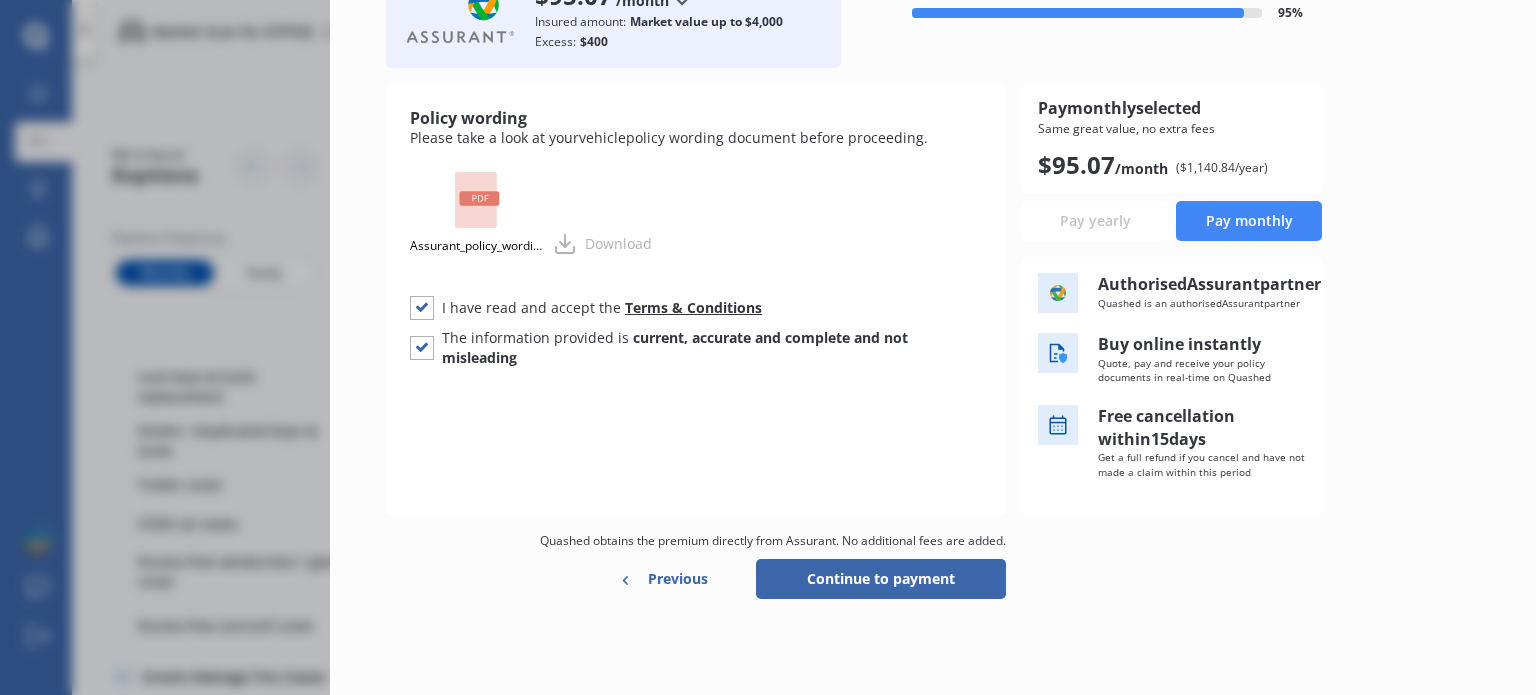 click on "Continue to payment" at bounding box center (881, 579) 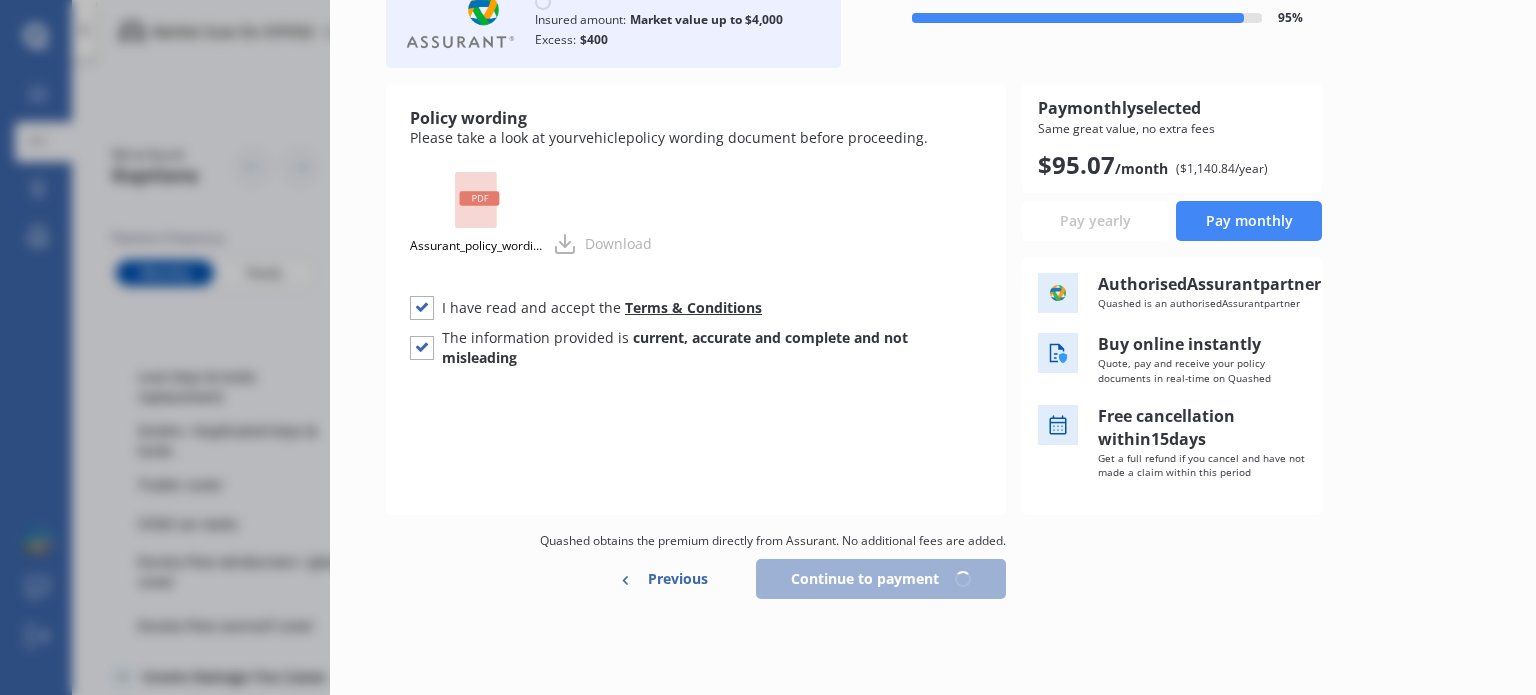 scroll, scrollTop: 173, scrollLeft: 0, axis: vertical 